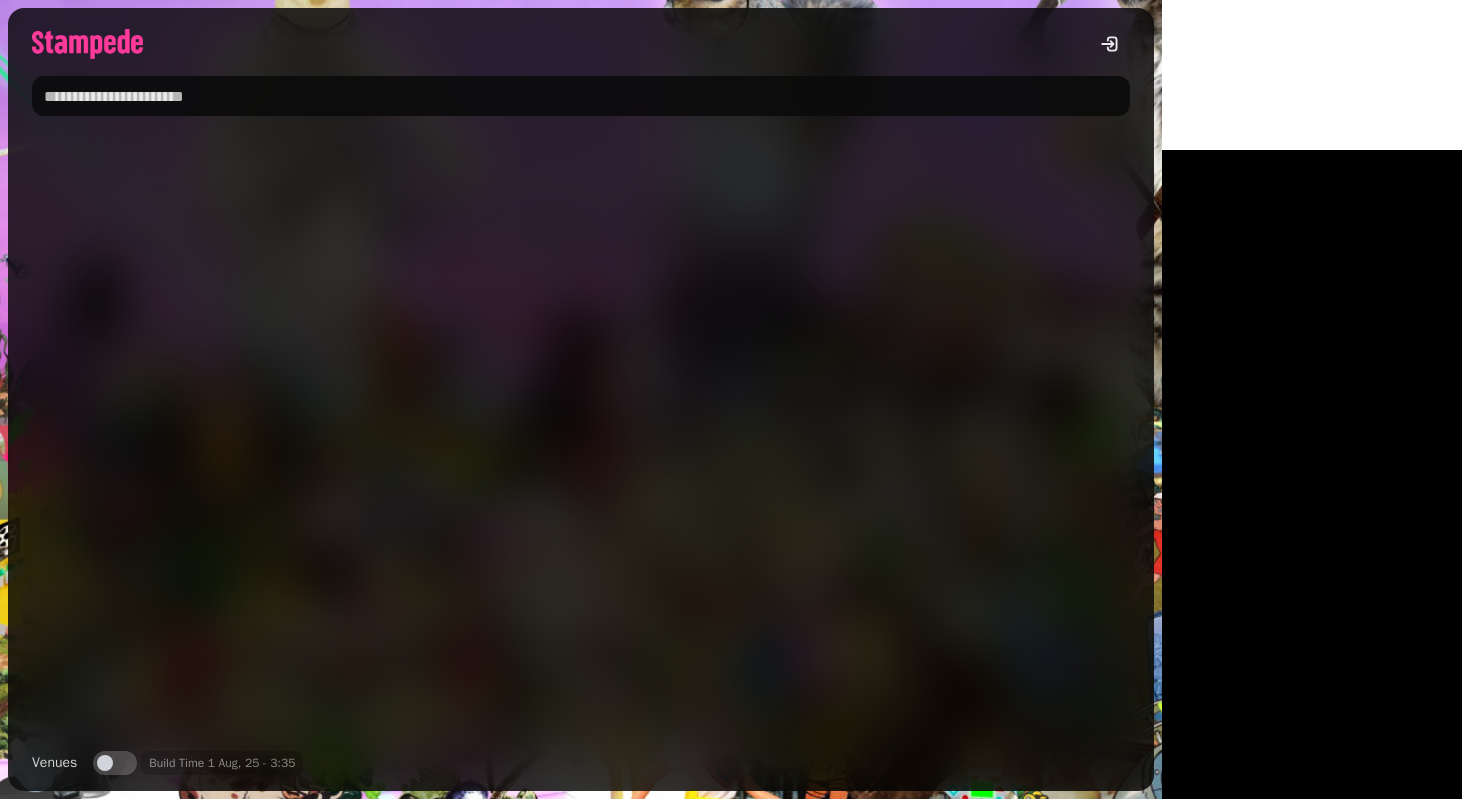 scroll, scrollTop: 0, scrollLeft: 0, axis: both 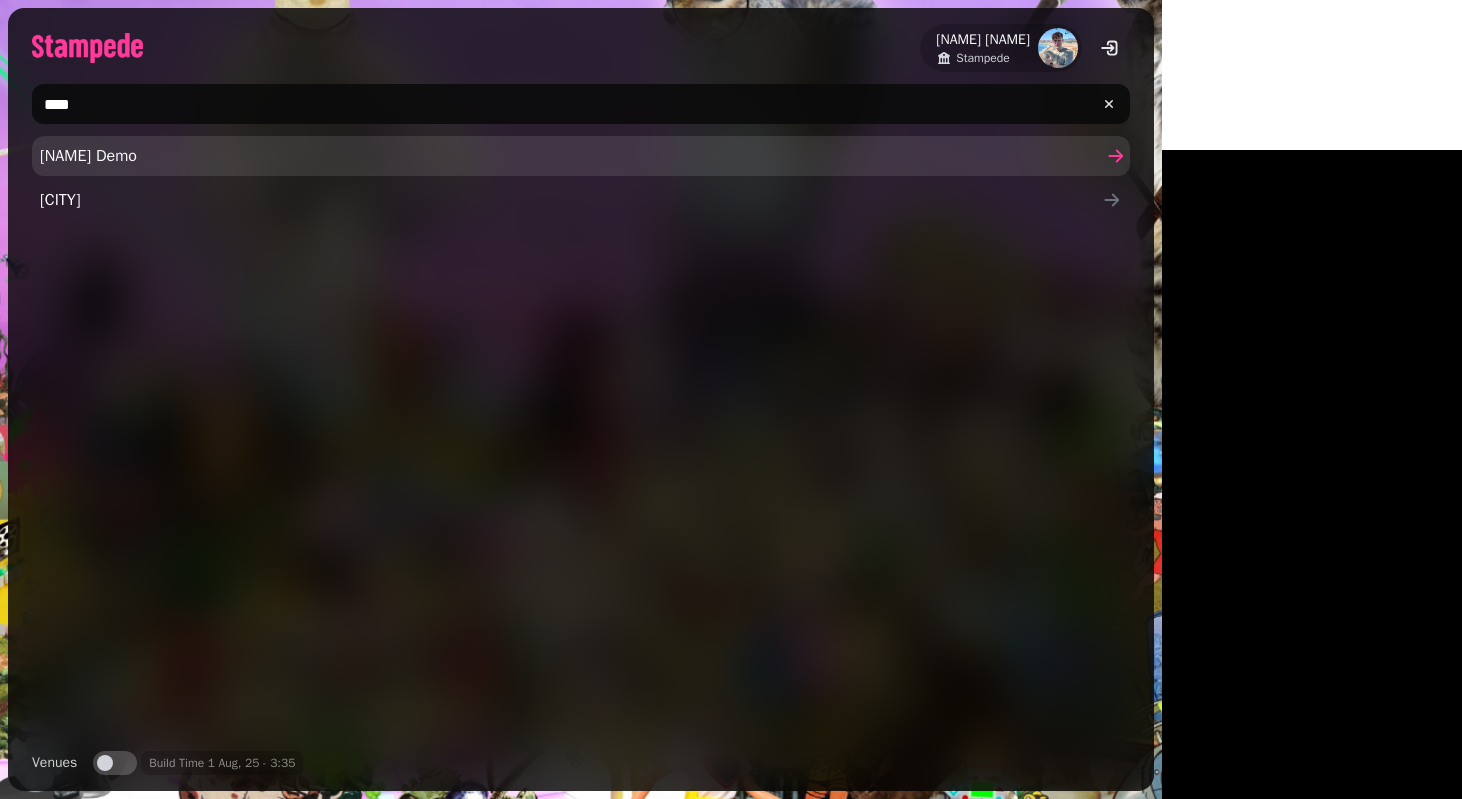 type on "****" 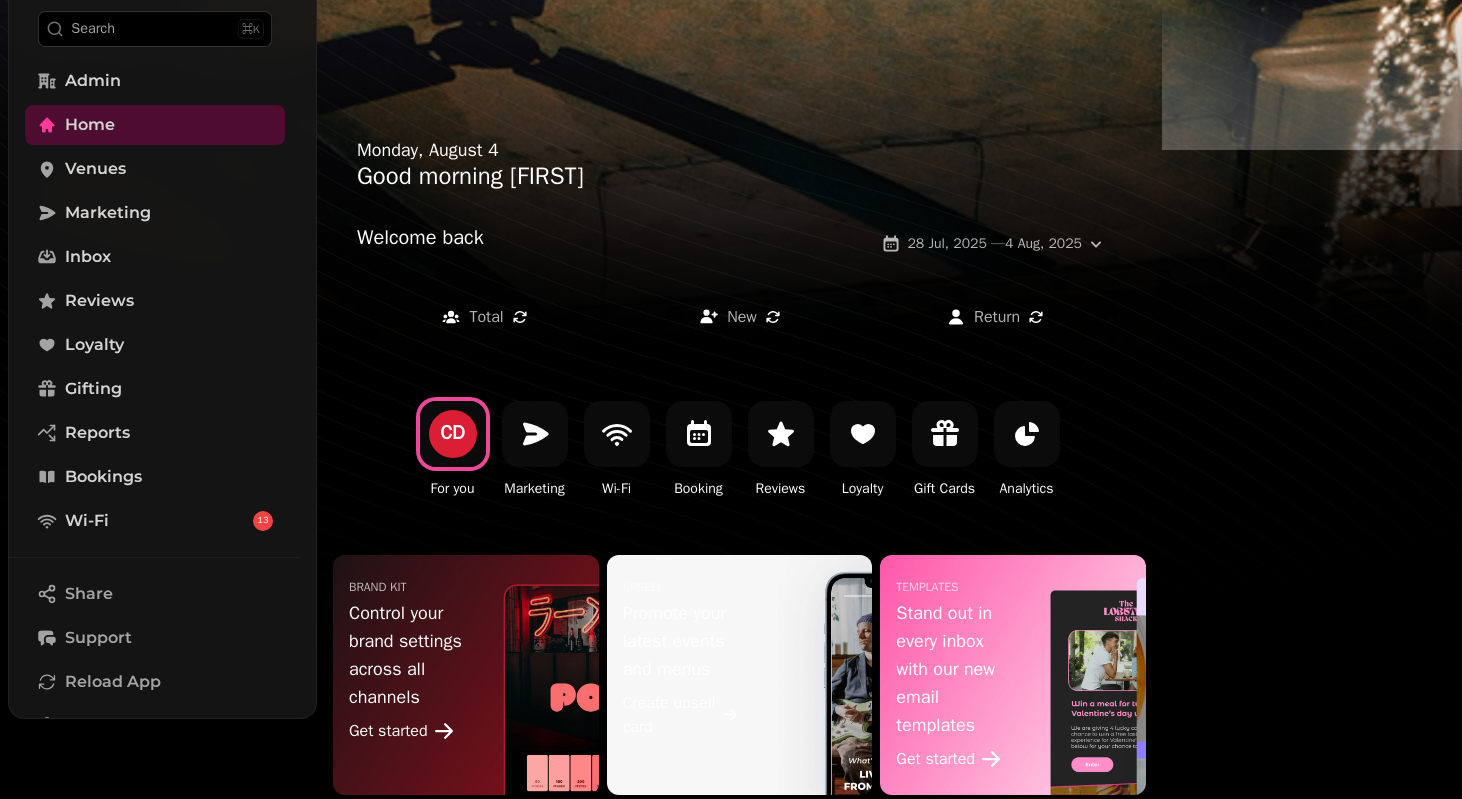 scroll, scrollTop: 0, scrollLeft: 0, axis: both 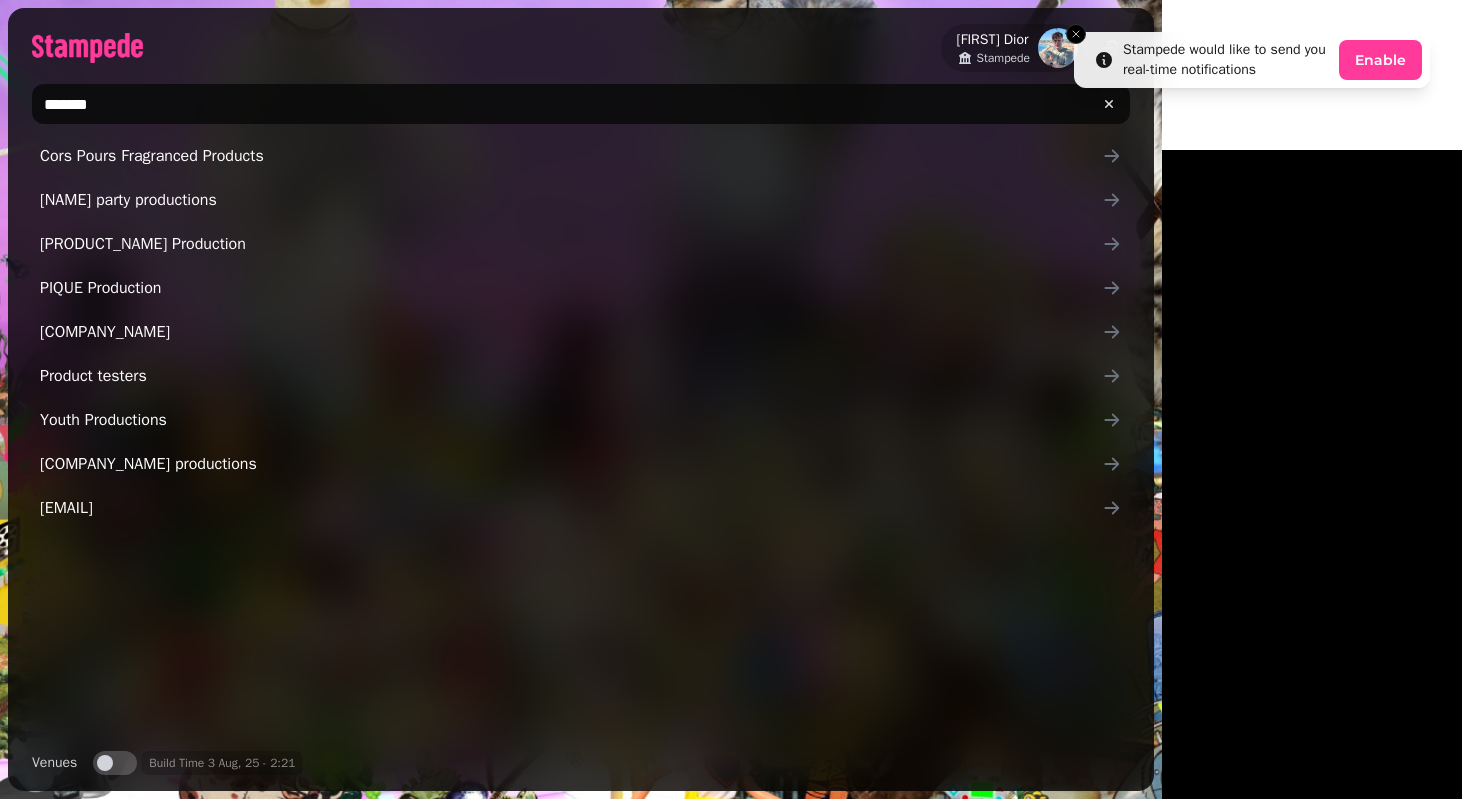 click on "*******" at bounding box center (581, 104) 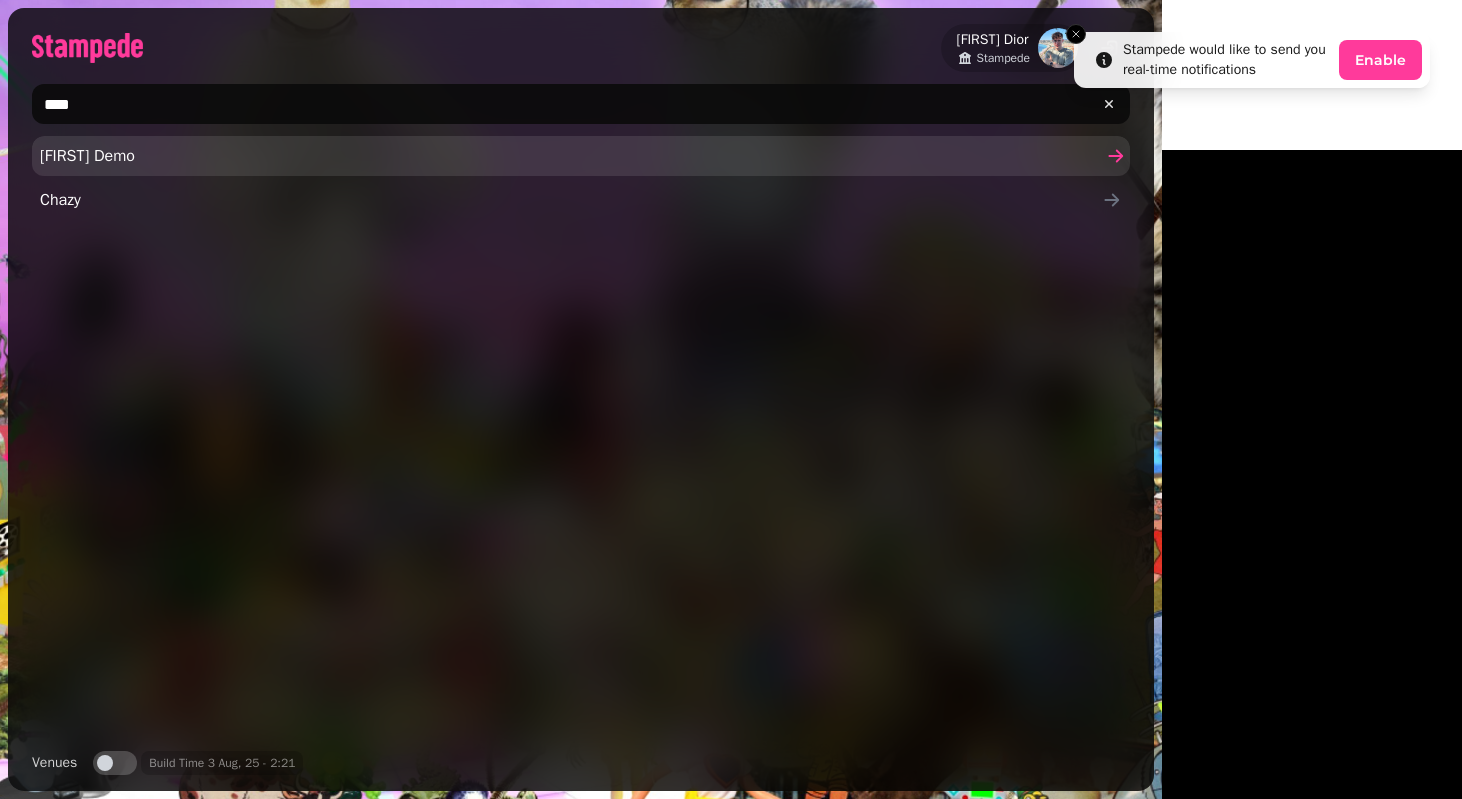 type on "****" 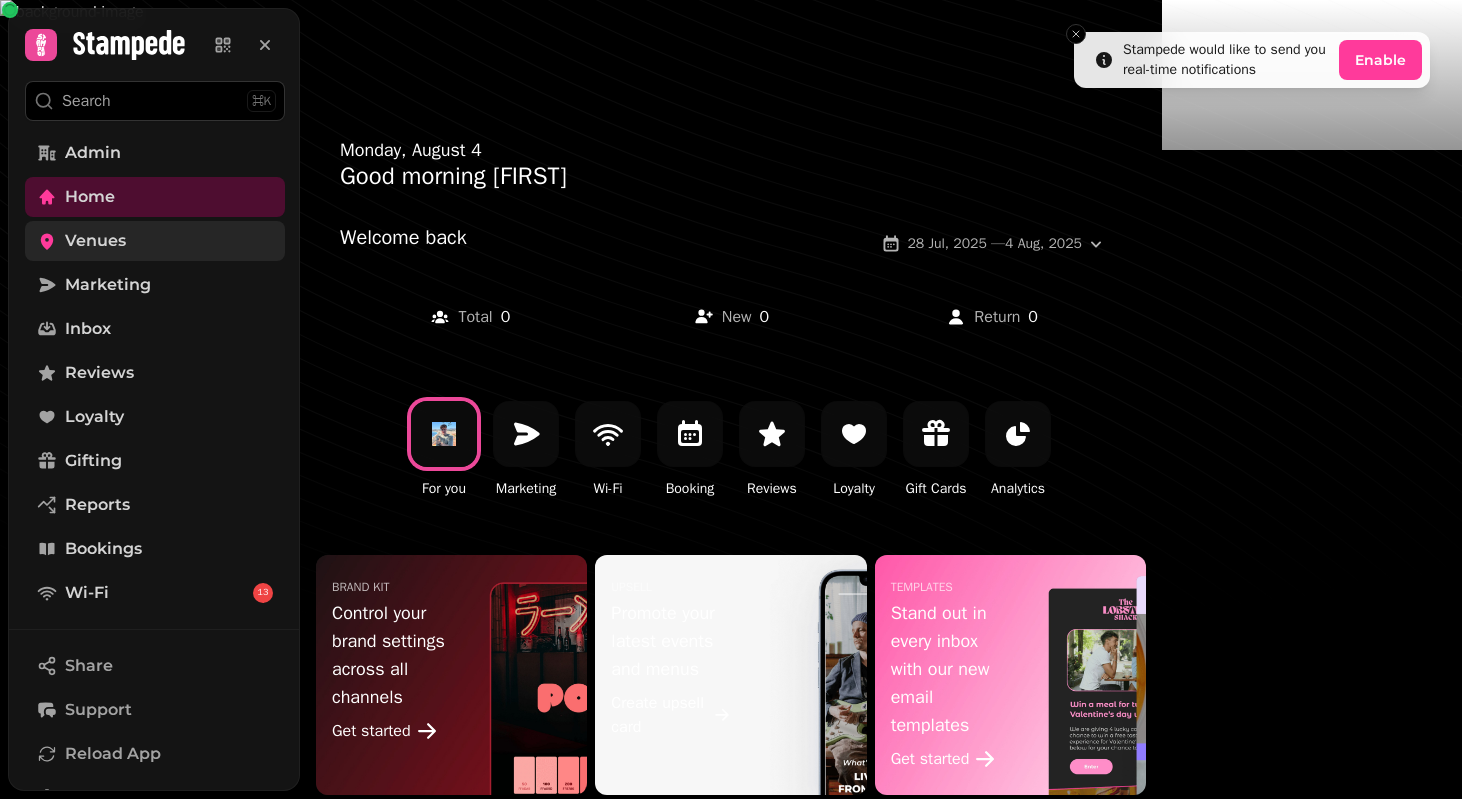 click on "Venues" at bounding box center (95, 241) 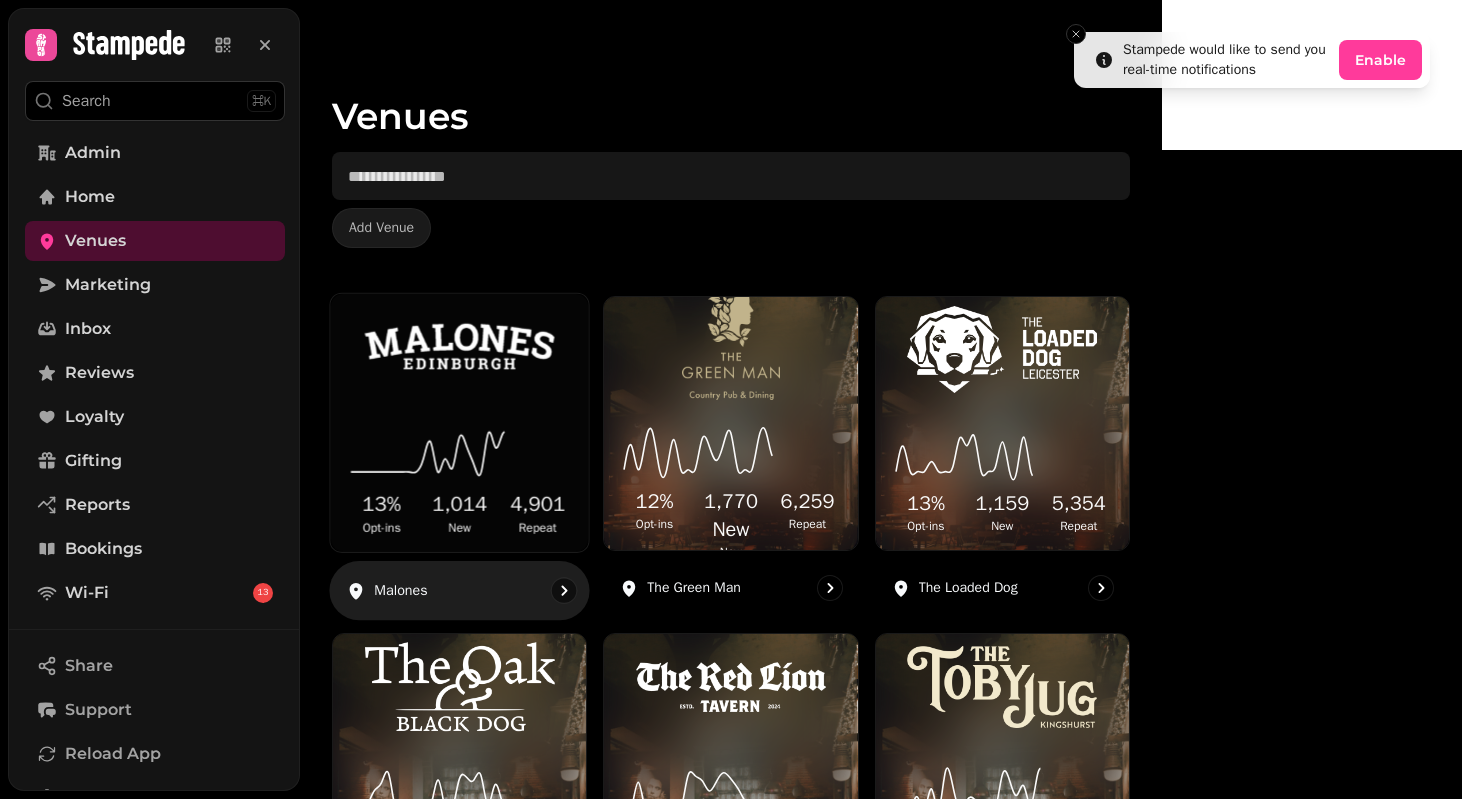 click on "13 % Opt-ins 1,014 New 4,901 Repeat" at bounding box center (459, 476) 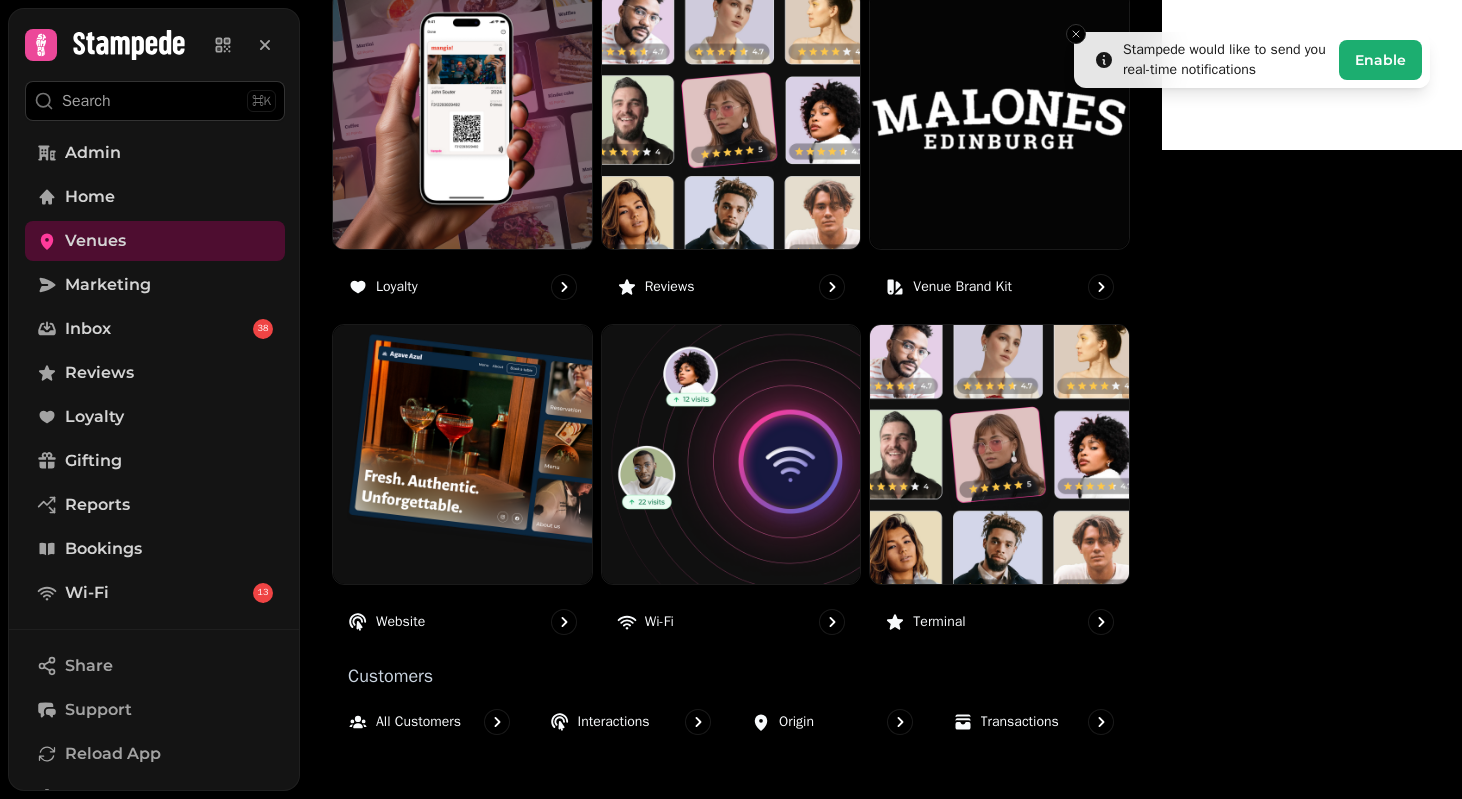 scroll, scrollTop: 1177, scrollLeft: 0, axis: vertical 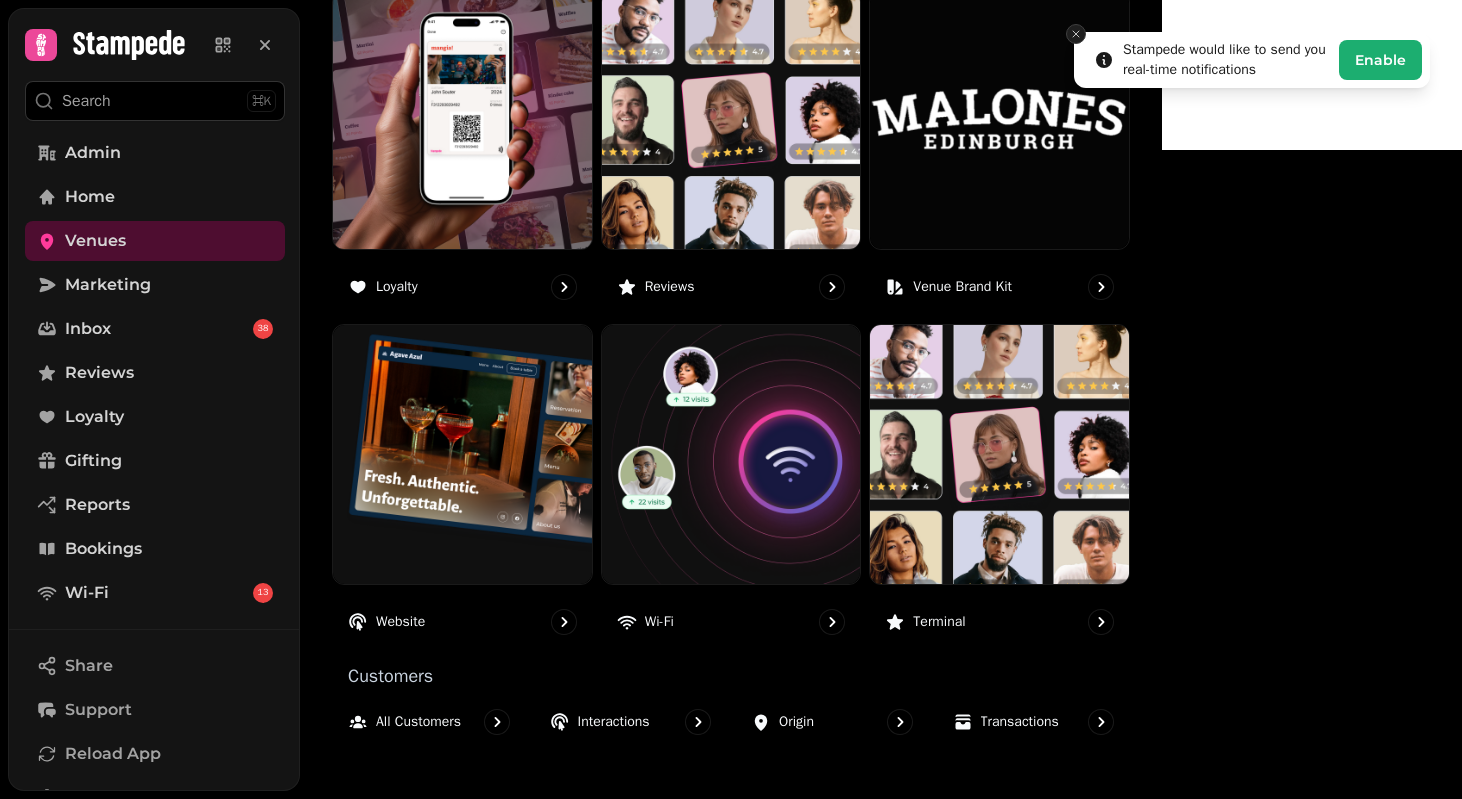 click 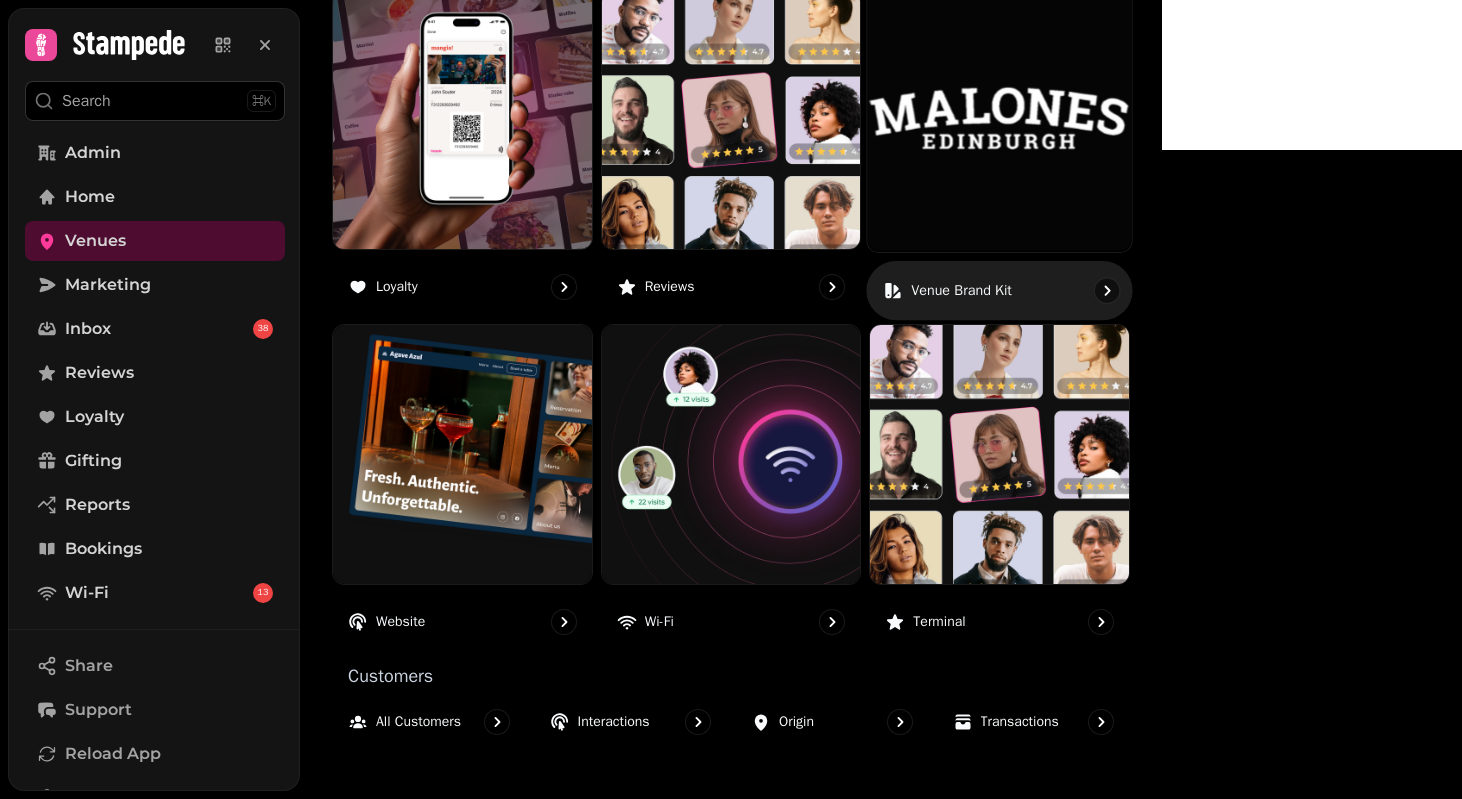 click at bounding box center (1000, 119) 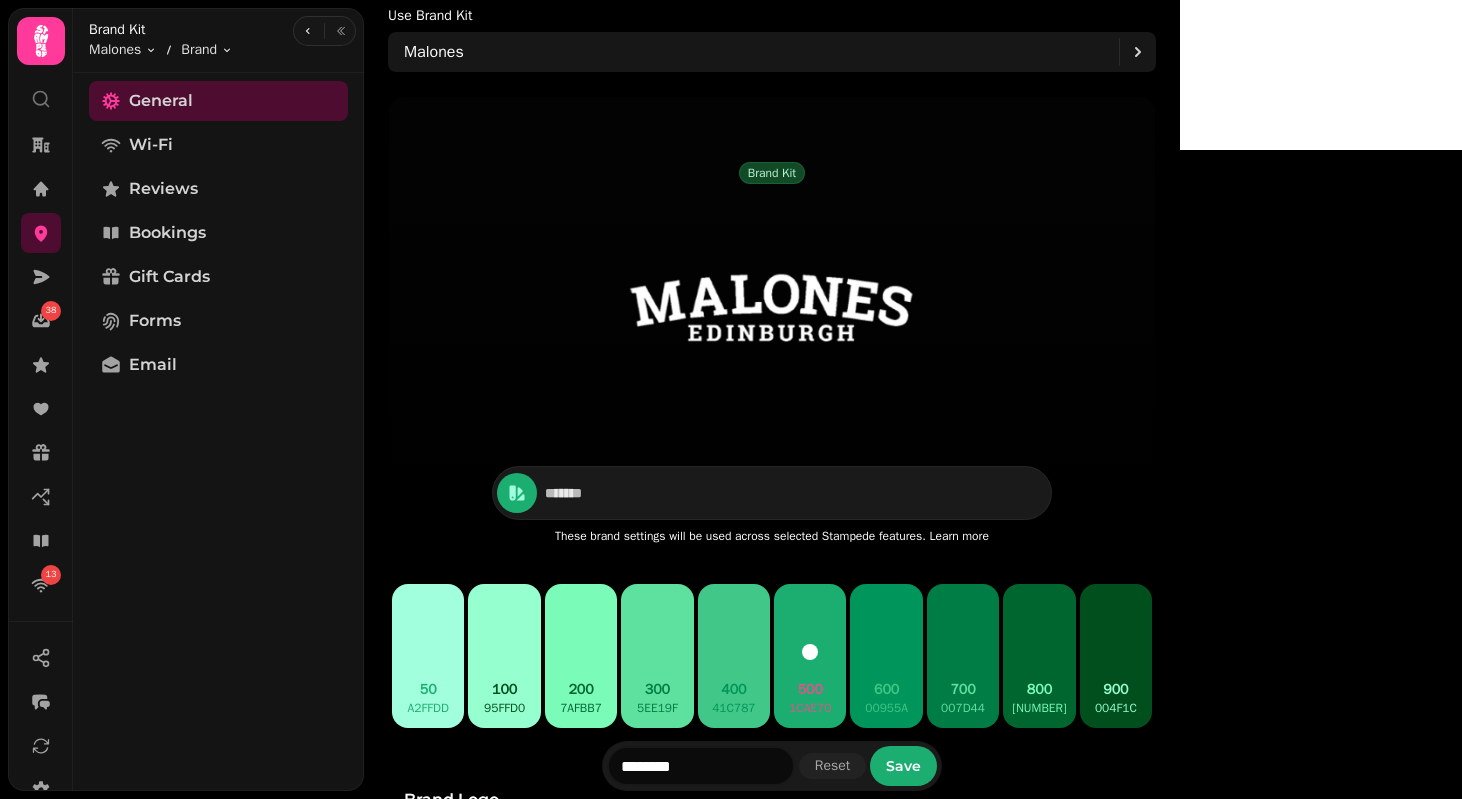 click on "General Wi-Fi Reviews Bookings Gift Cards Forms Email" at bounding box center (218, 432) 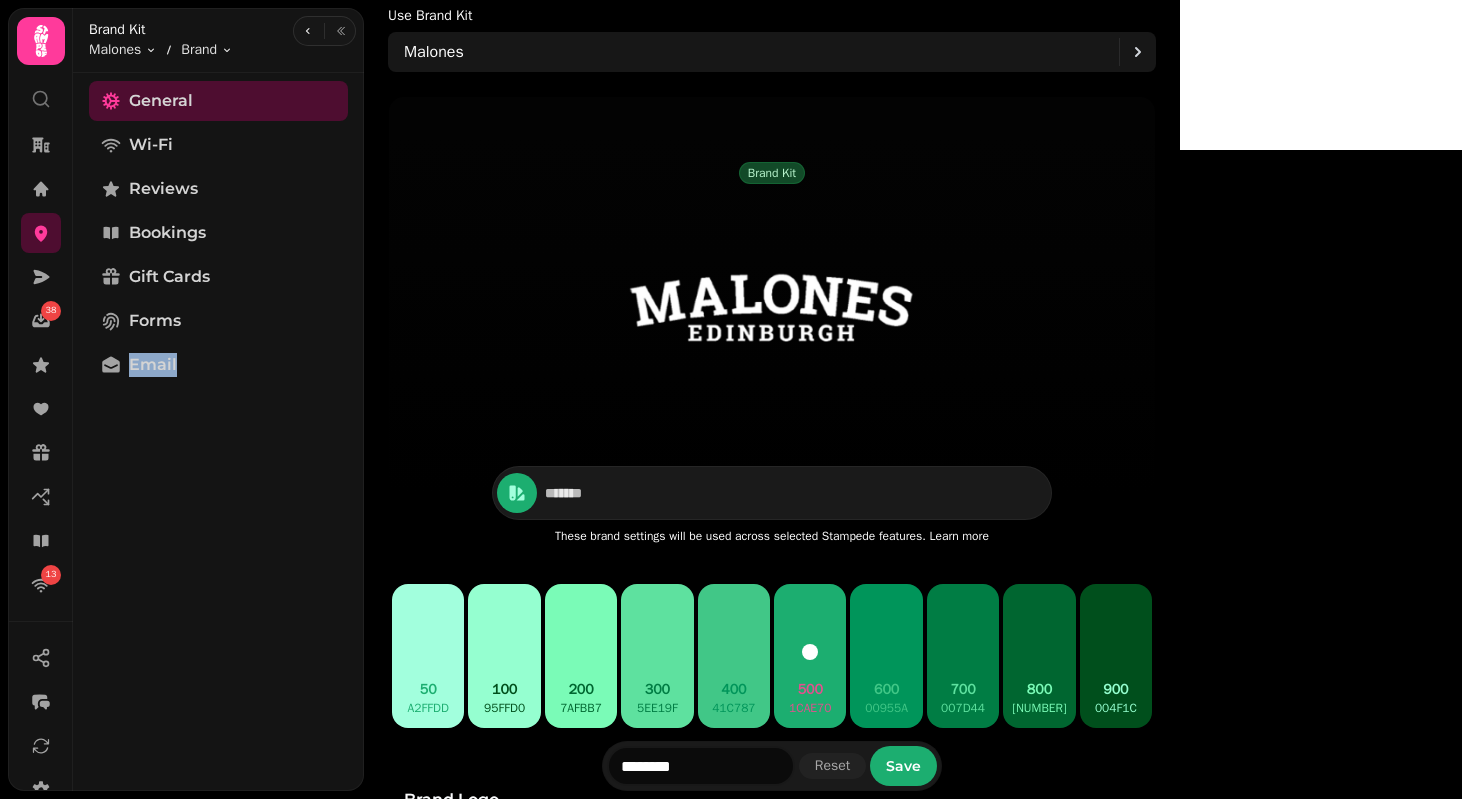 drag, startPoint x: 358, startPoint y: 523, endPoint x: 356, endPoint y: 575, distance: 52.03845 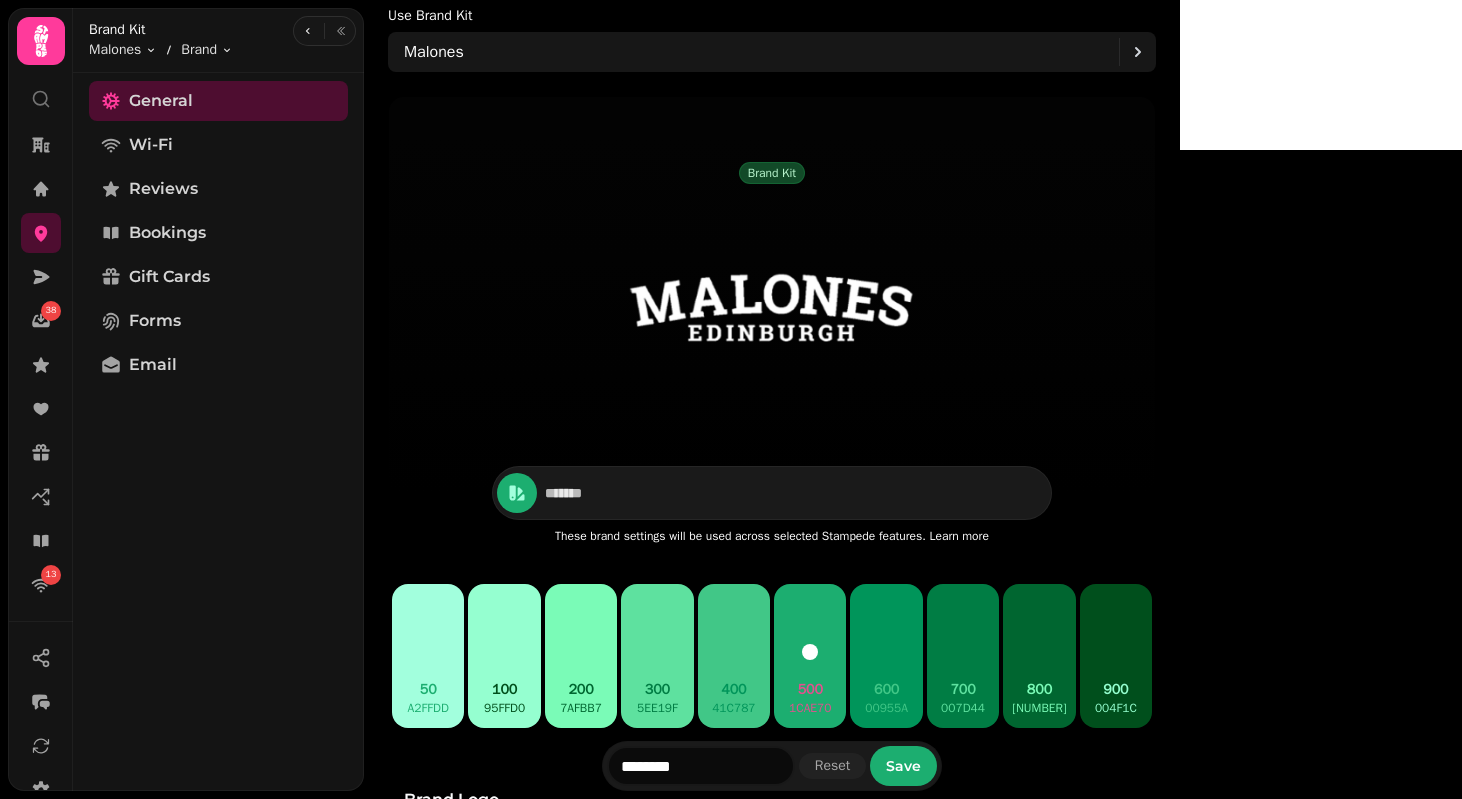 click on "General Wi-Fi Reviews Bookings Gift Cards Forms Email" at bounding box center [218, 432] 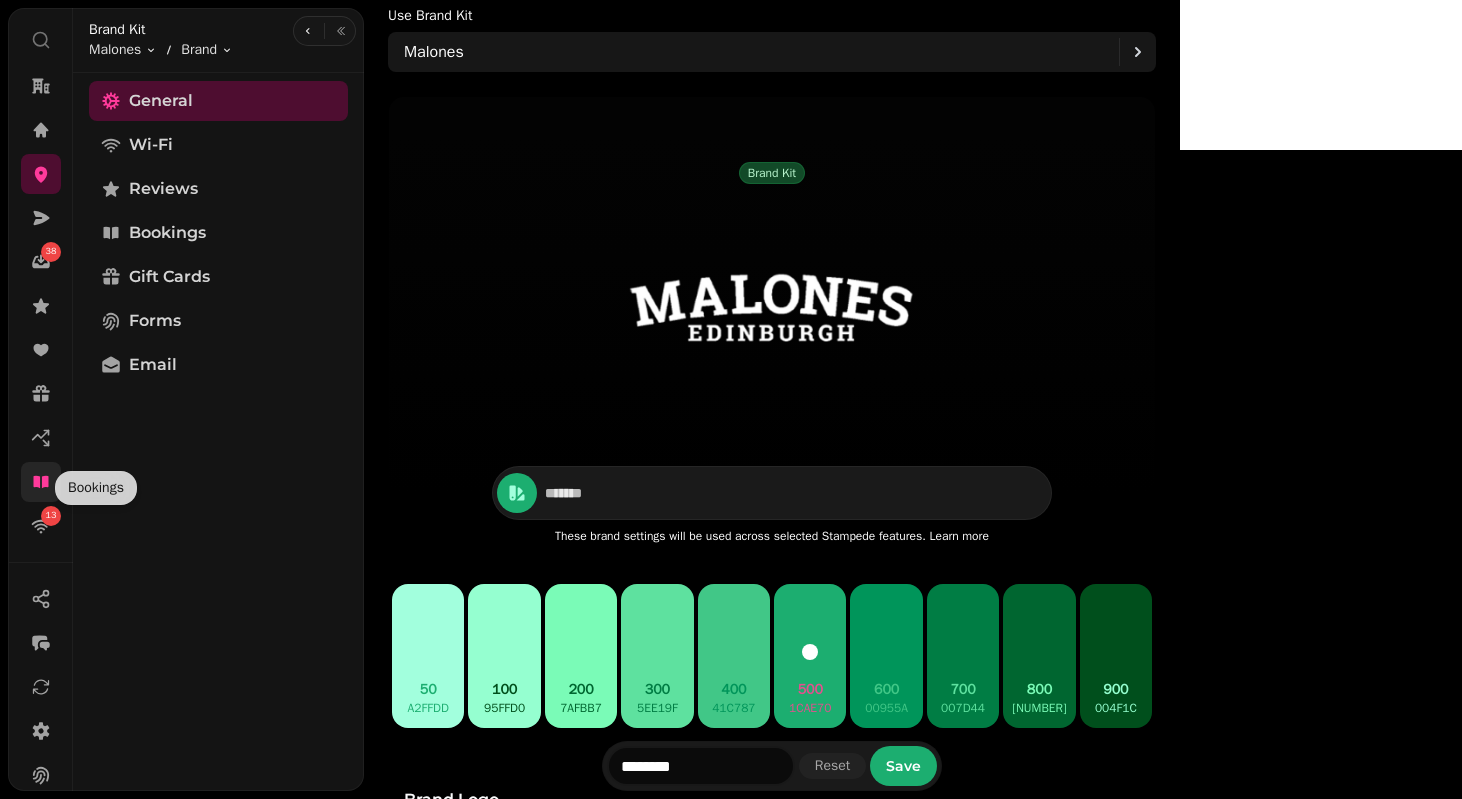 scroll, scrollTop: 62, scrollLeft: 0, axis: vertical 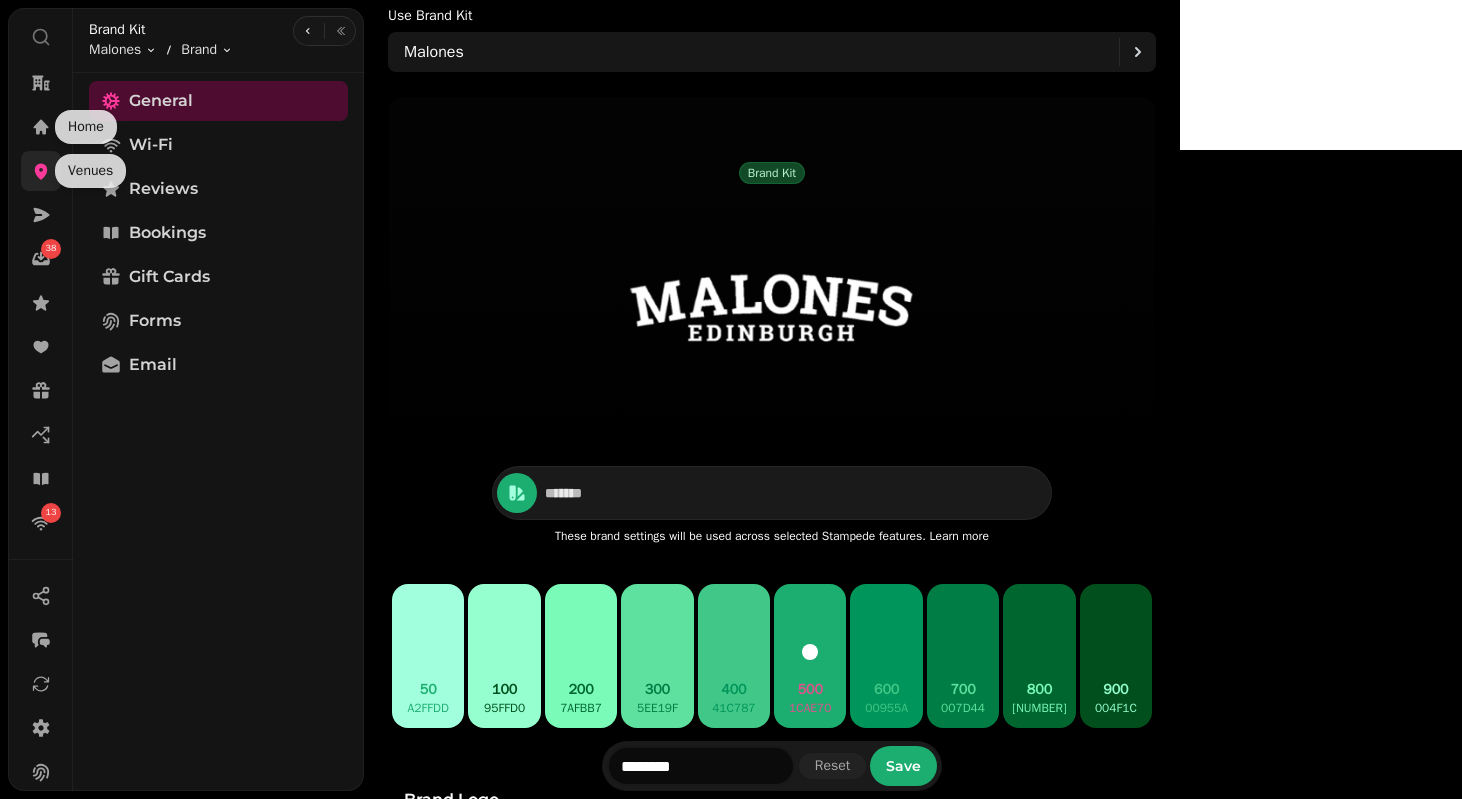 click 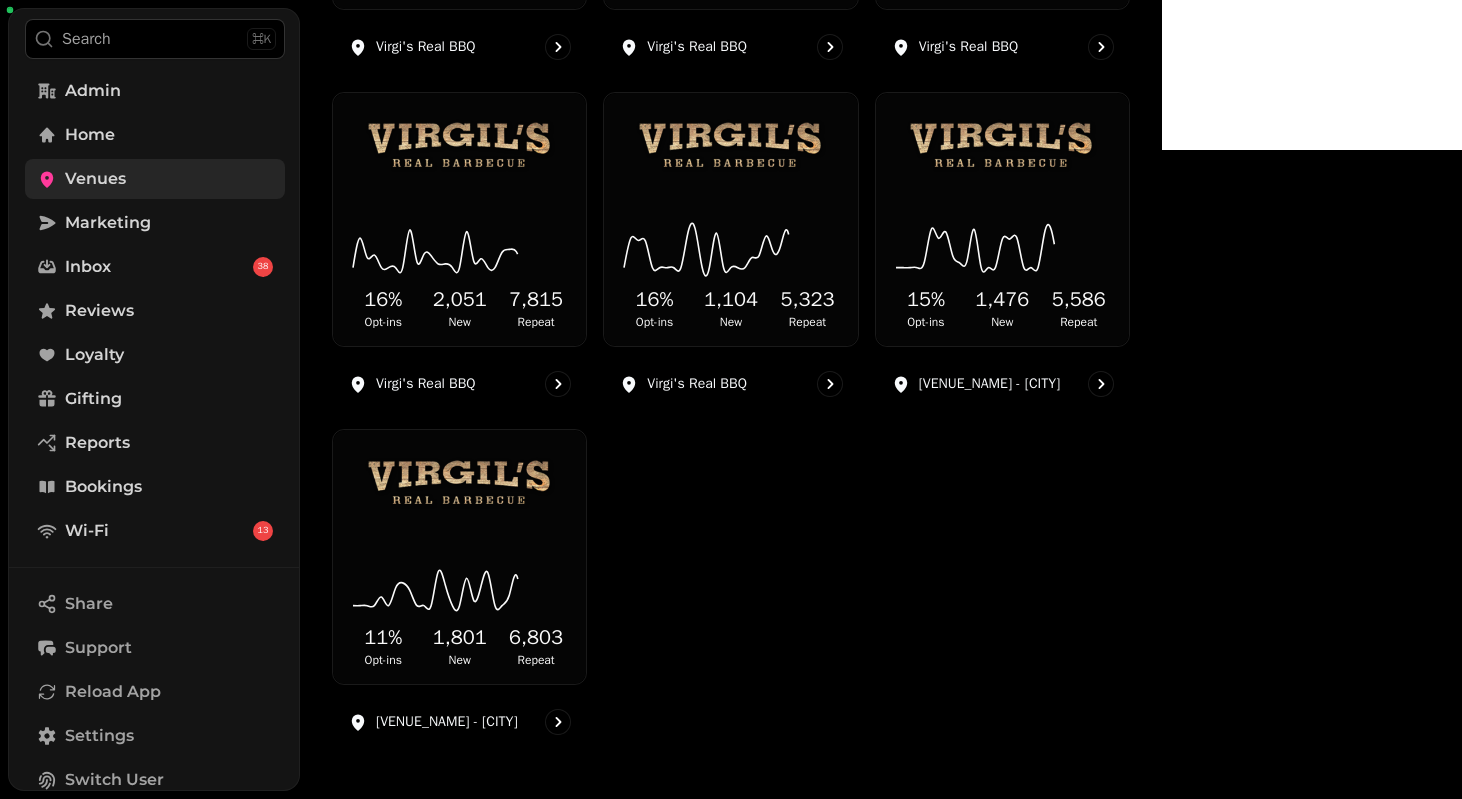 scroll, scrollTop: 1449, scrollLeft: 0, axis: vertical 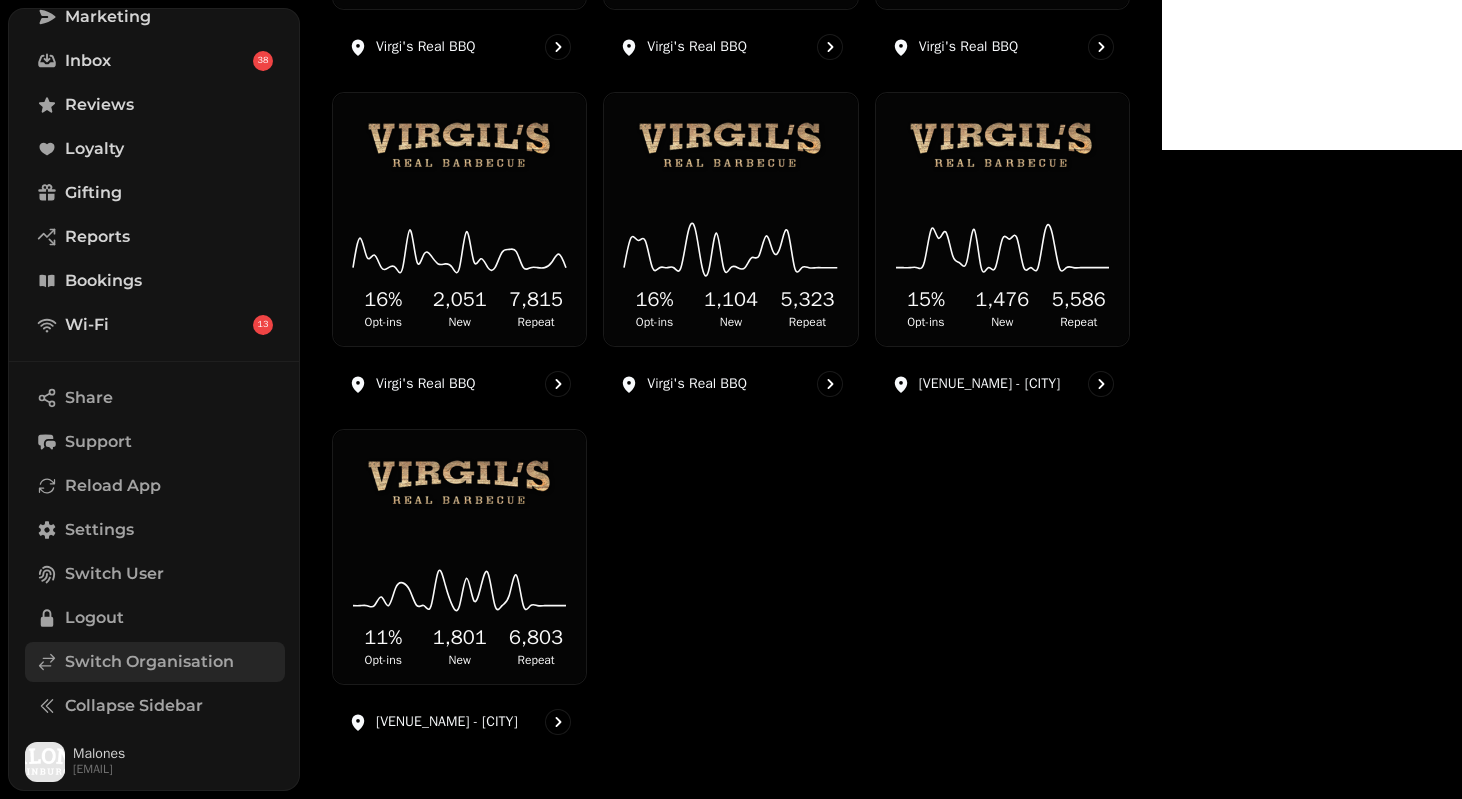 click on "Switch Organisation" at bounding box center [149, 662] 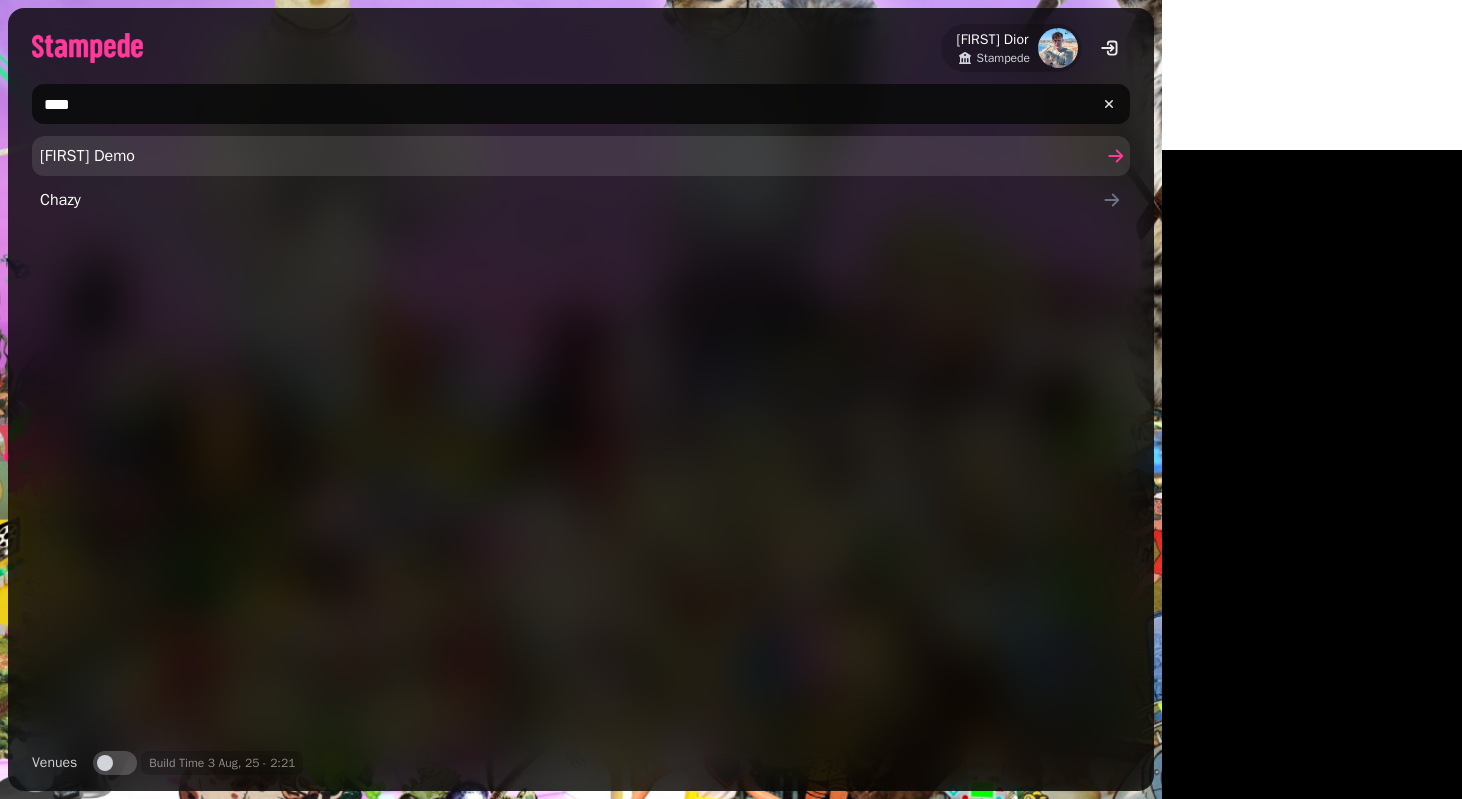 click on "[FIRST] Demo" at bounding box center (571, 156) 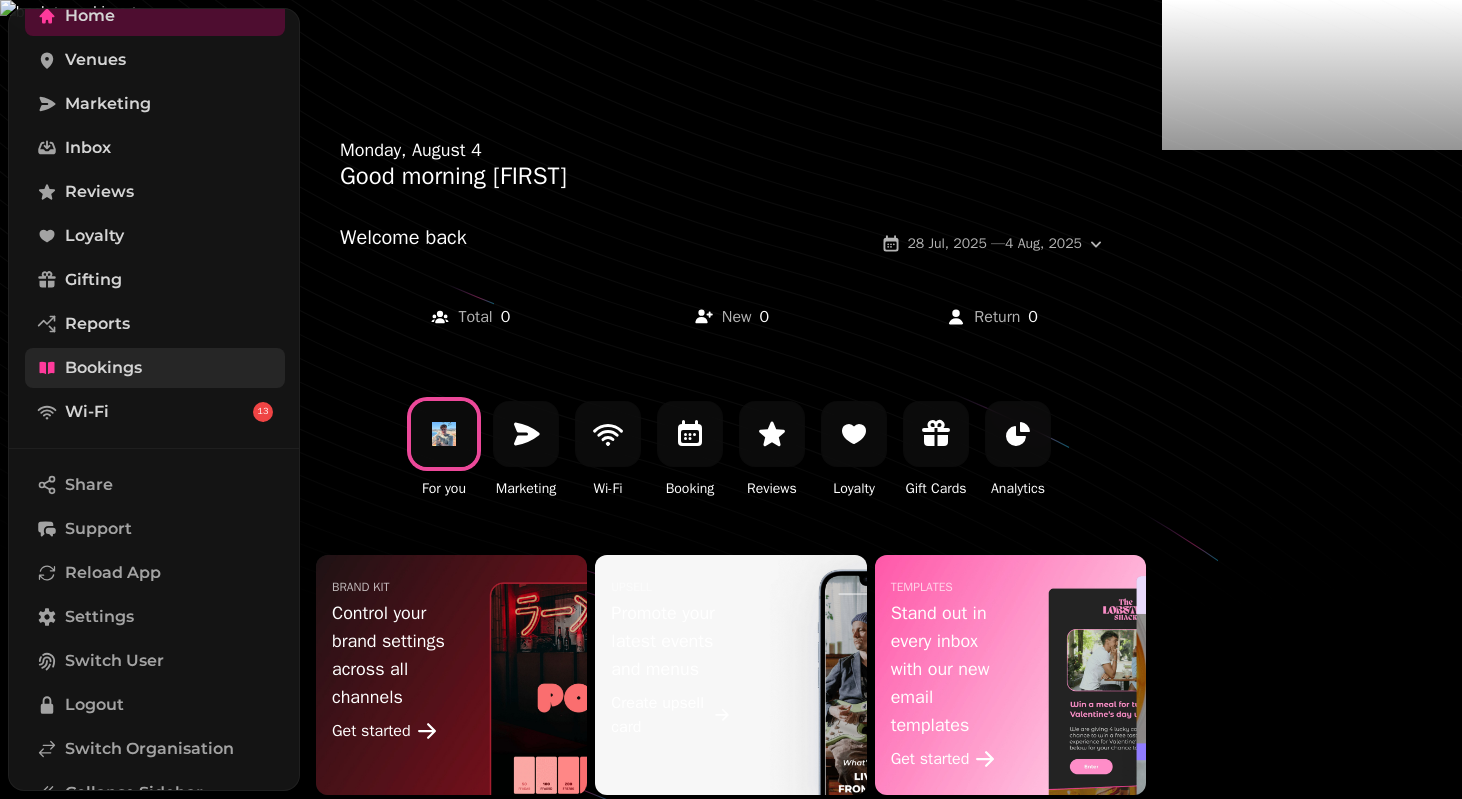 scroll, scrollTop: 212, scrollLeft: 0, axis: vertical 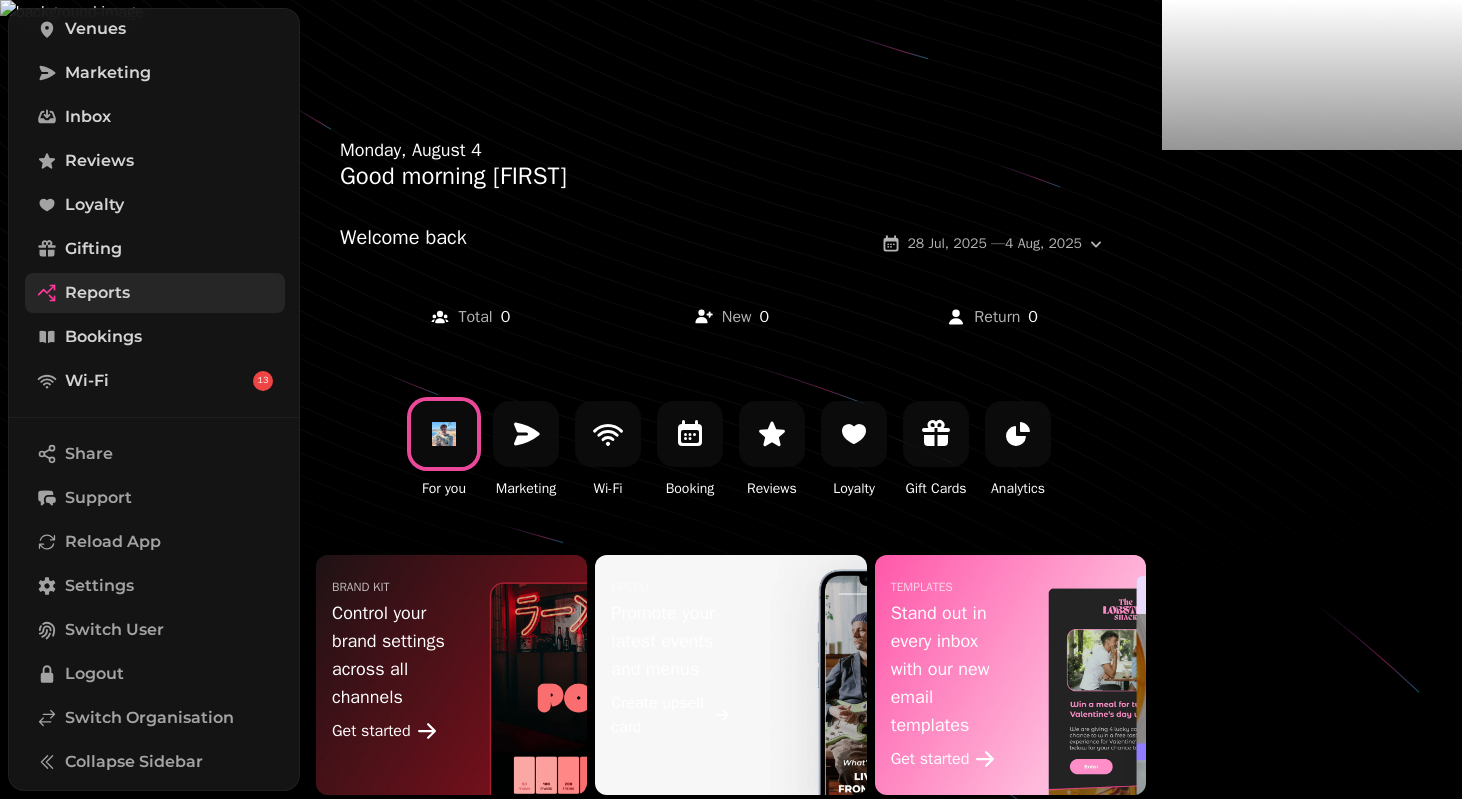 click on "Reports" at bounding box center [97, 293] 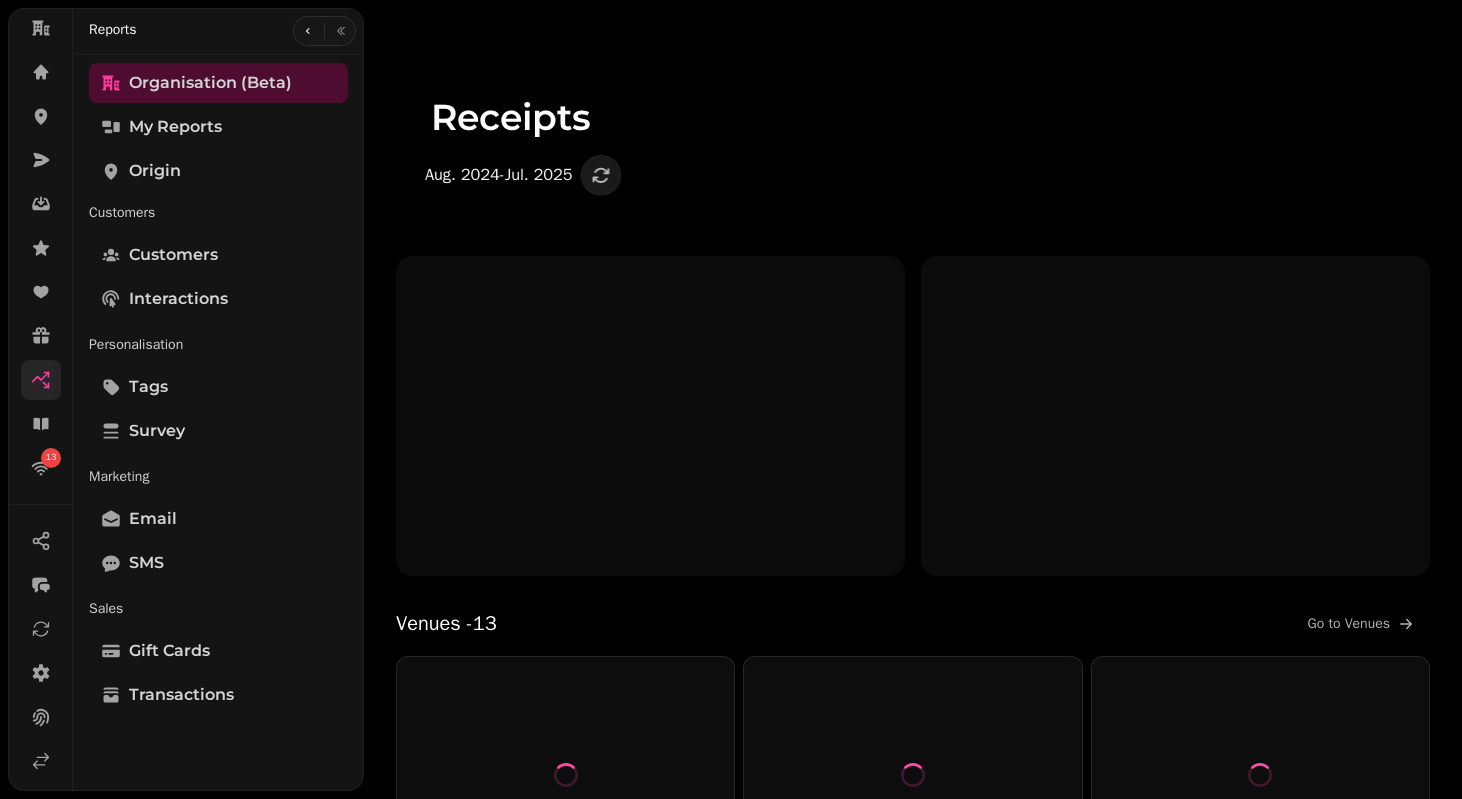 scroll, scrollTop: 114, scrollLeft: 0, axis: vertical 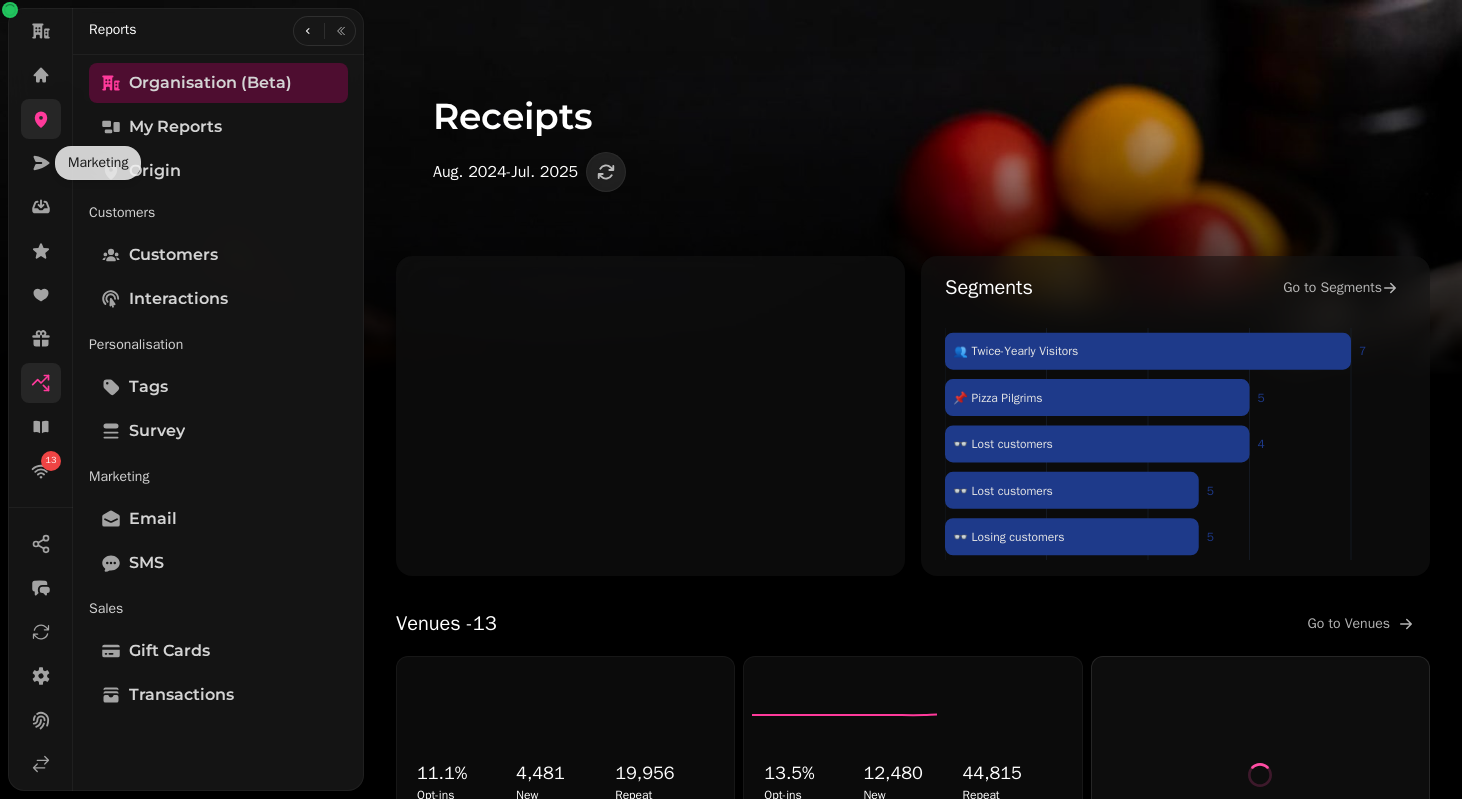 click 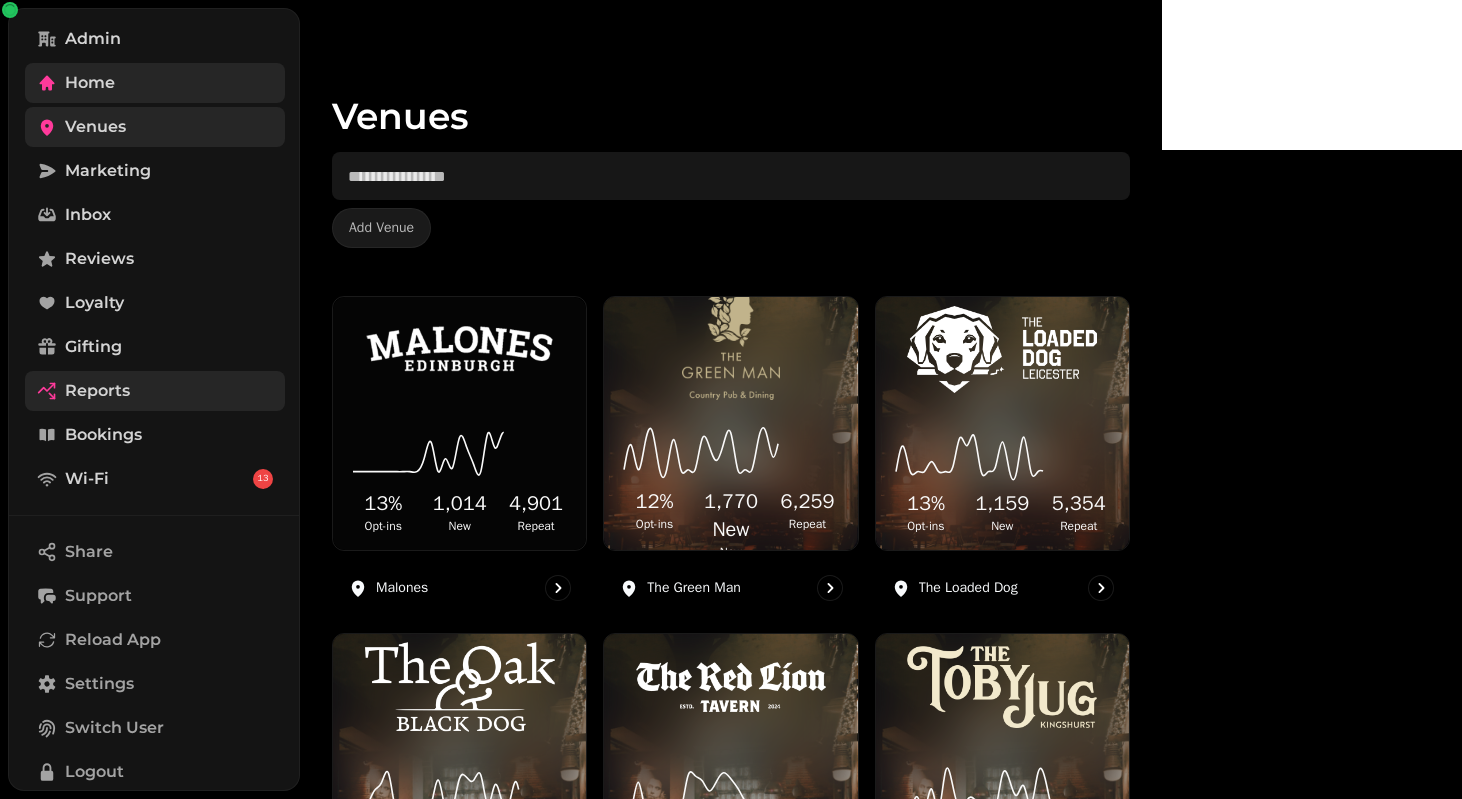 click on "Home" at bounding box center [90, 83] 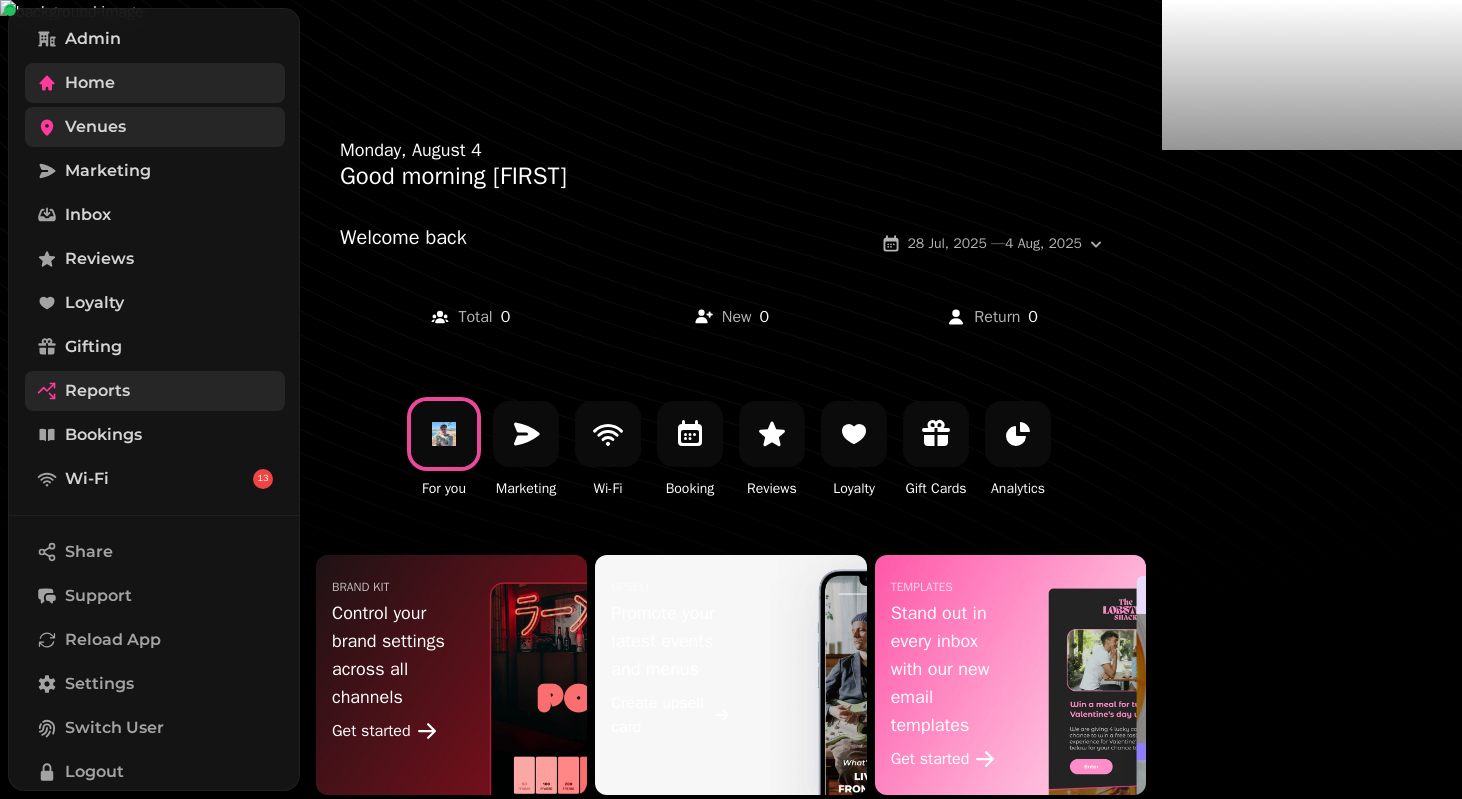 click on "Home" at bounding box center (155, 83) 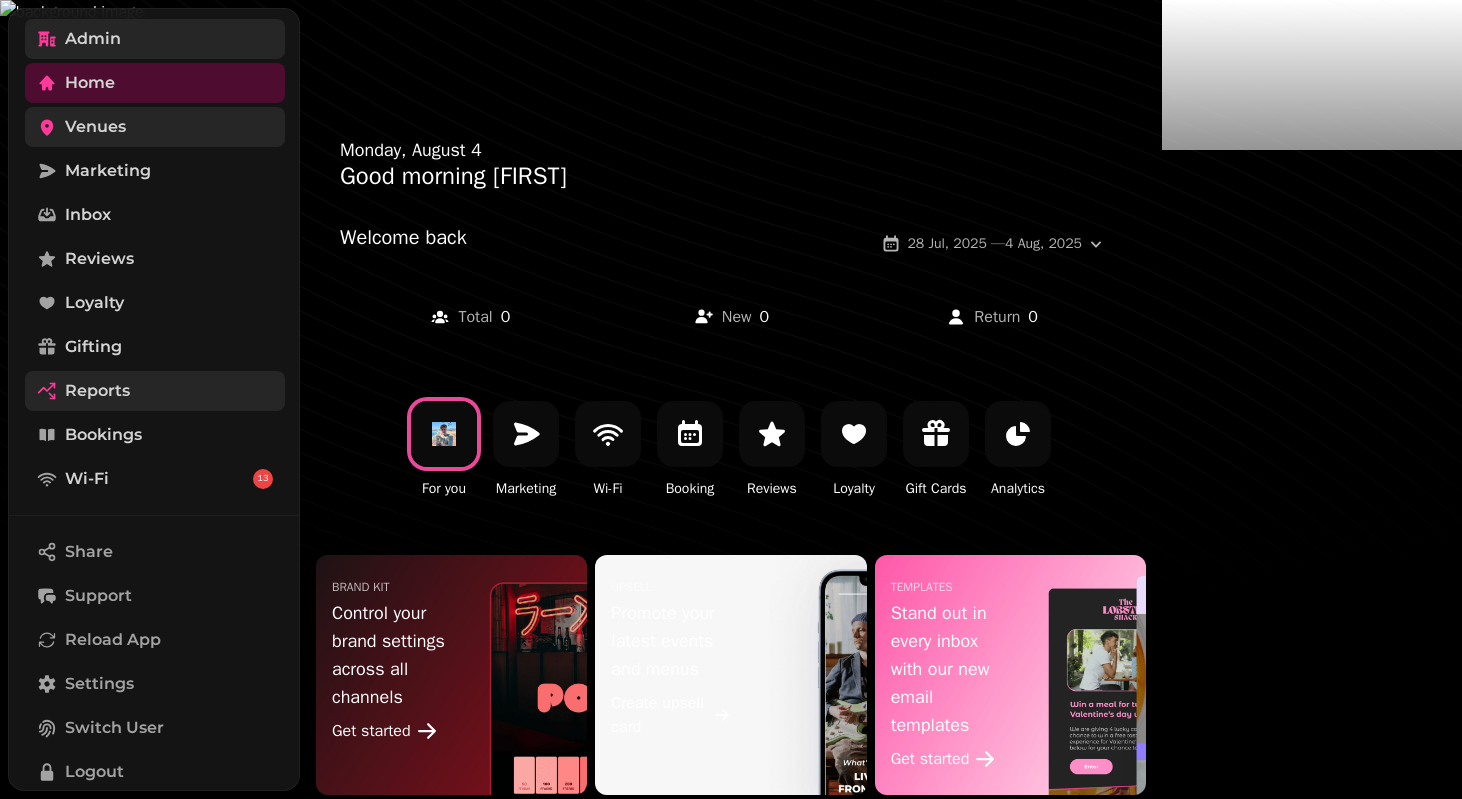 click on "Admin" at bounding box center [155, 39] 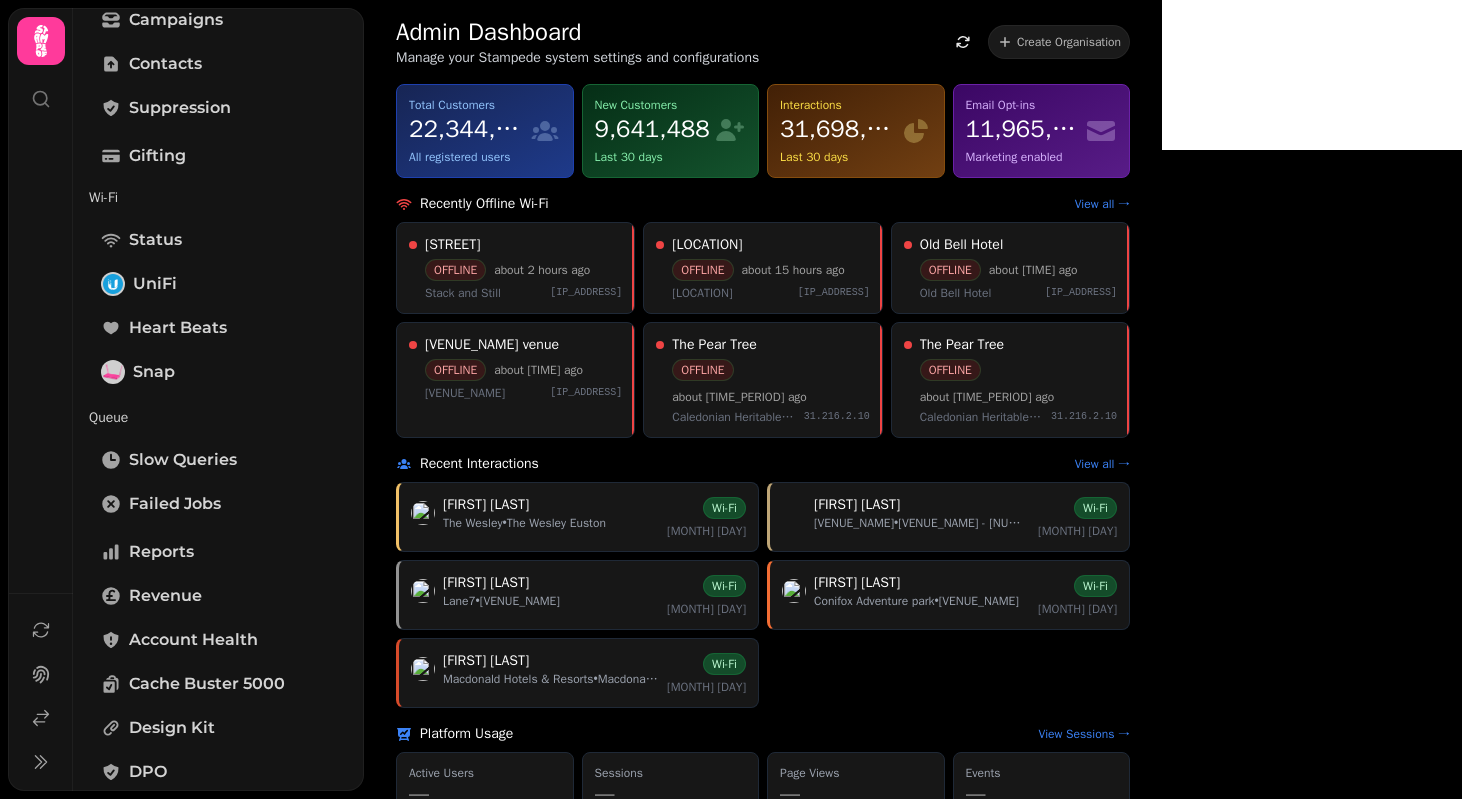 scroll, scrollTop: 517, scrollLeft: 0, axis: vertical 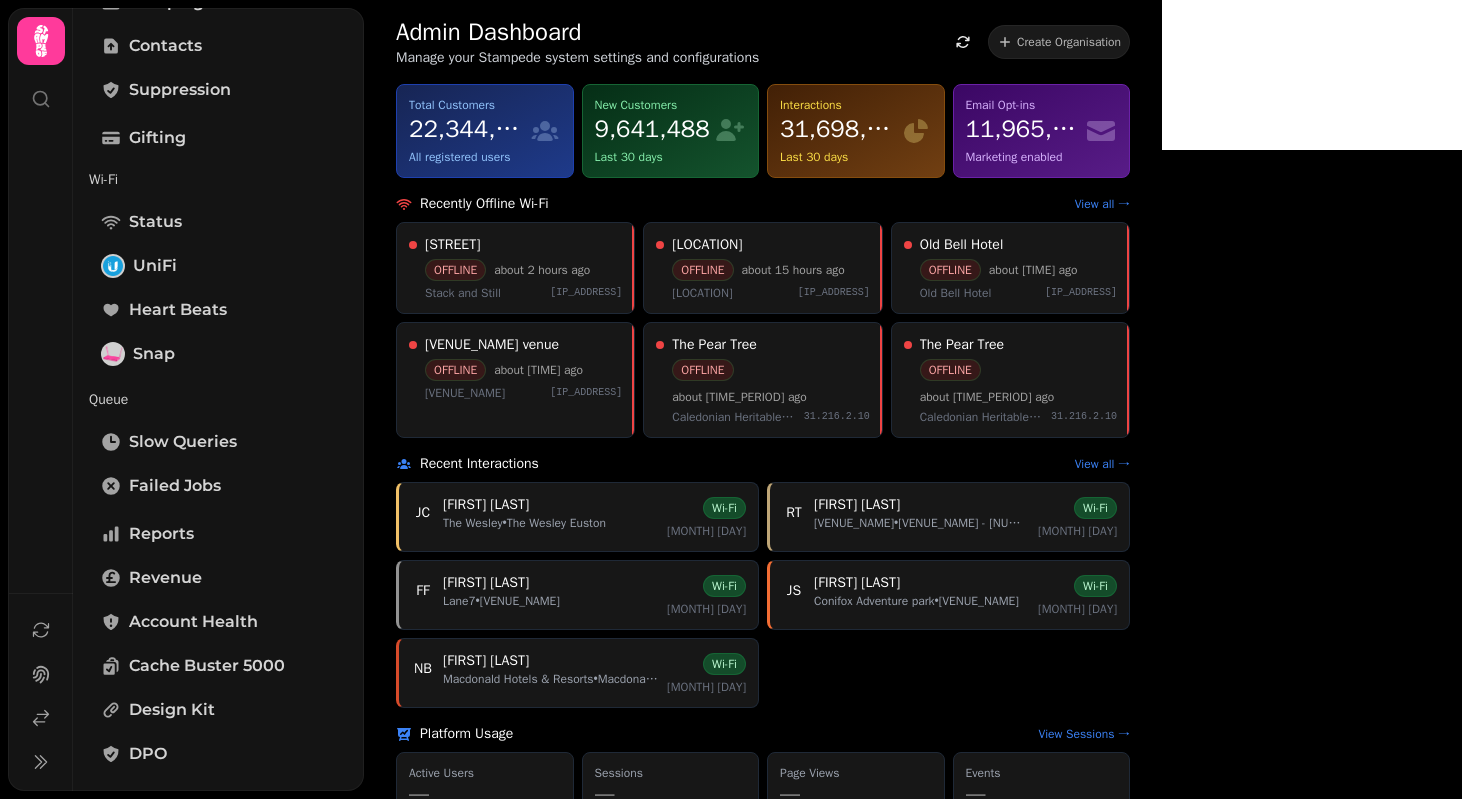 click at bounding box center [41, 91] 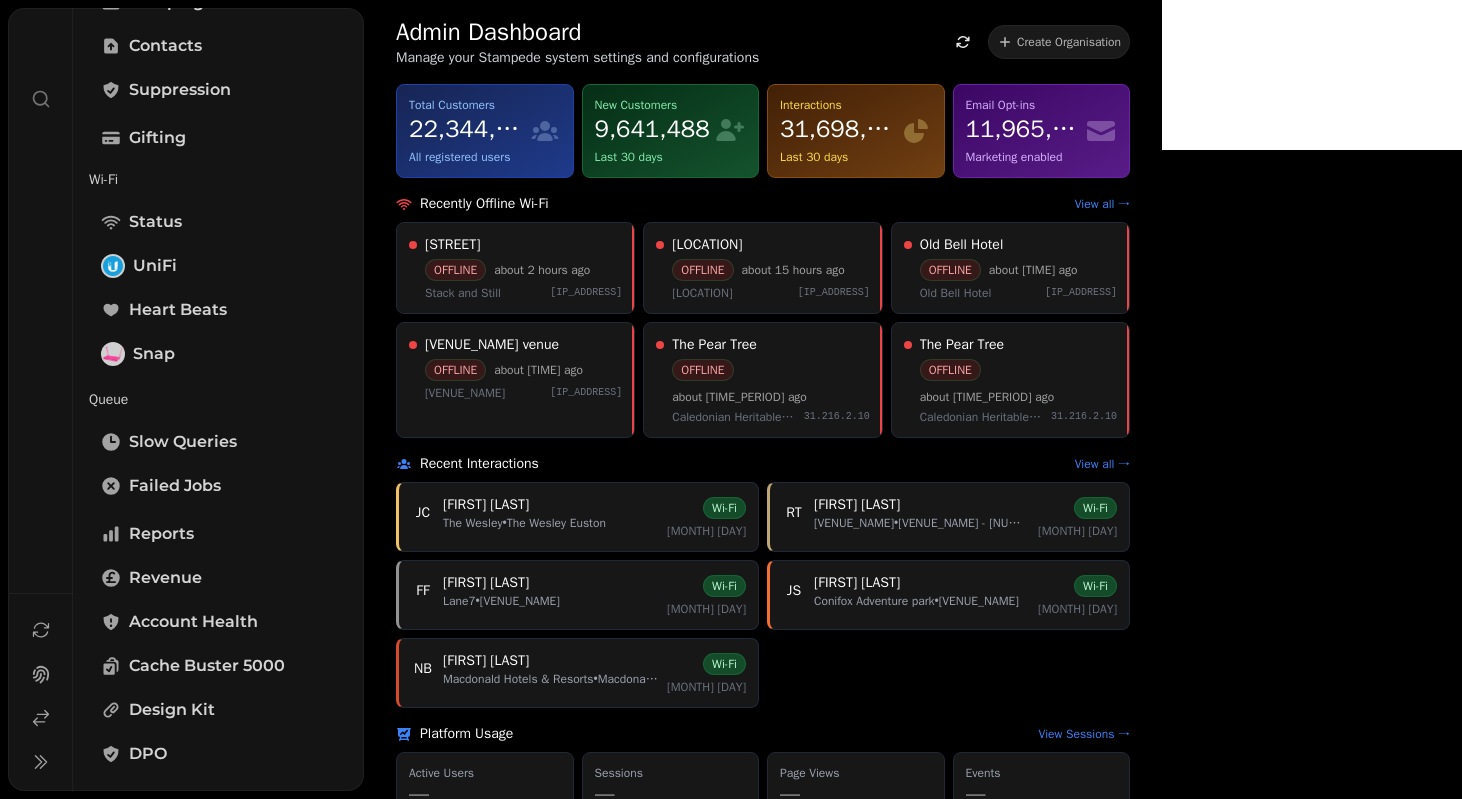 scroll, scrollTop: 0, scrollLeft: 0, axis: both 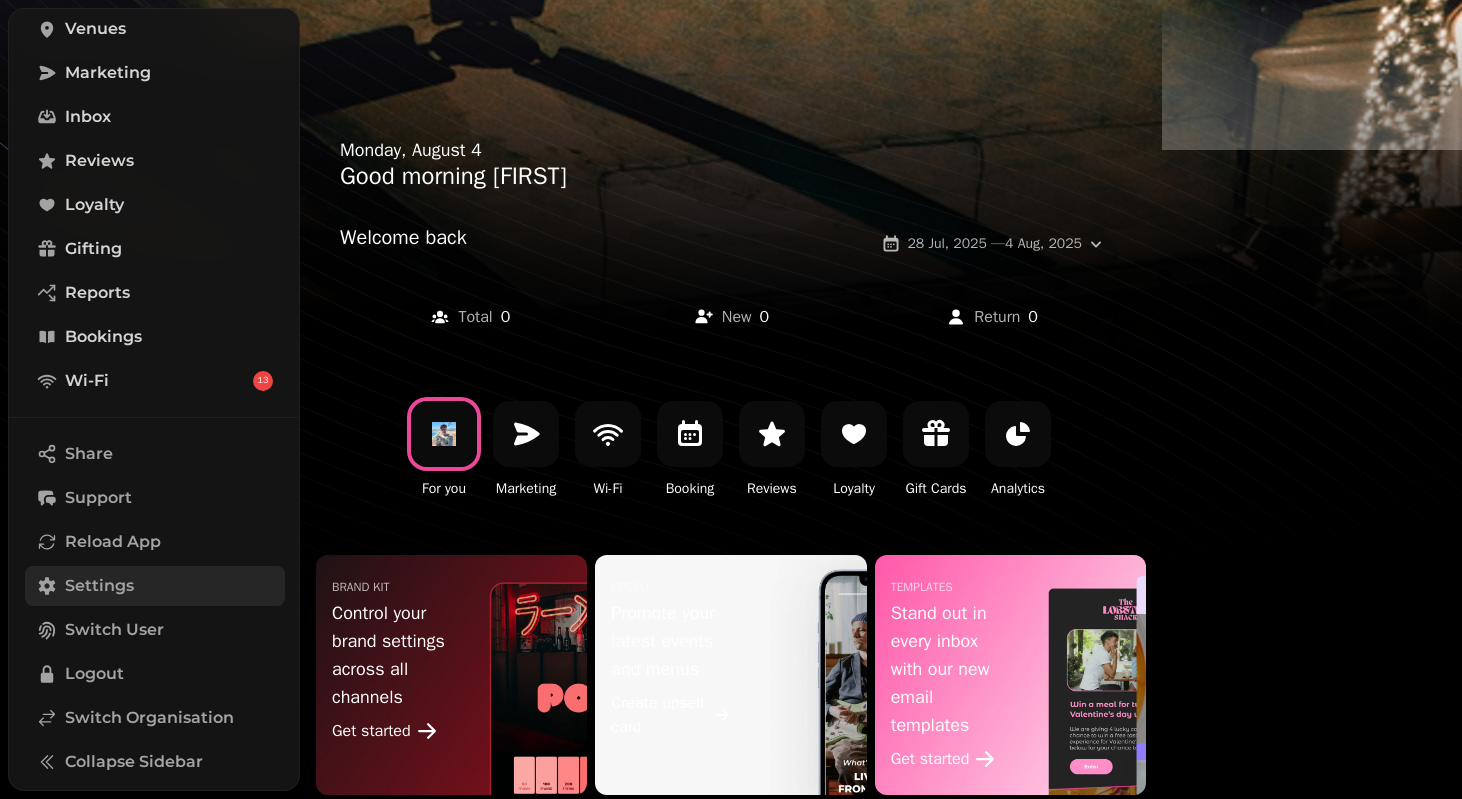 click on "Settings" at bounding box center (99, 586) 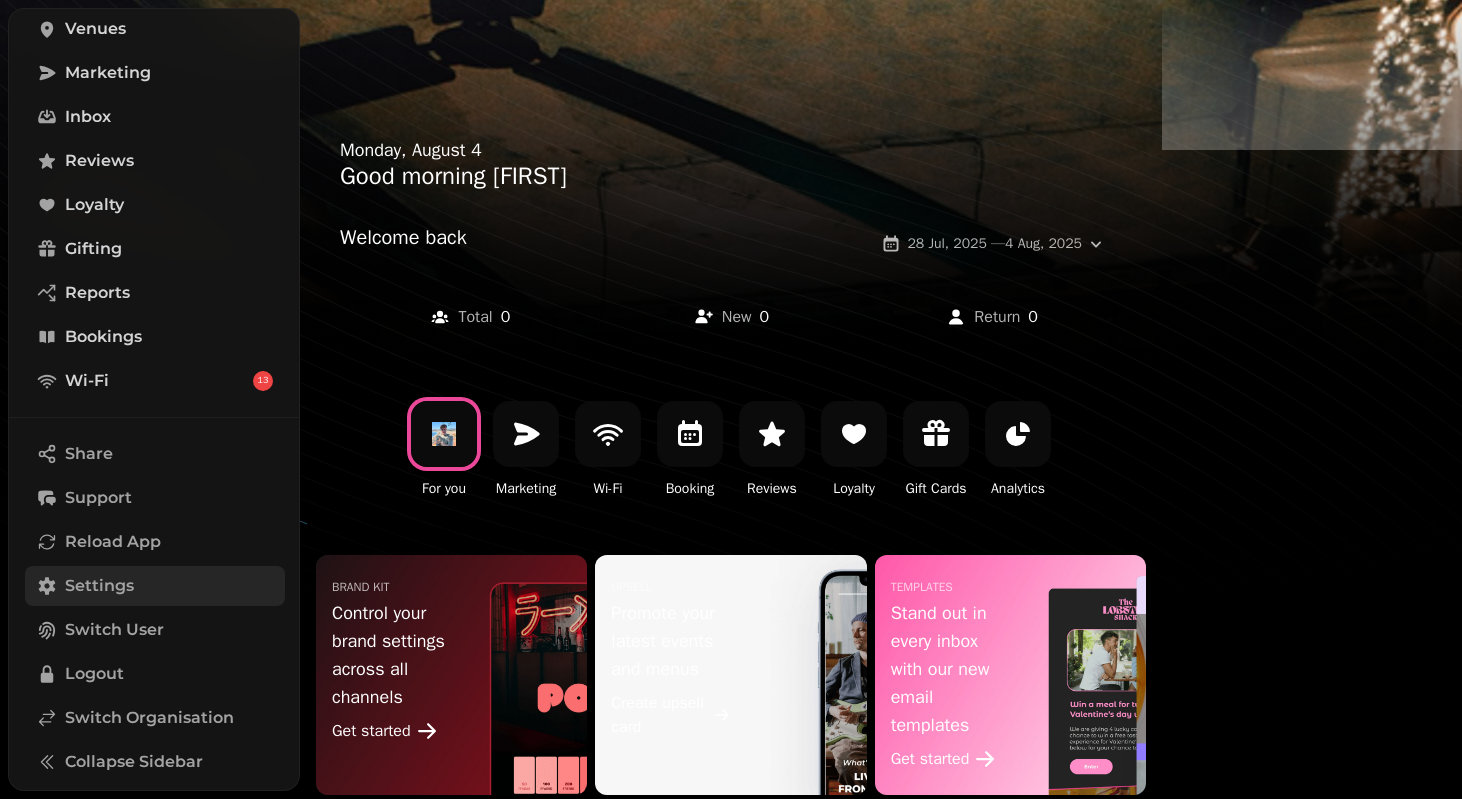 scroll, scrollTop: 160, scrollLeft: 0, axis: vertical 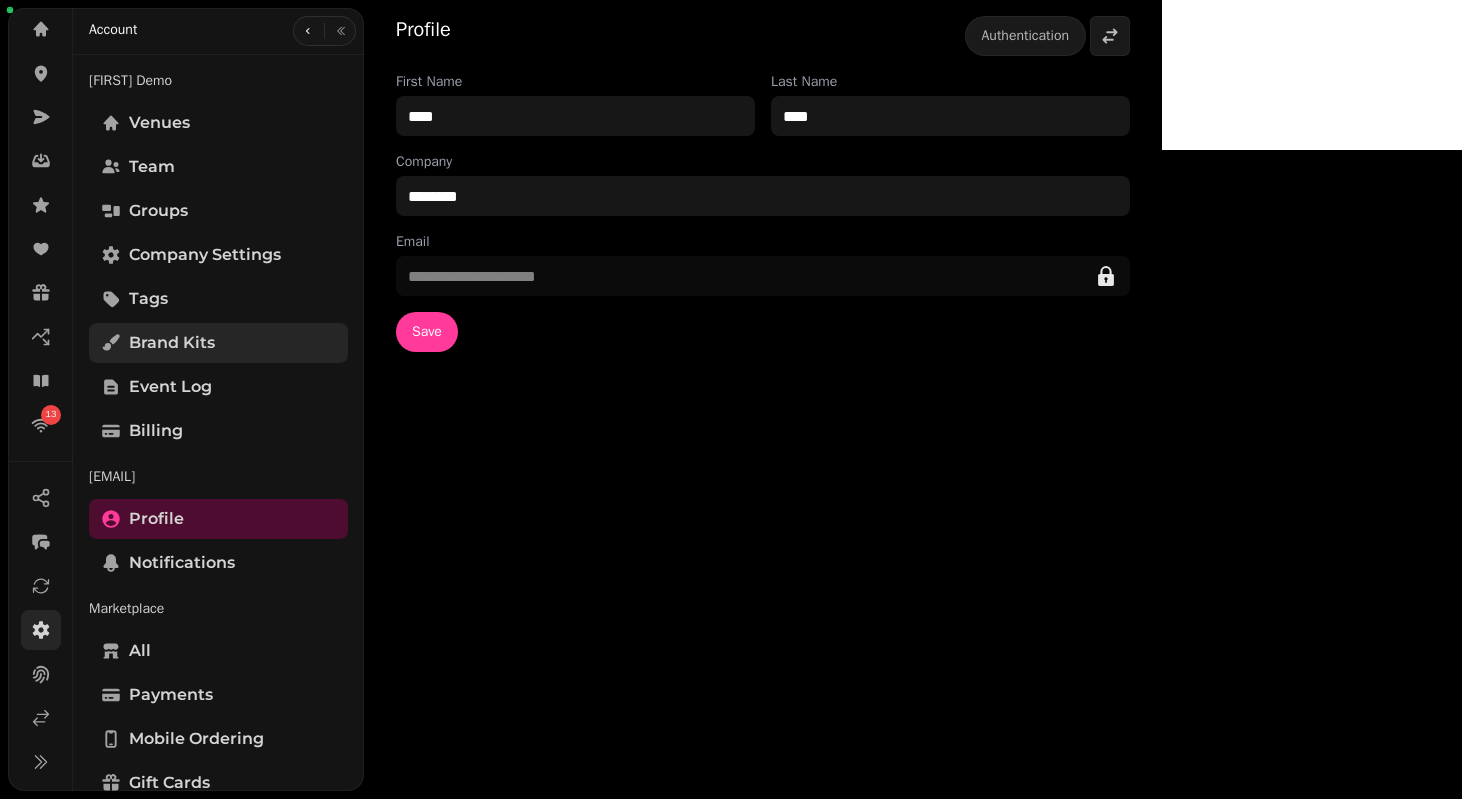 click on "Brand Kits" at bounding box center (218, 343) 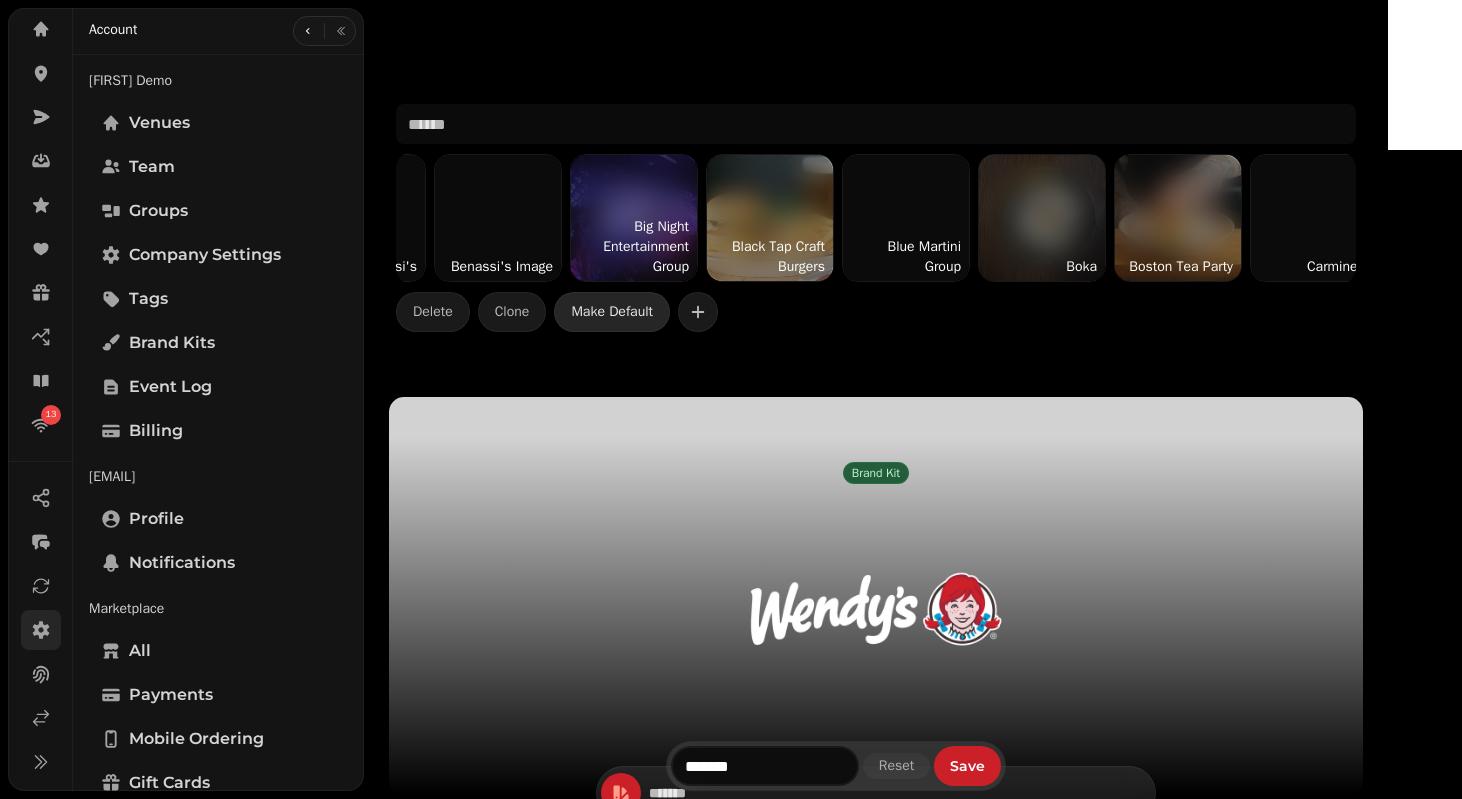 scroll, scrollTop: 0, scrollLeft: 12377, axis: horizontal 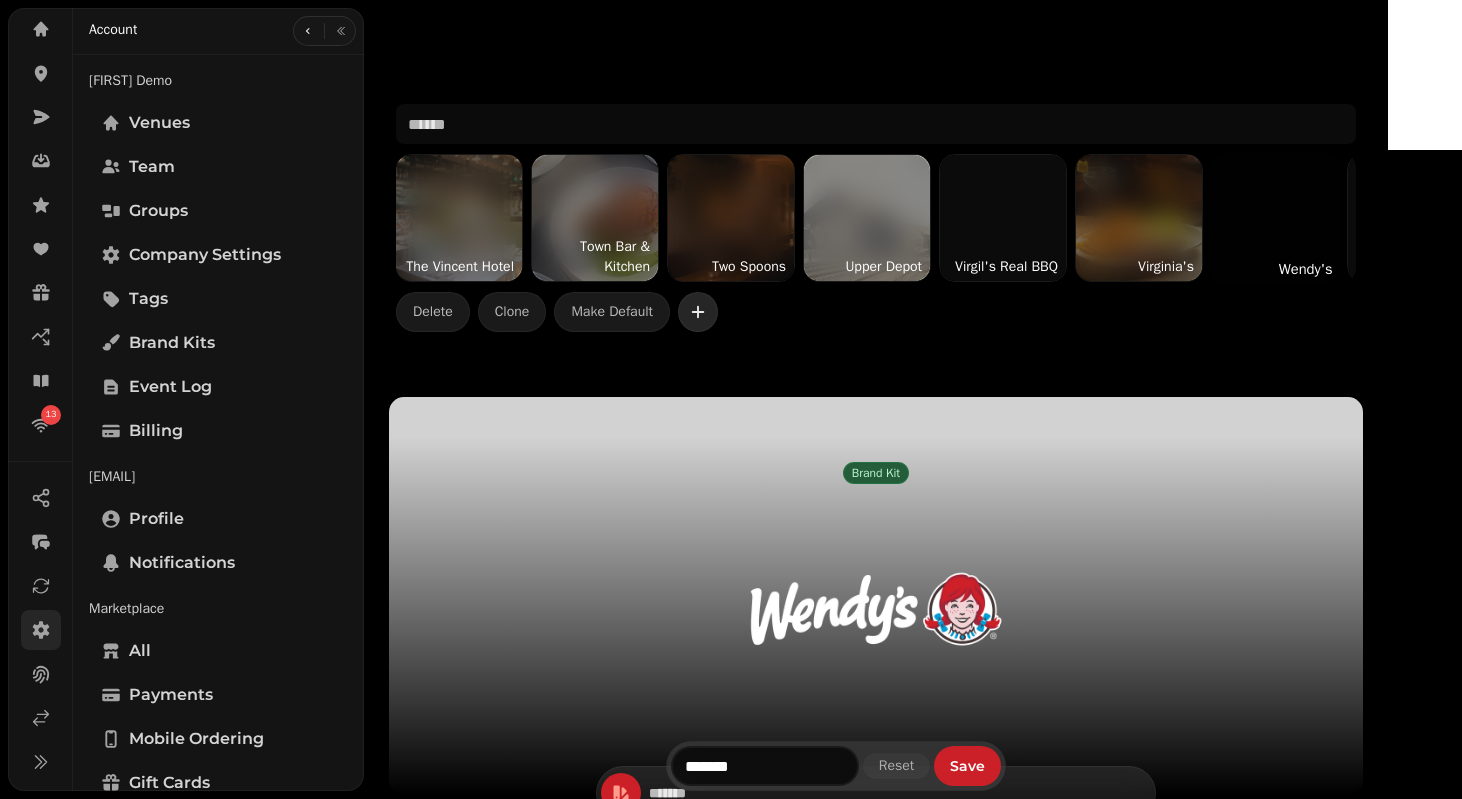 click 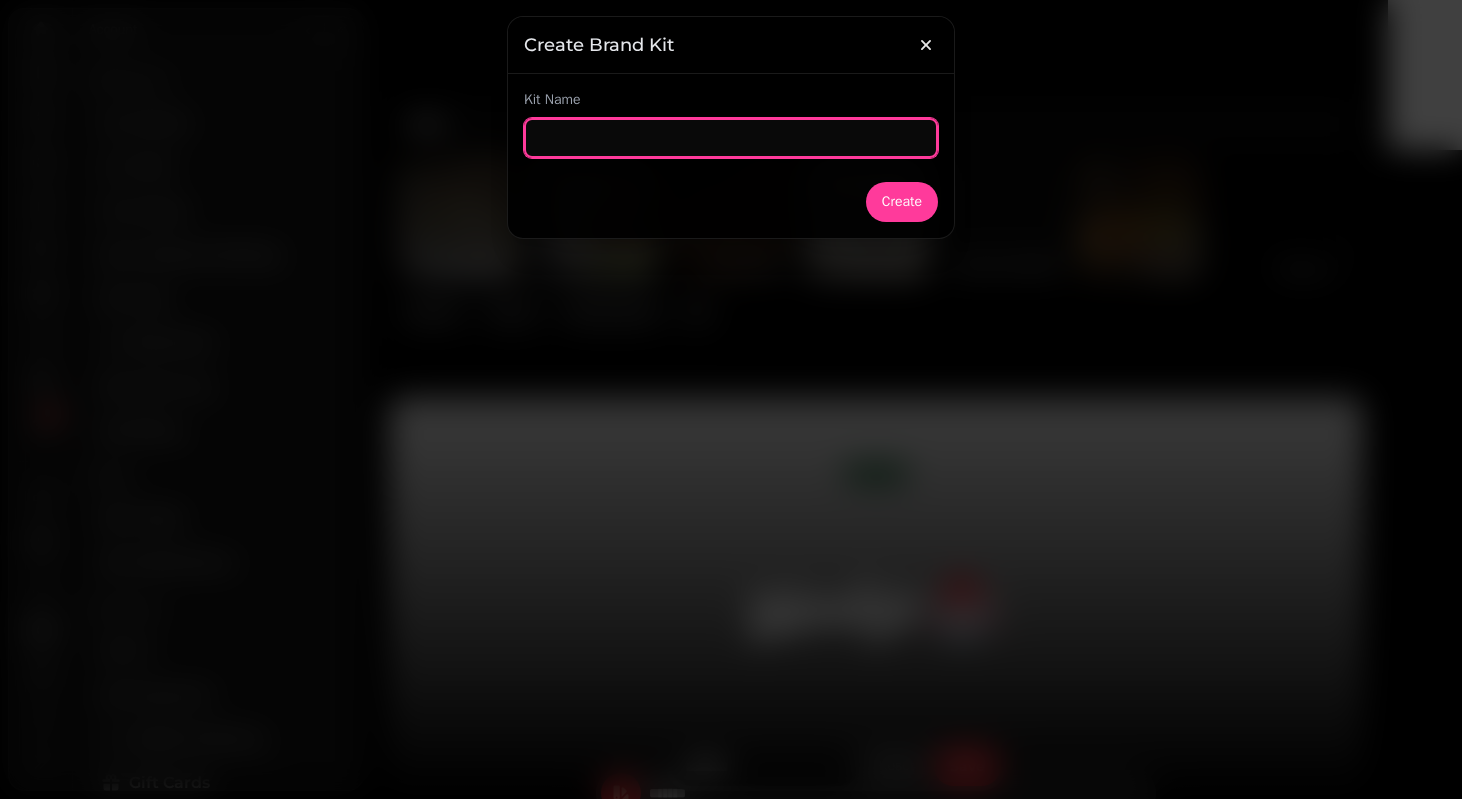 click at bounding box center [731, 138] 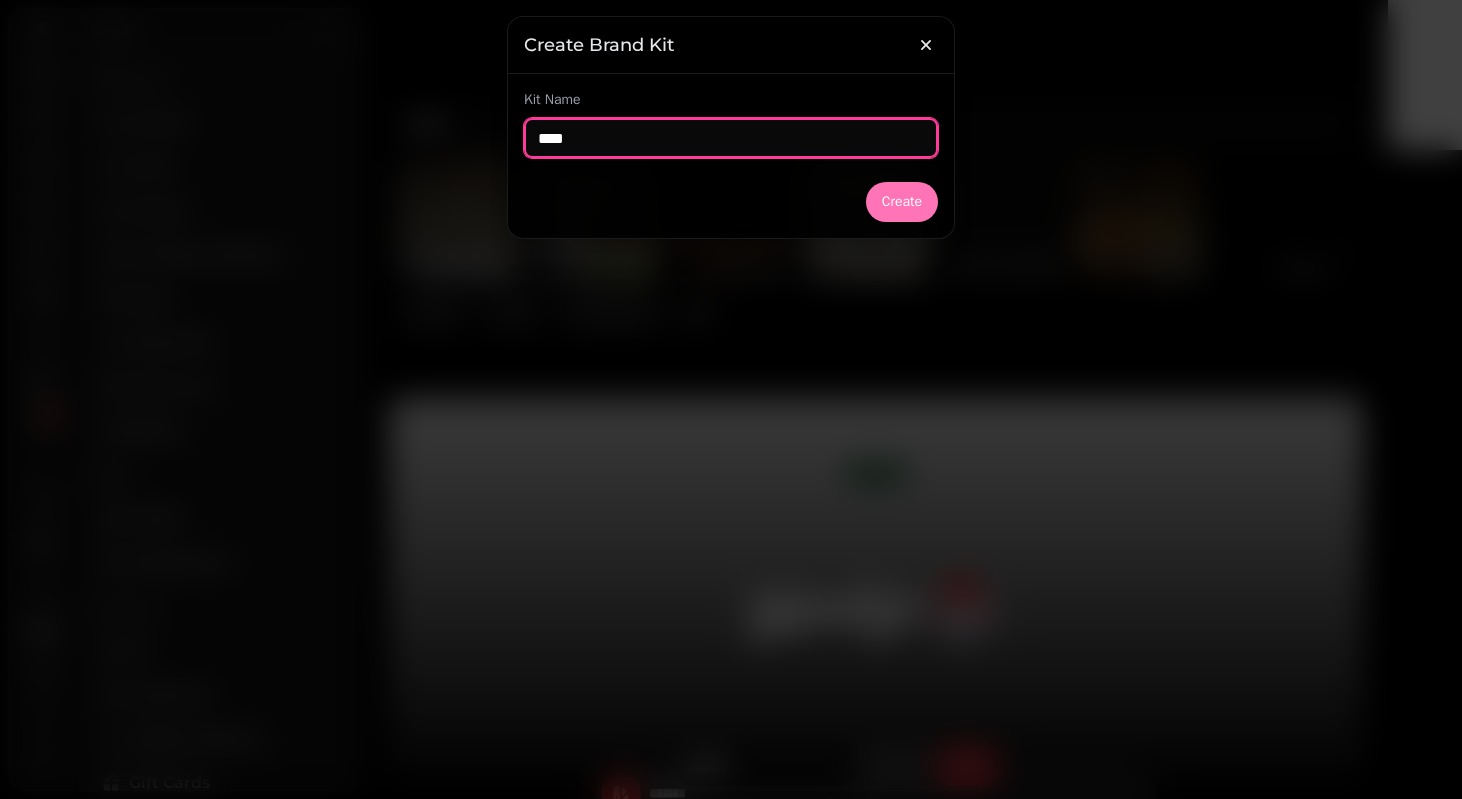 type on "****" 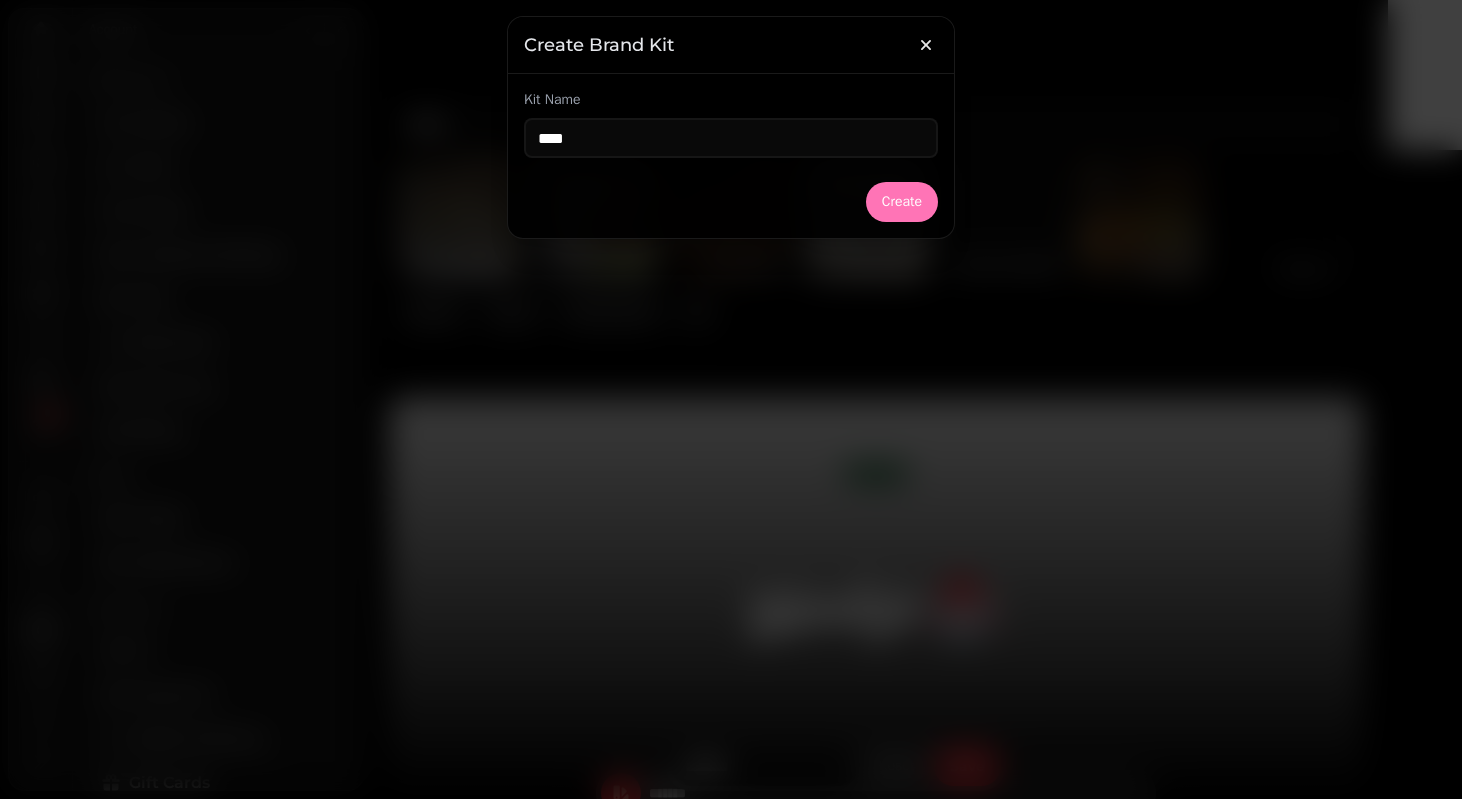 click on "Create" at bounding box center (902, 202) 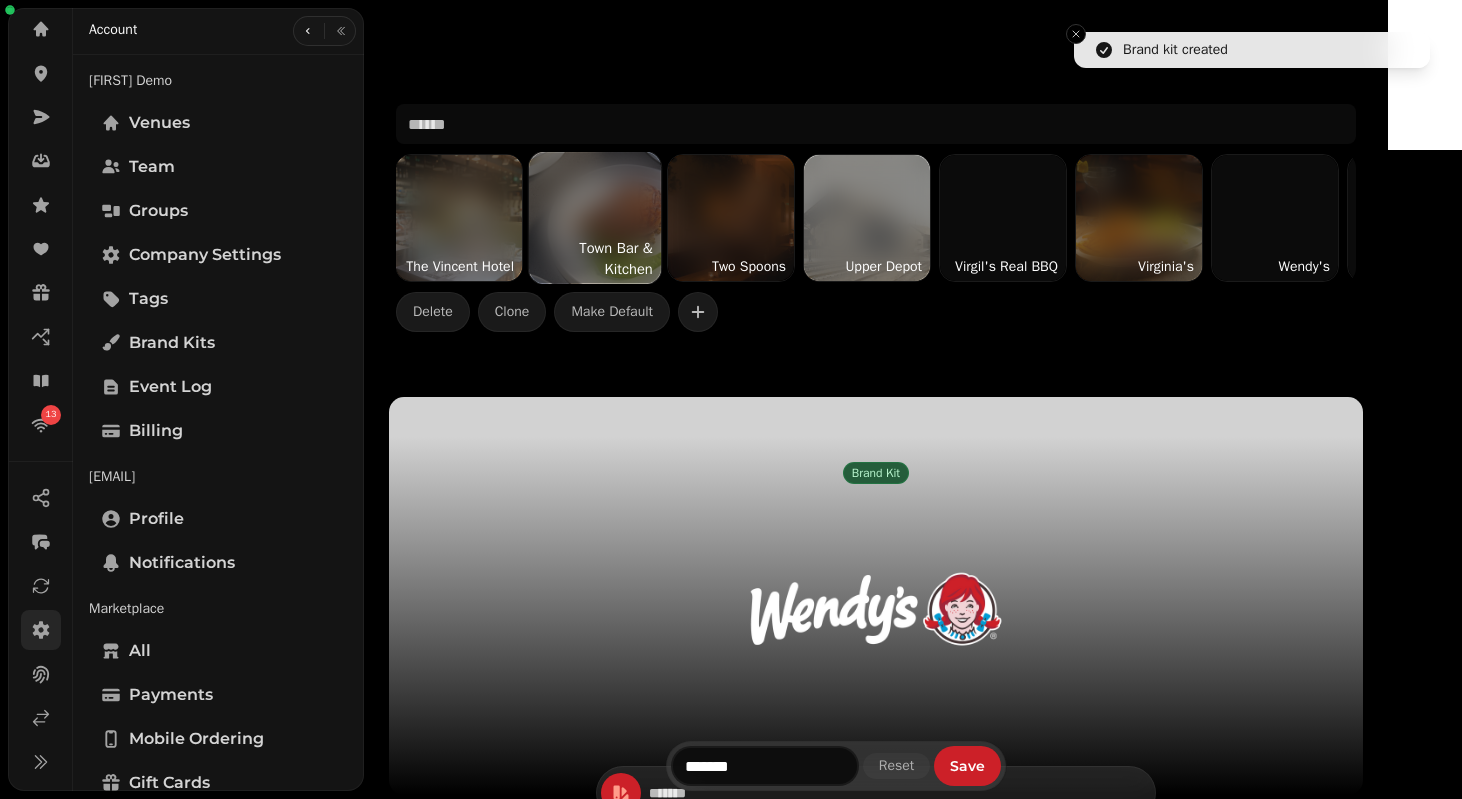 type on "*******" 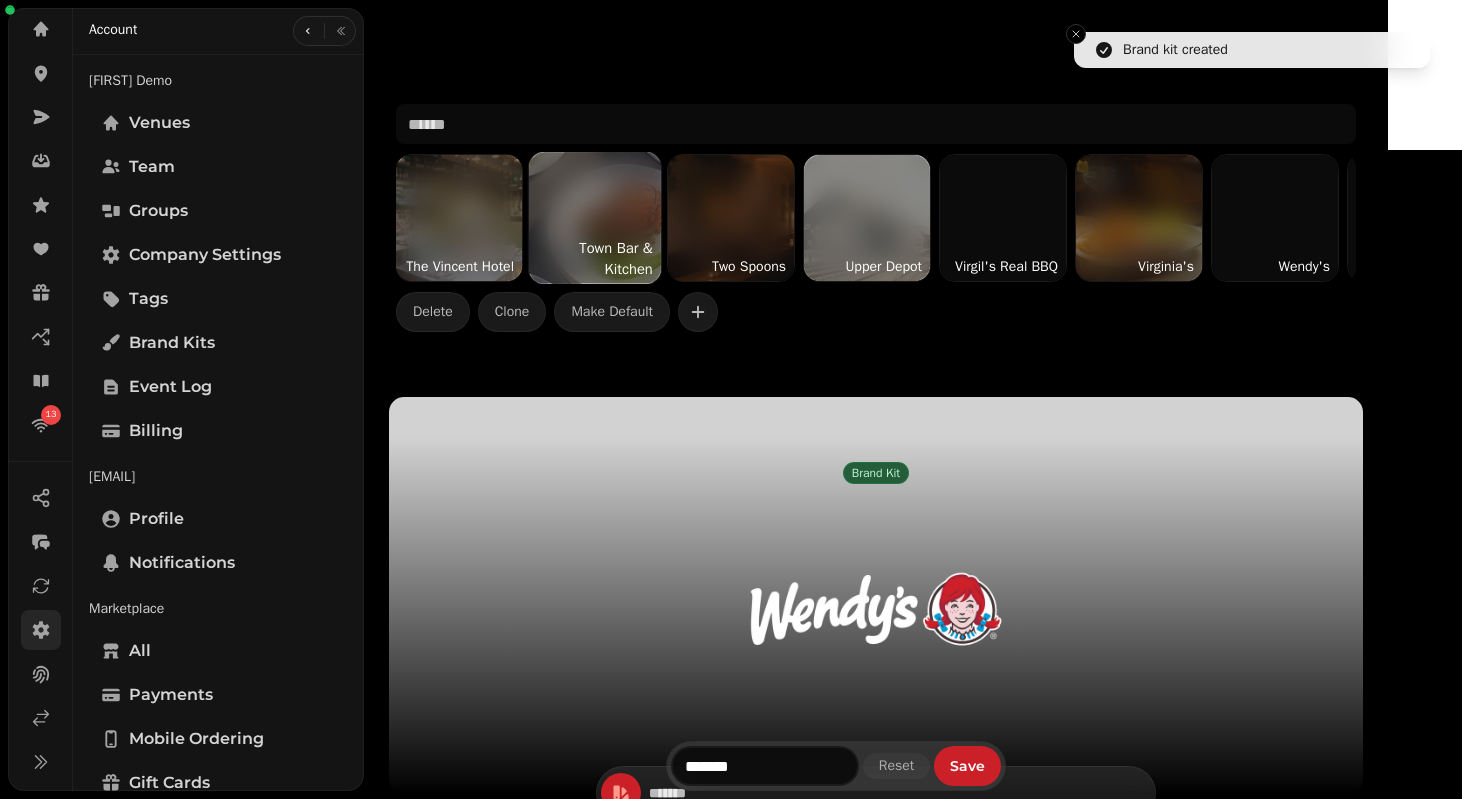 type on "*******" 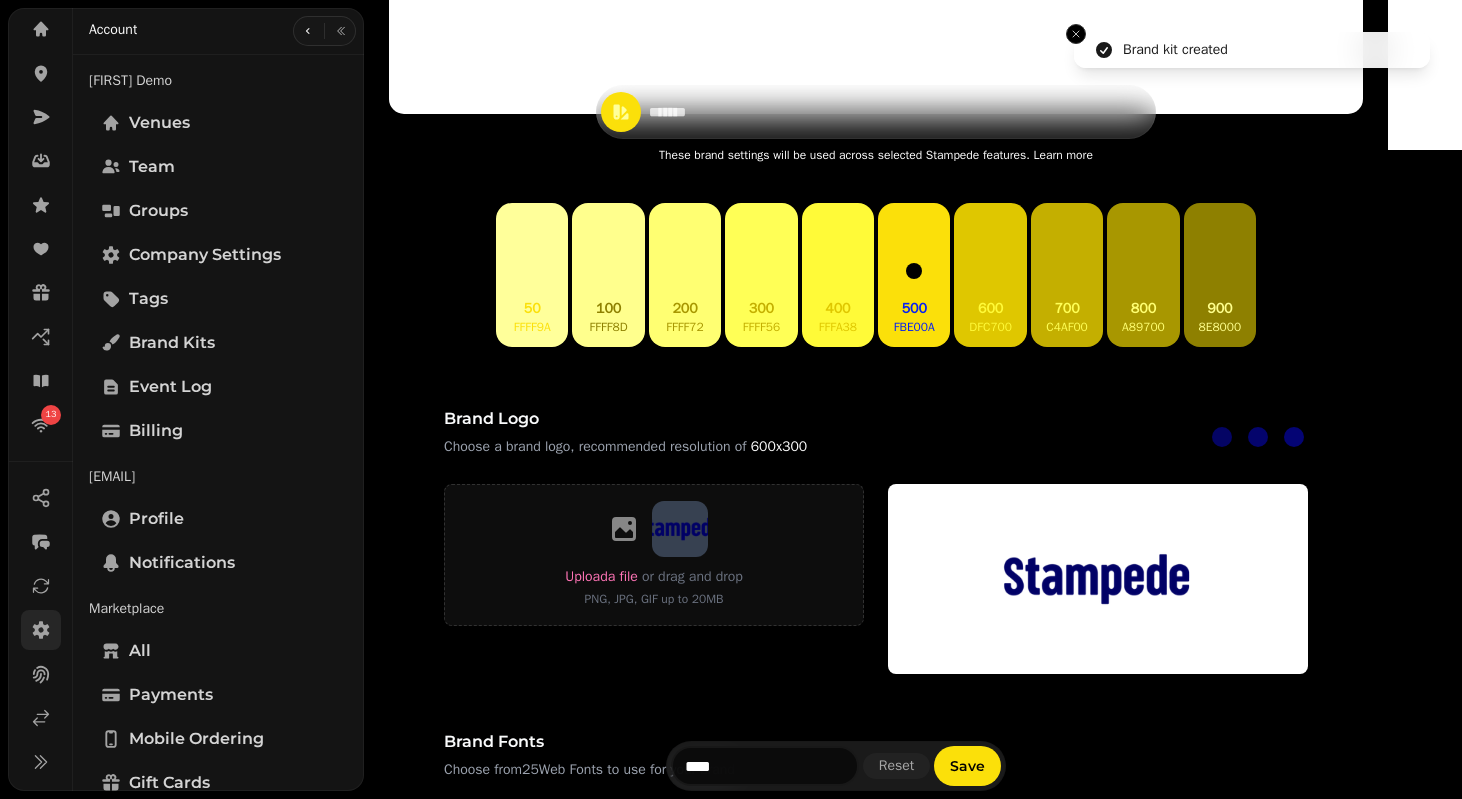 scroll, scrollTop: 649, scrollLeft: 0, axis: vertical 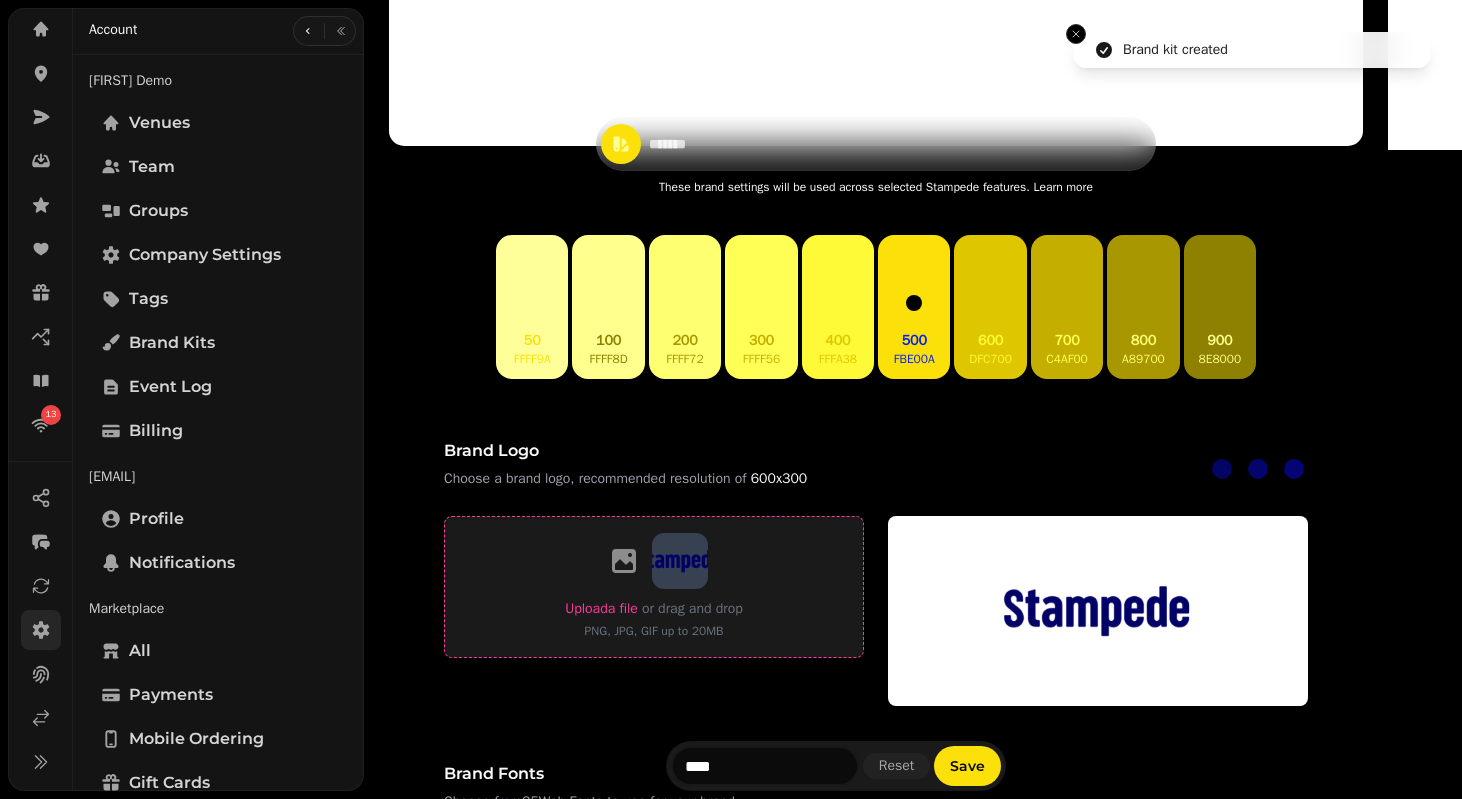click on "Upload  a file" at bounding box center (601, 608) 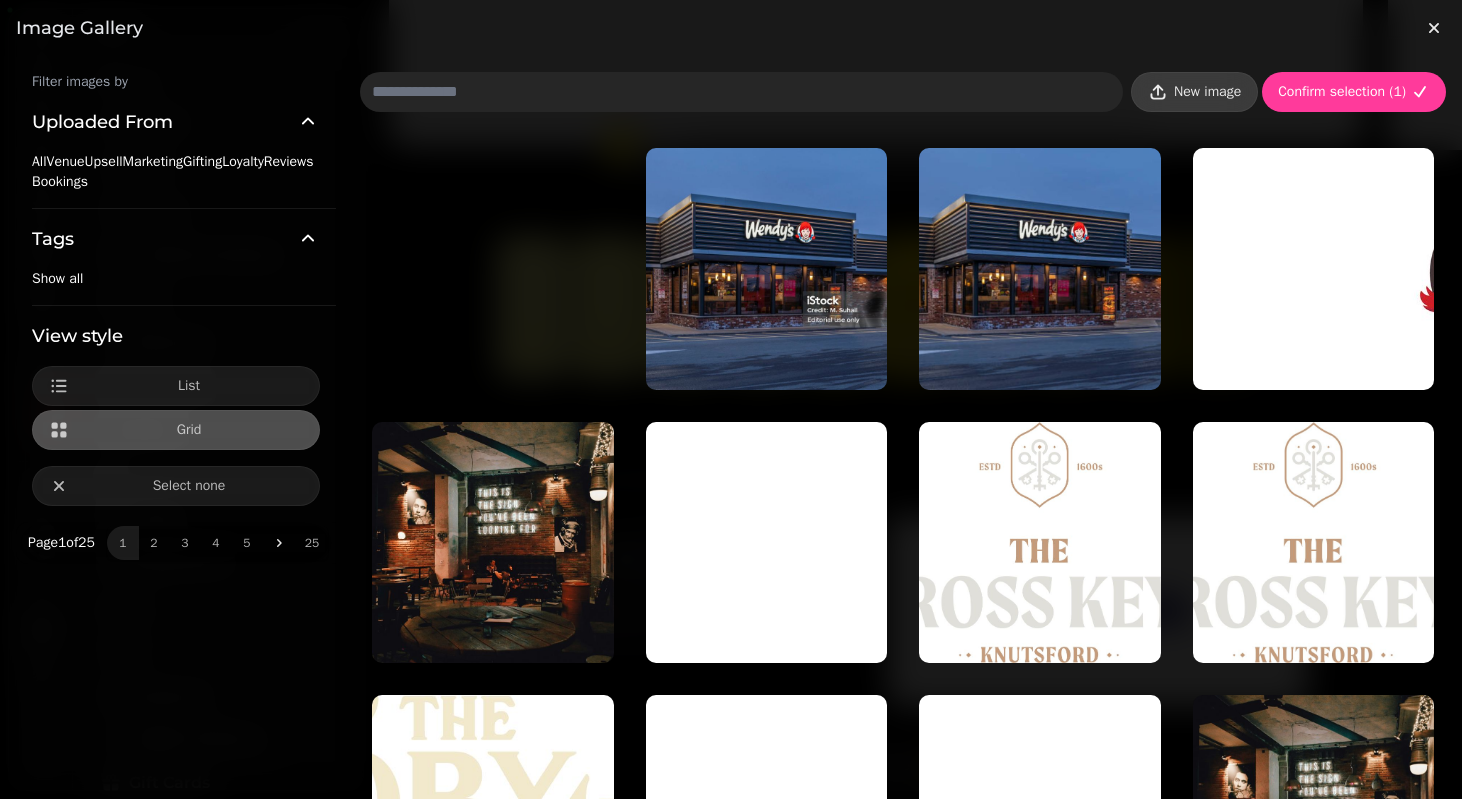 click 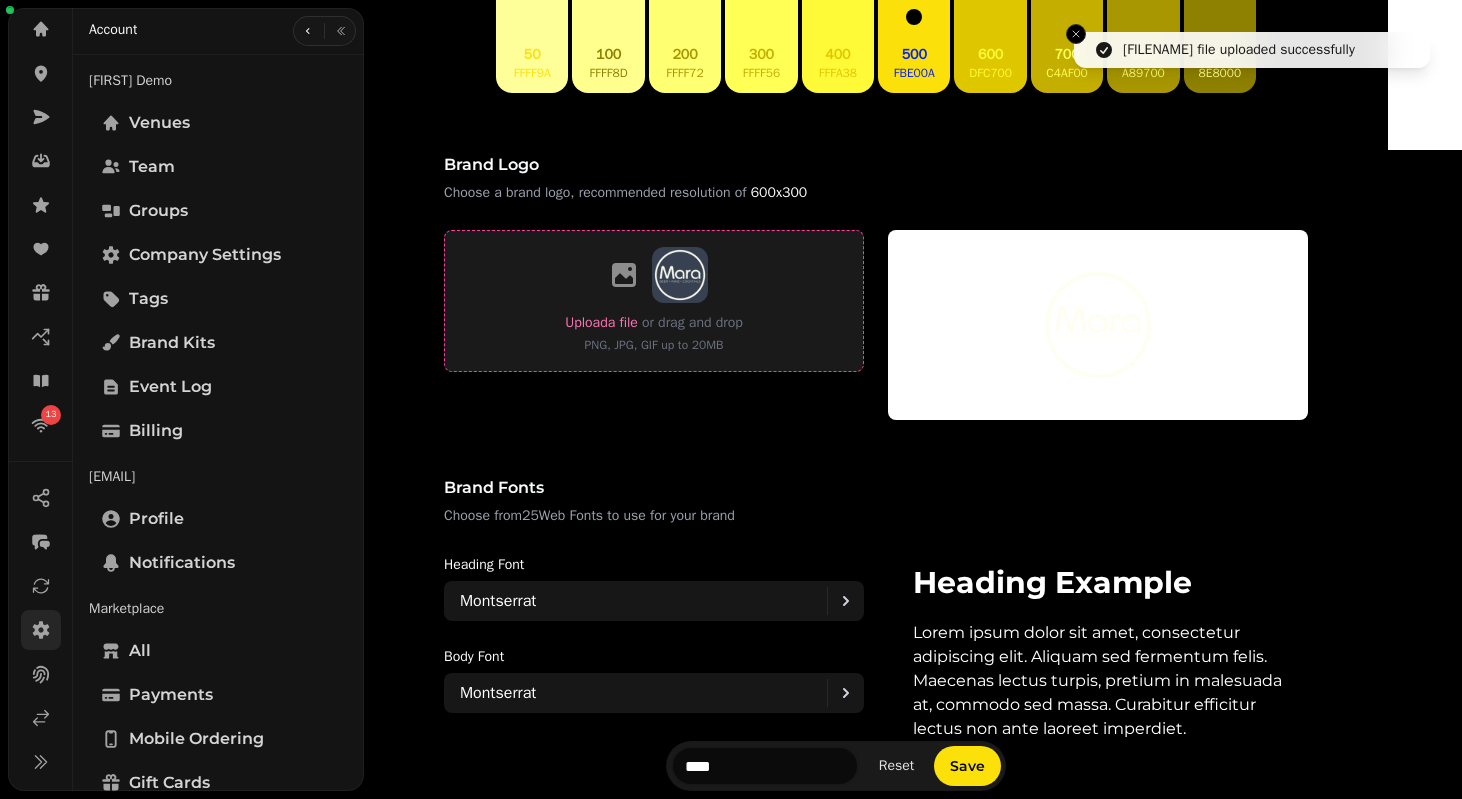 scroll, scrollTop: 1240, scrollLeft: 0, axis: vertical 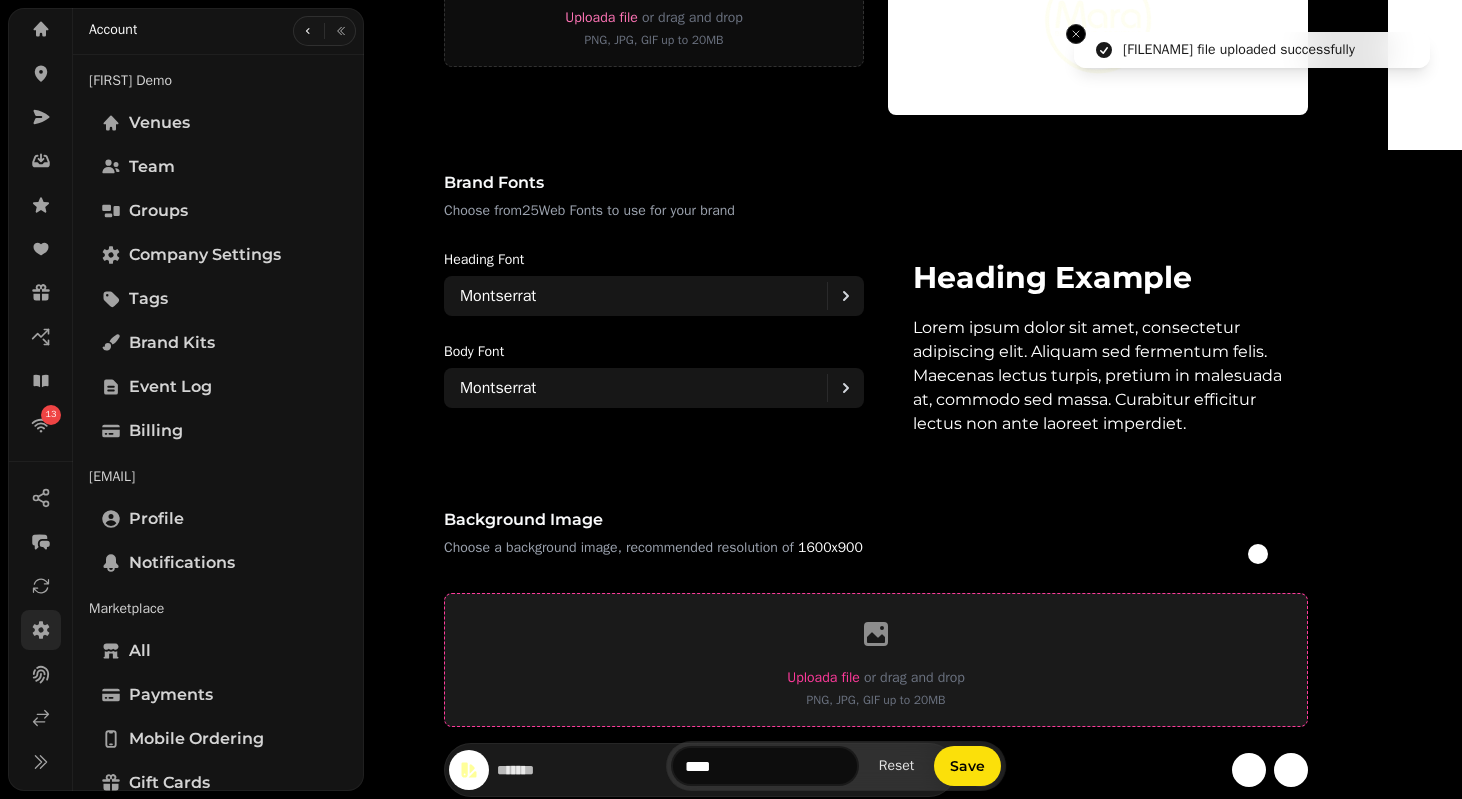 click on "Upload  a file" at bounding box center (823, 677) 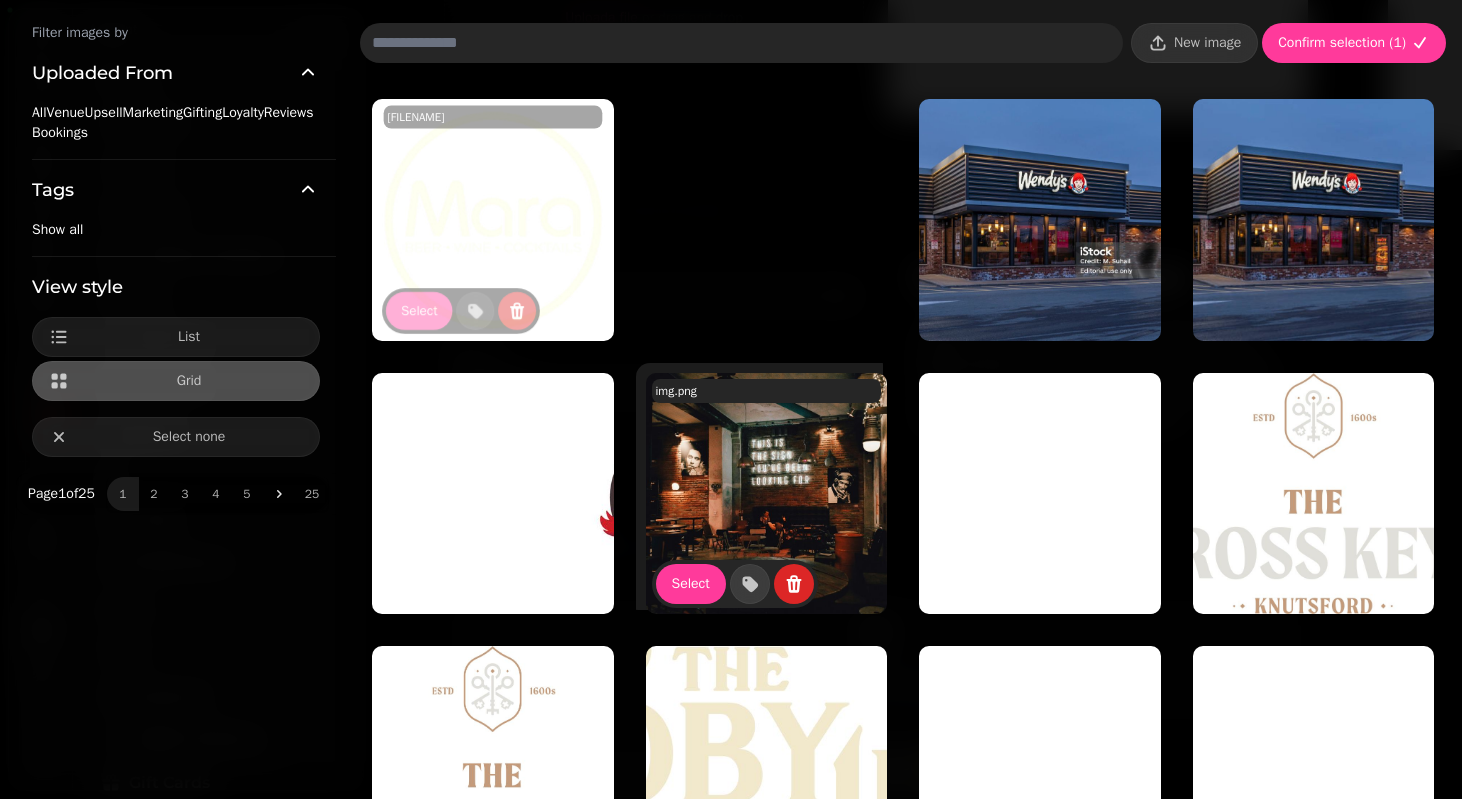 scroll, scrollTop: 55, scrollLeft: 0, axis: vertical 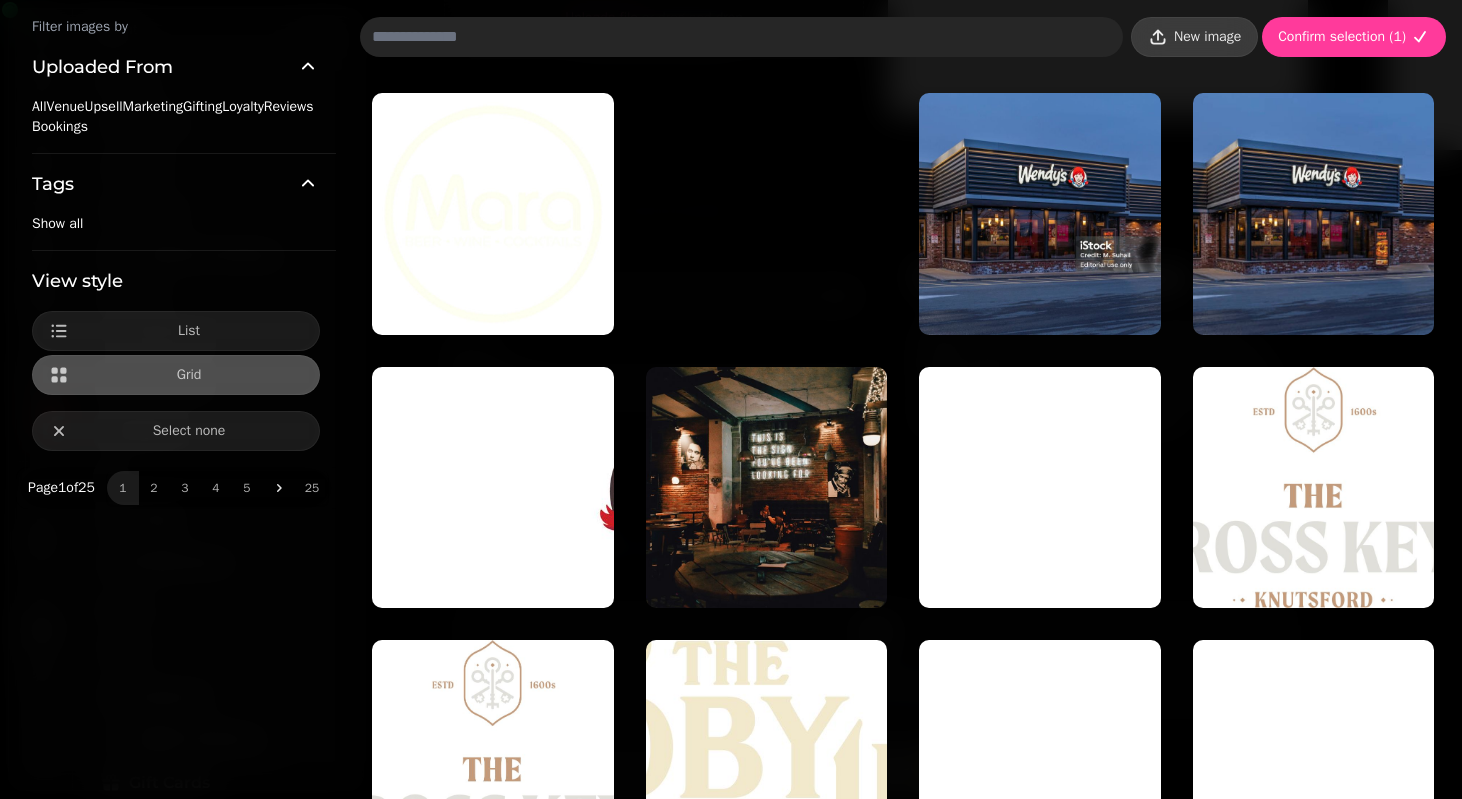 click on "New image" at bounding box center (1207, 37) 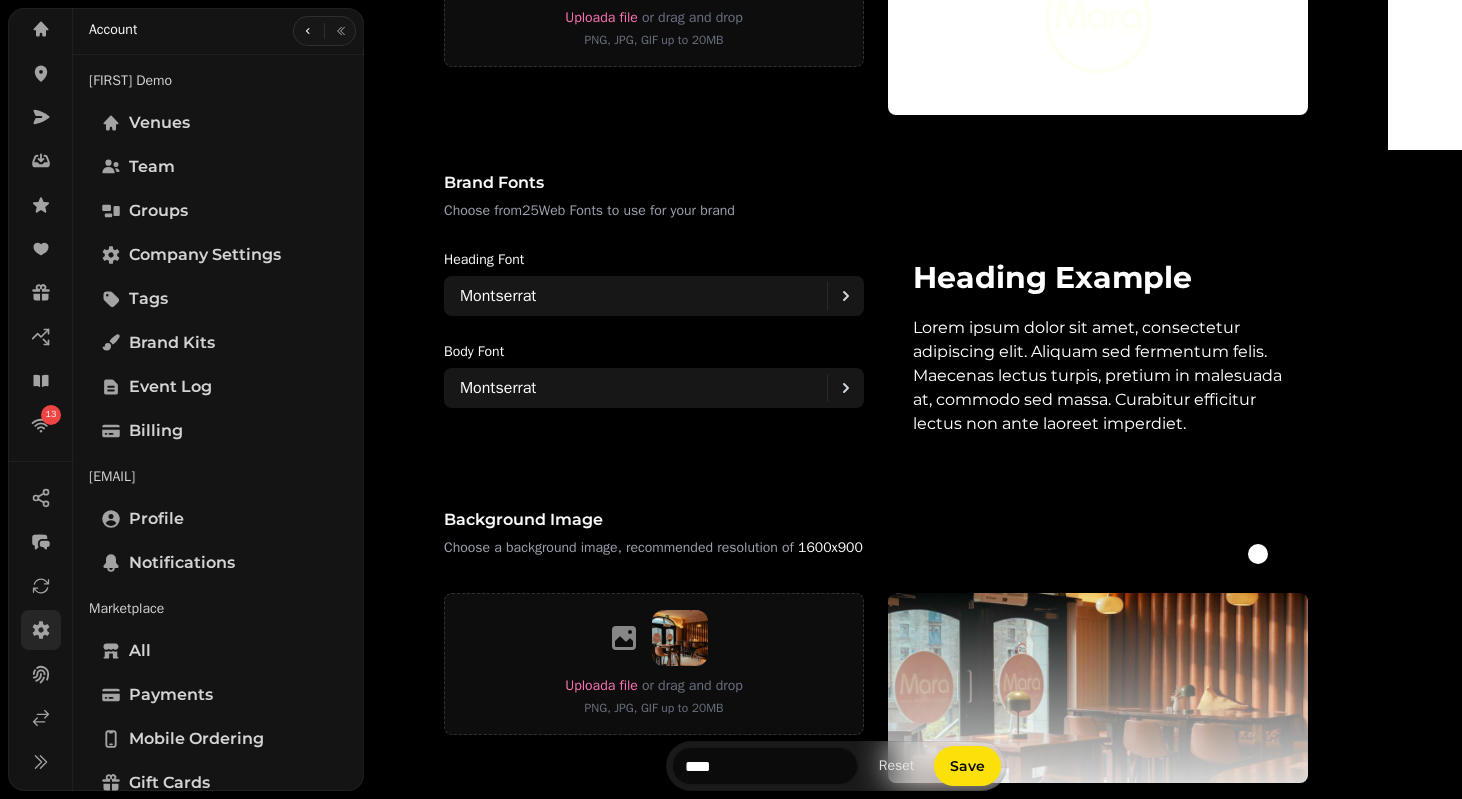 scroll, scrollTop: 1591, scrollLeft: 0, axis: vertical 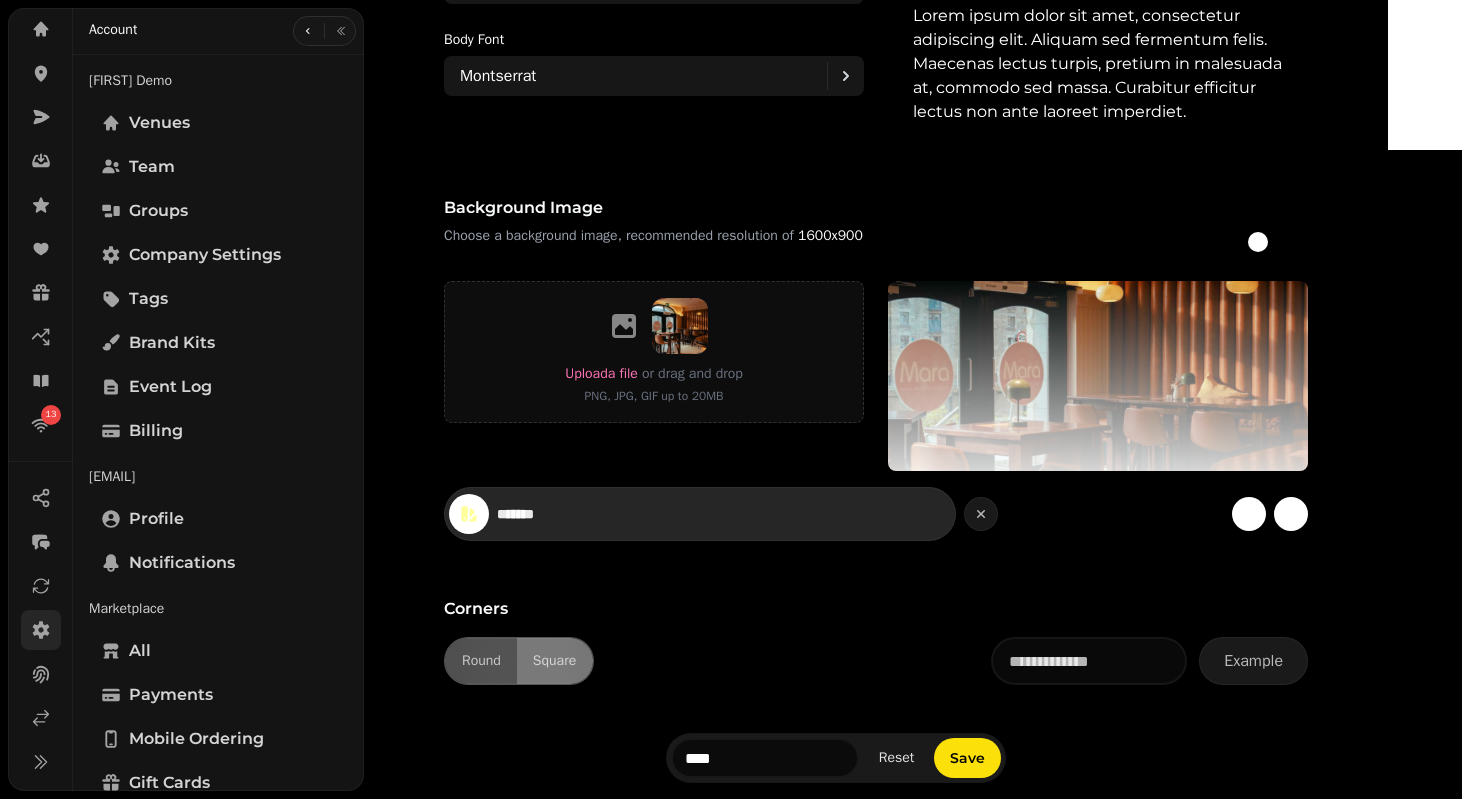 click on "*******" at bounding box center (567, 514) 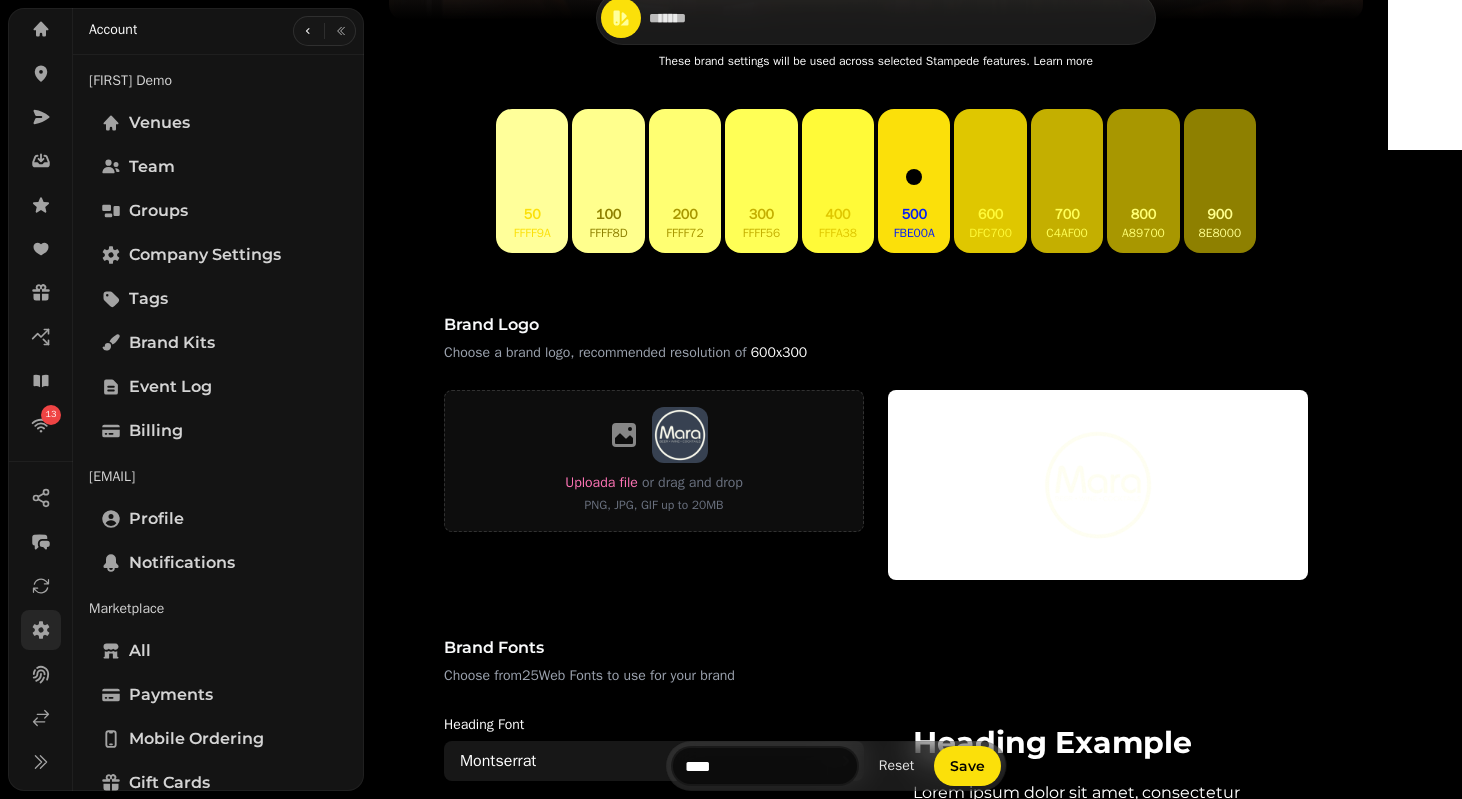scroll, scrollTop: 397, scrollLeft: 0, axis: vertical 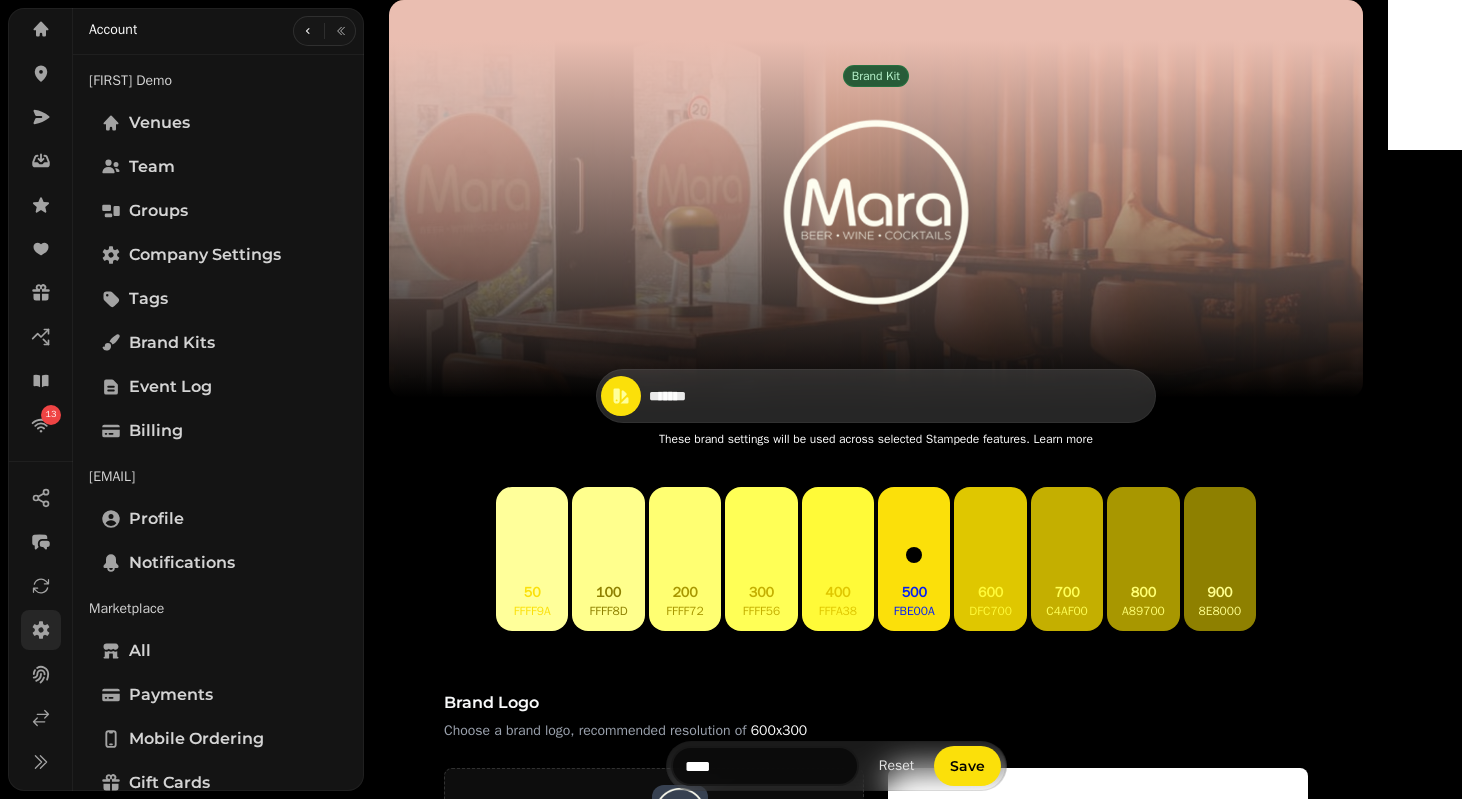 type on "*******" 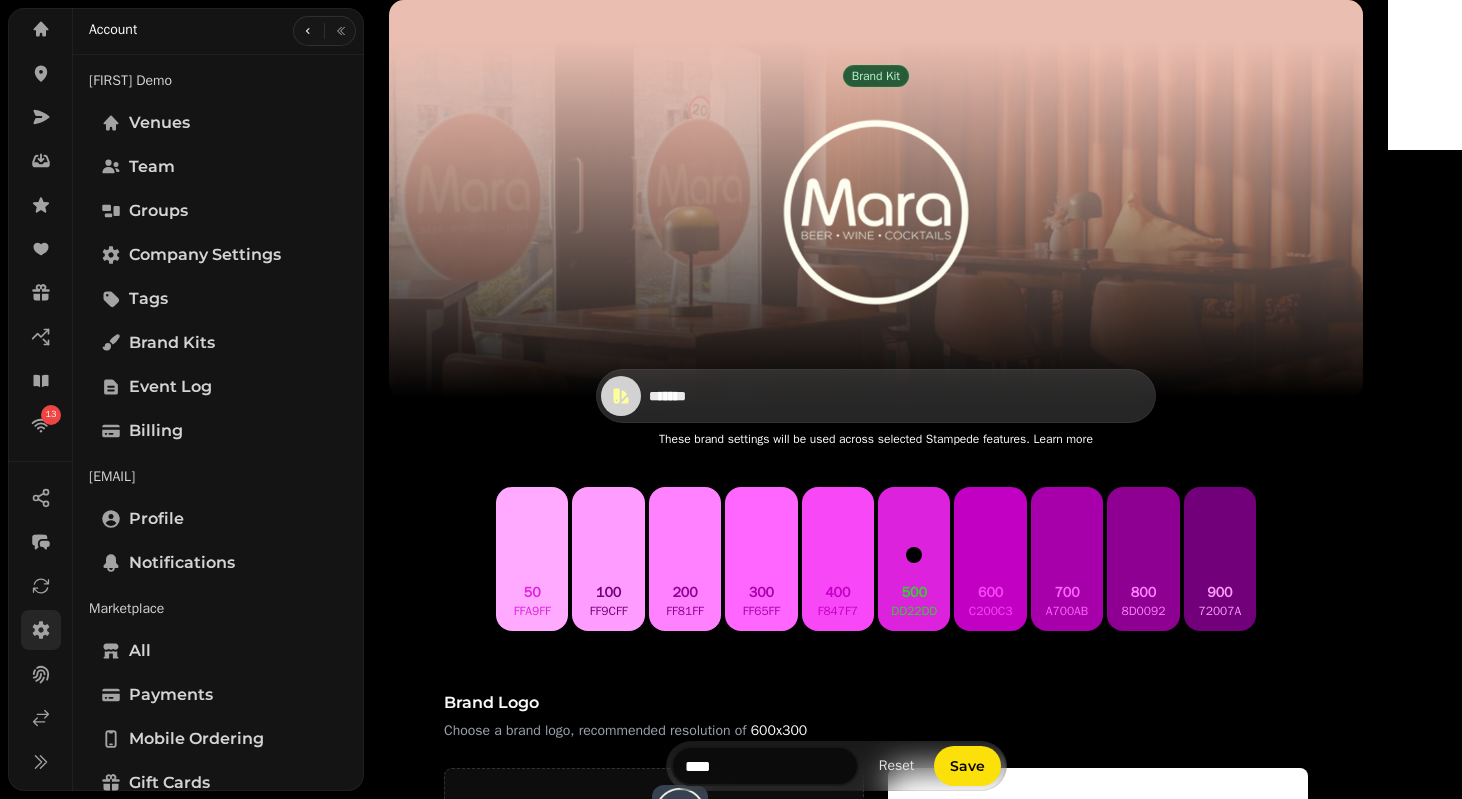type on "*******" 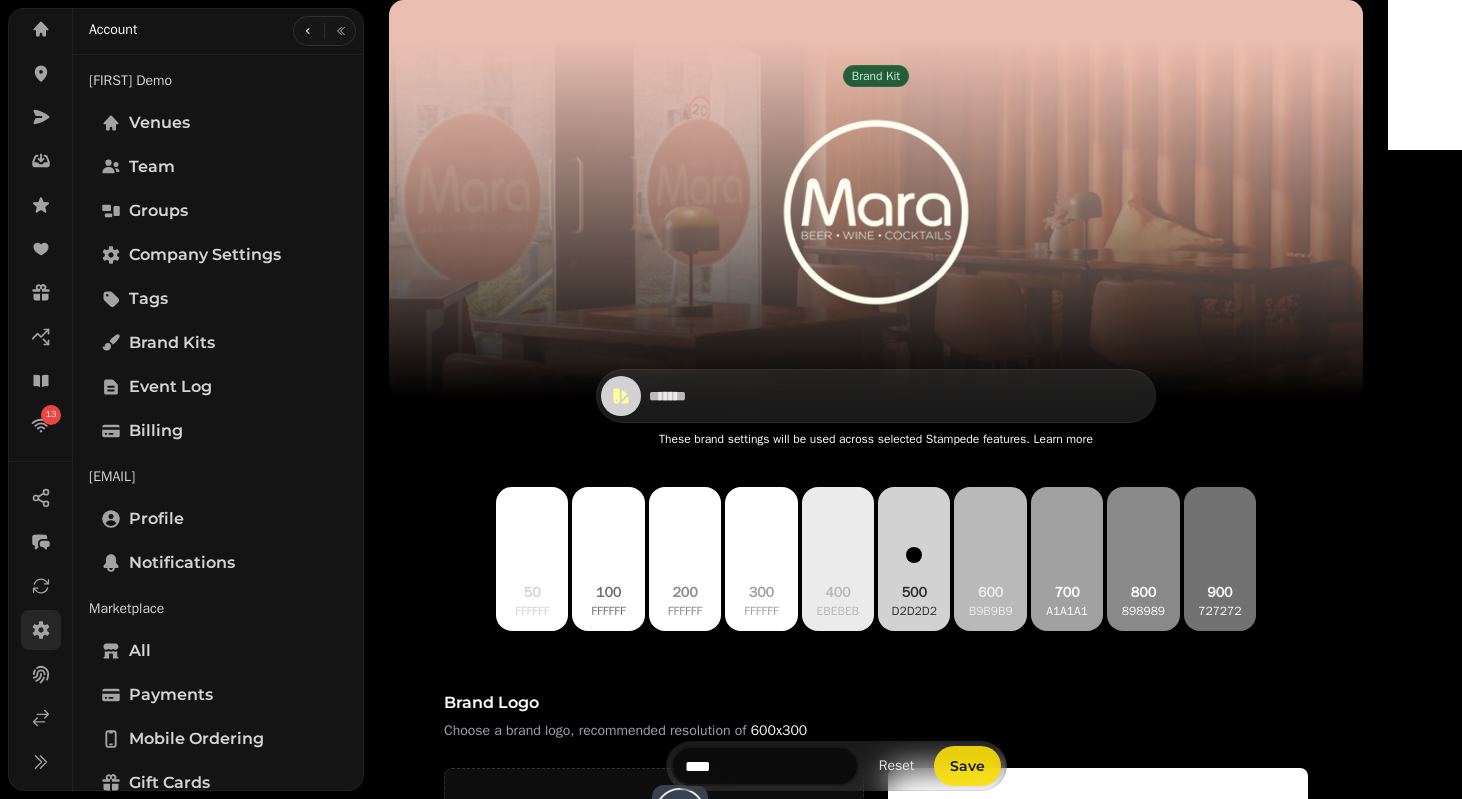 click on "Save" at bounding box center (967, 766) 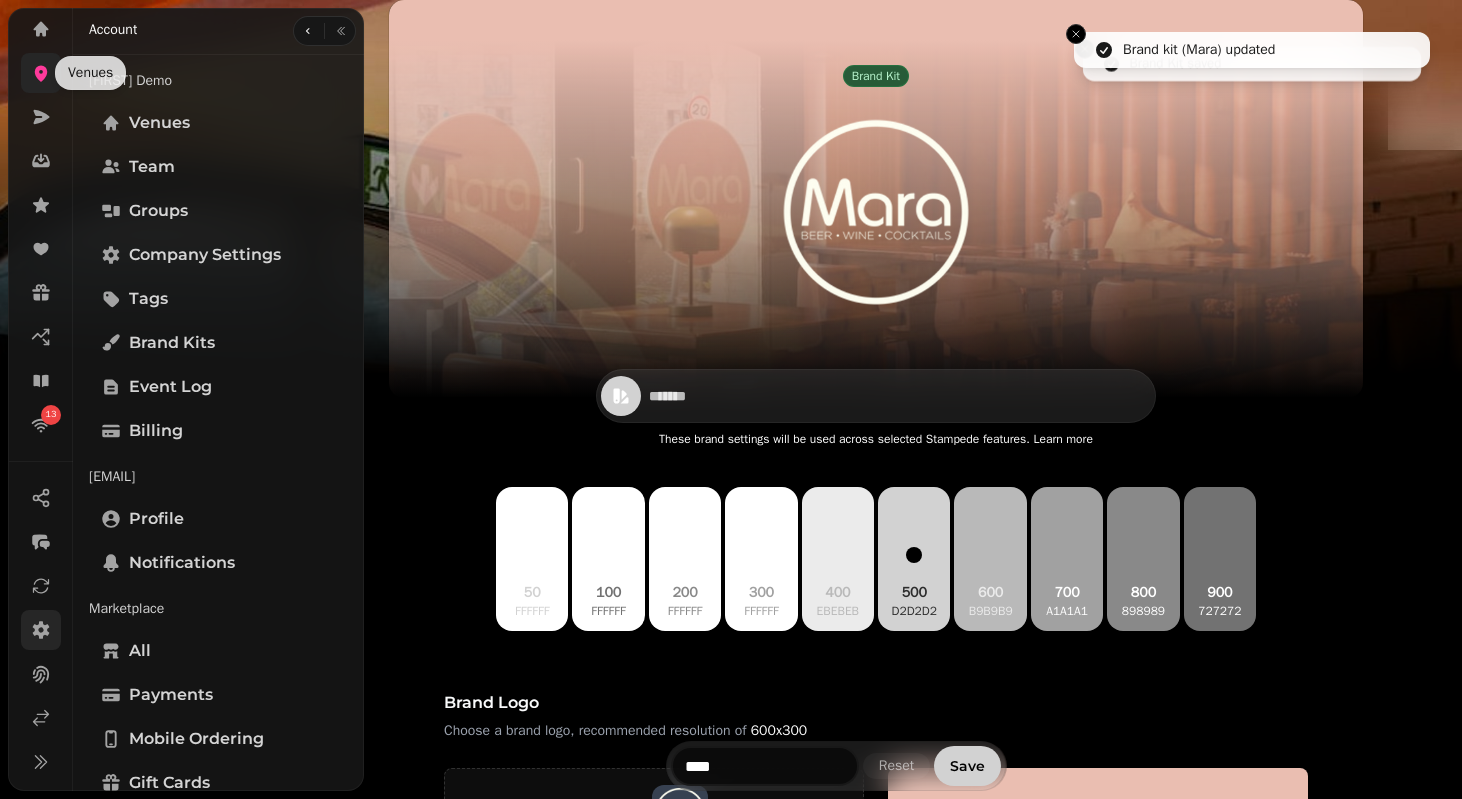 click 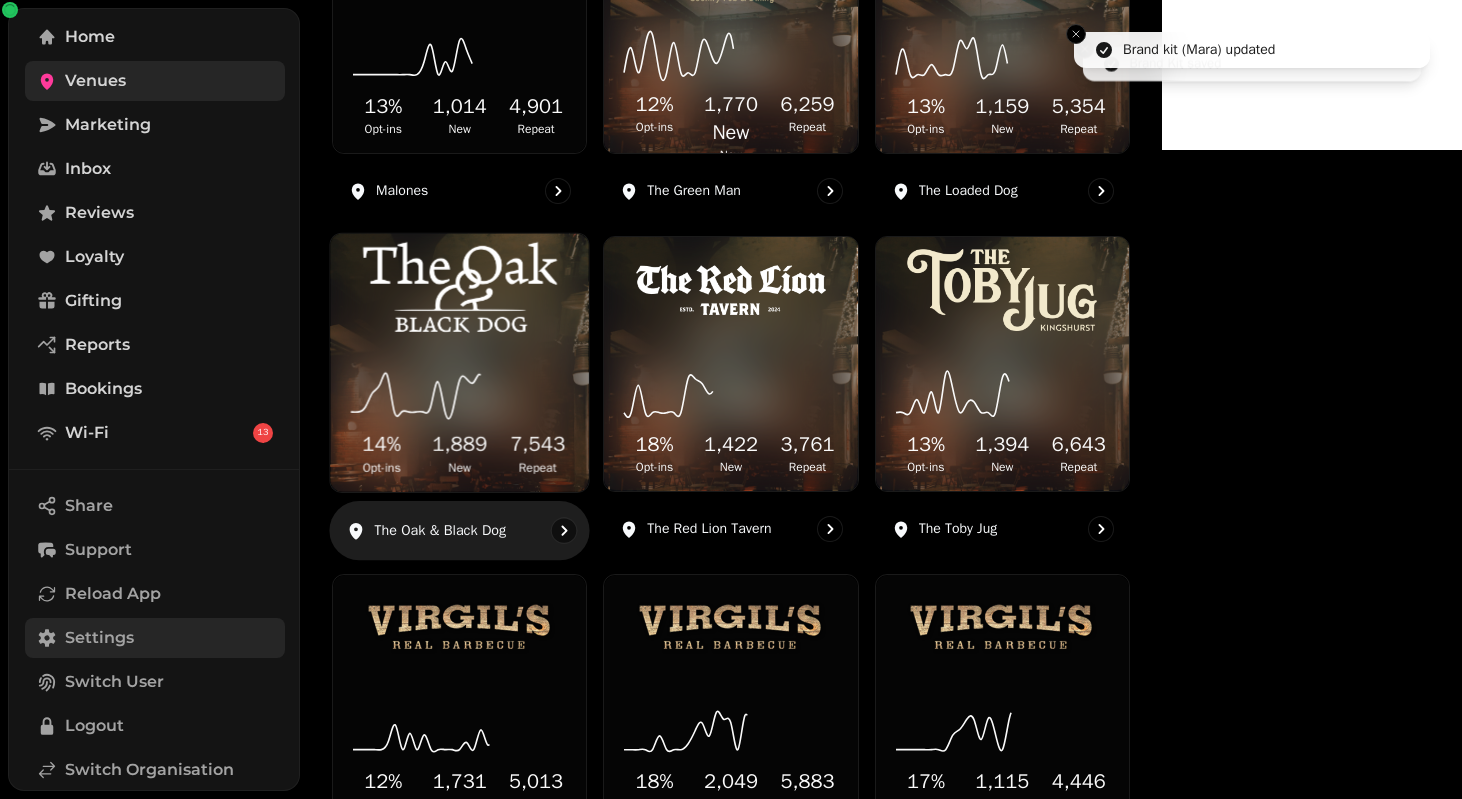 scroll, scrollTop: 0, scrollLeft: 0, axis: both 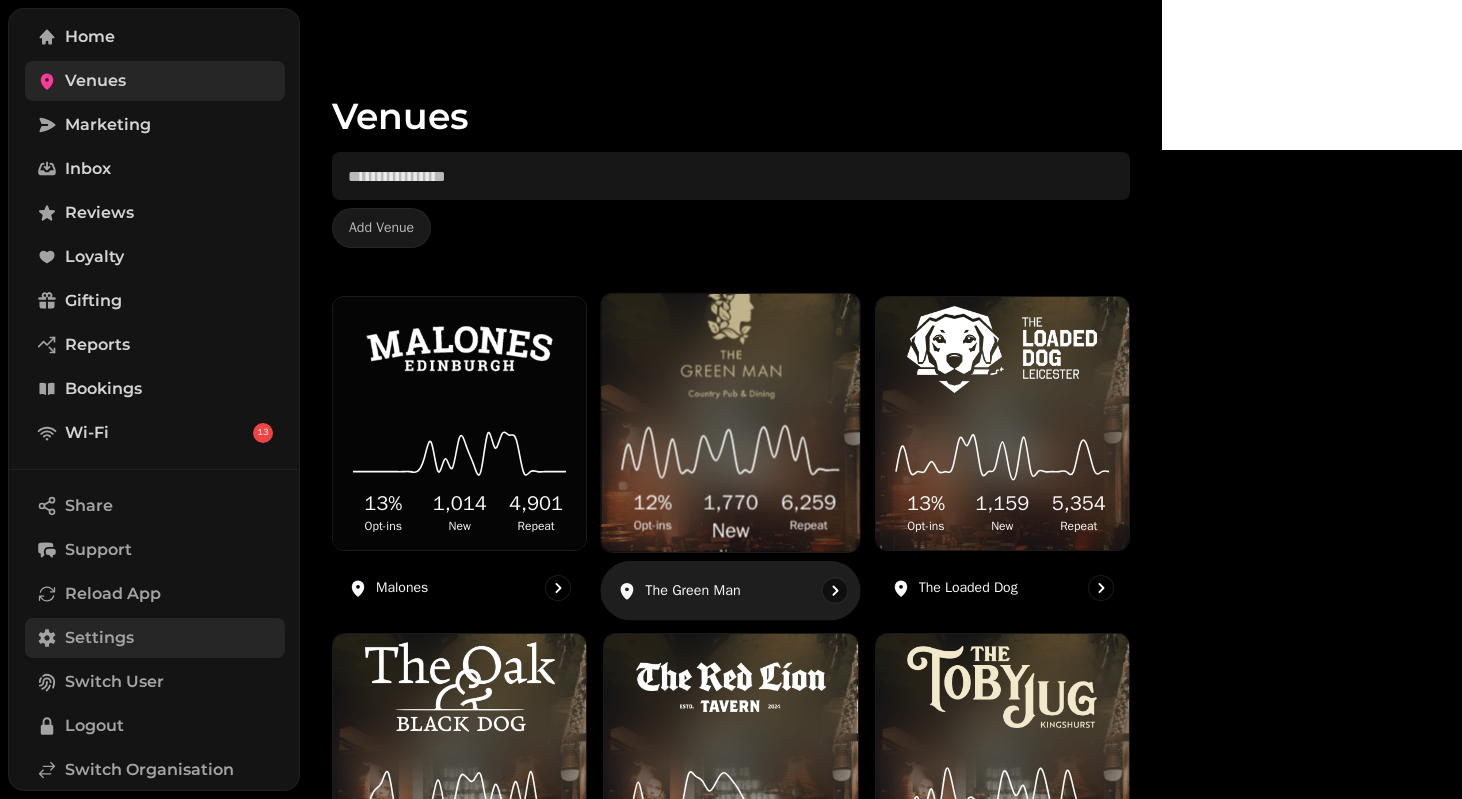 click at bounding box center (731, 333) 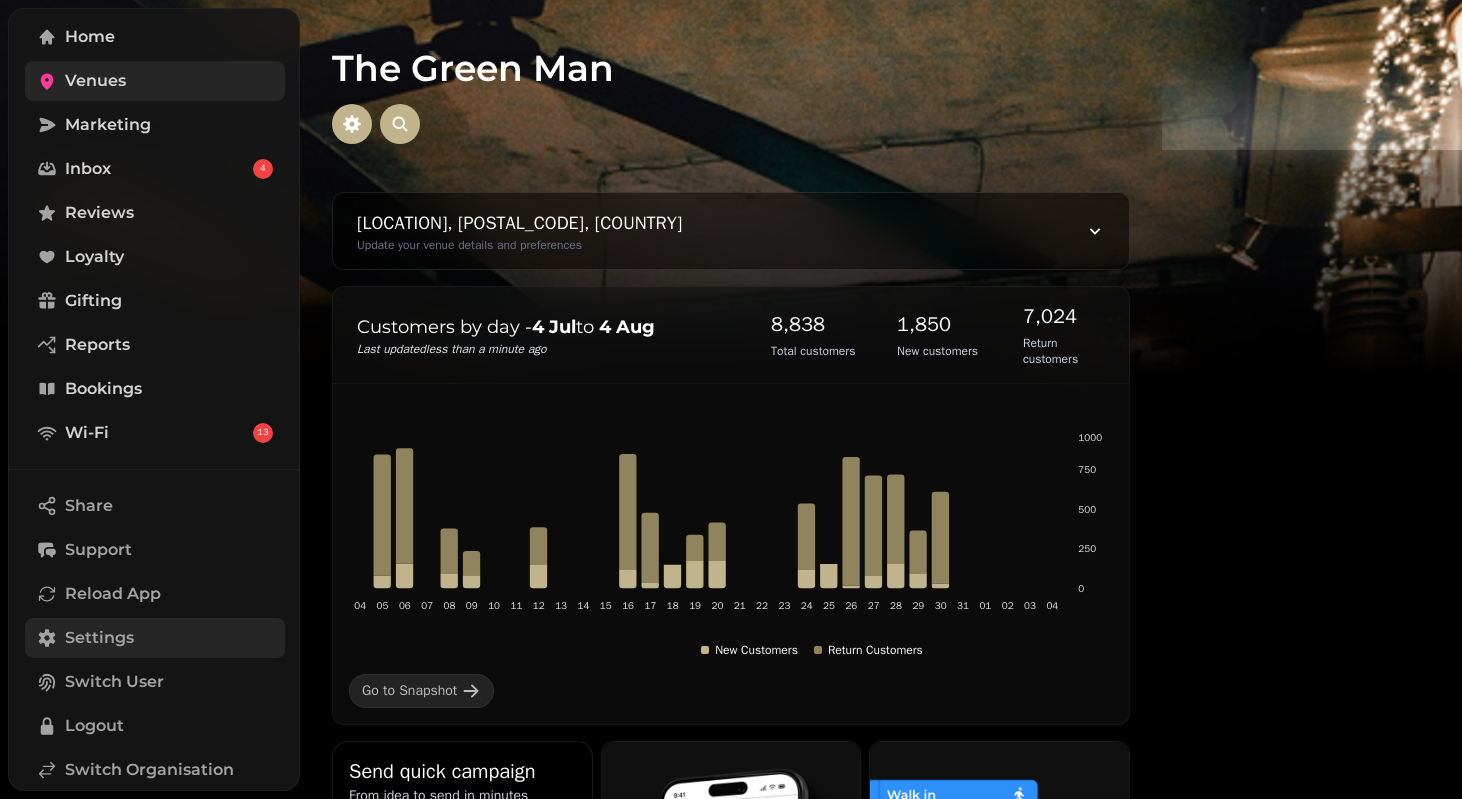 click on "Venues" at bounding box center [95, 81] 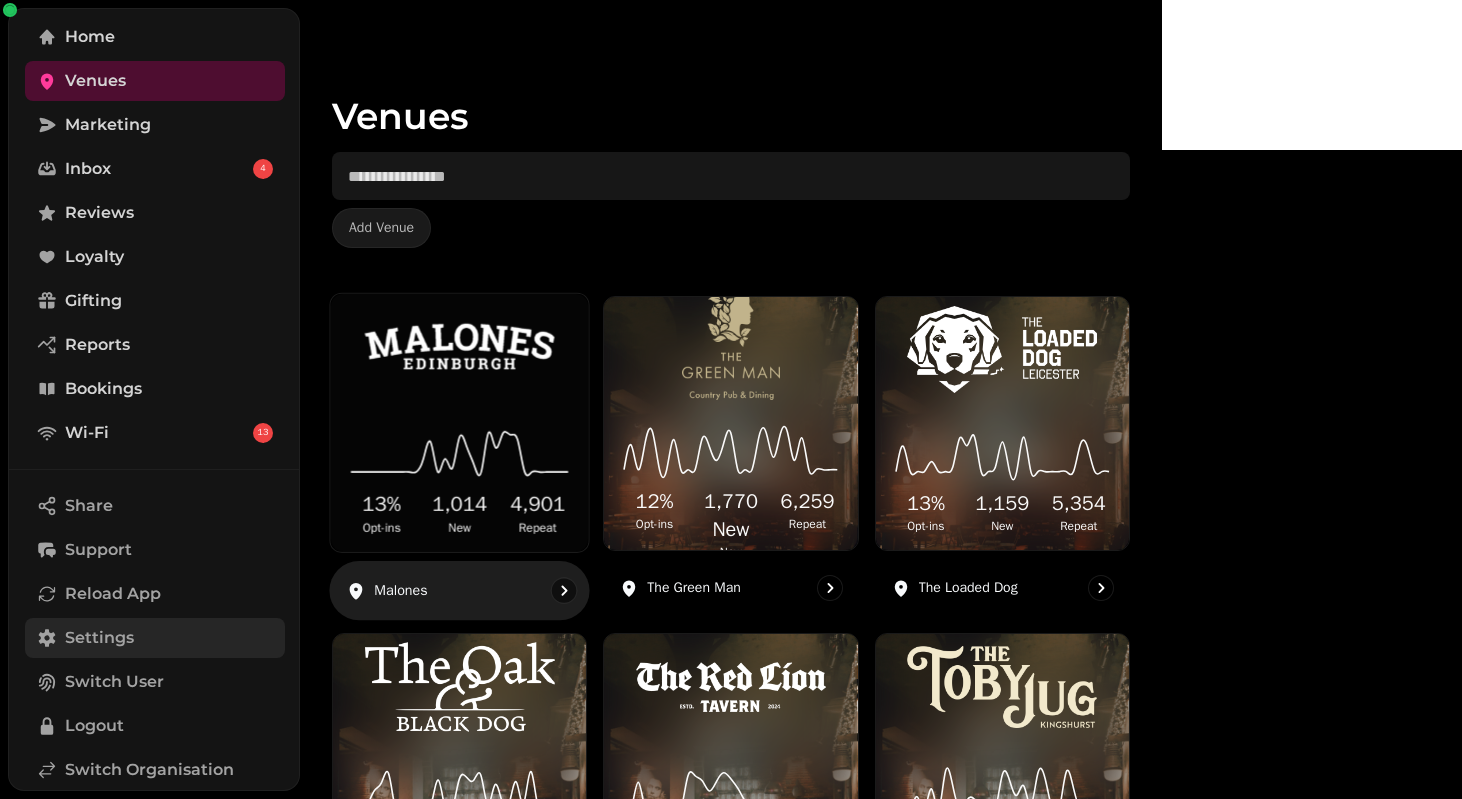 click at bounding box center [460, 347] 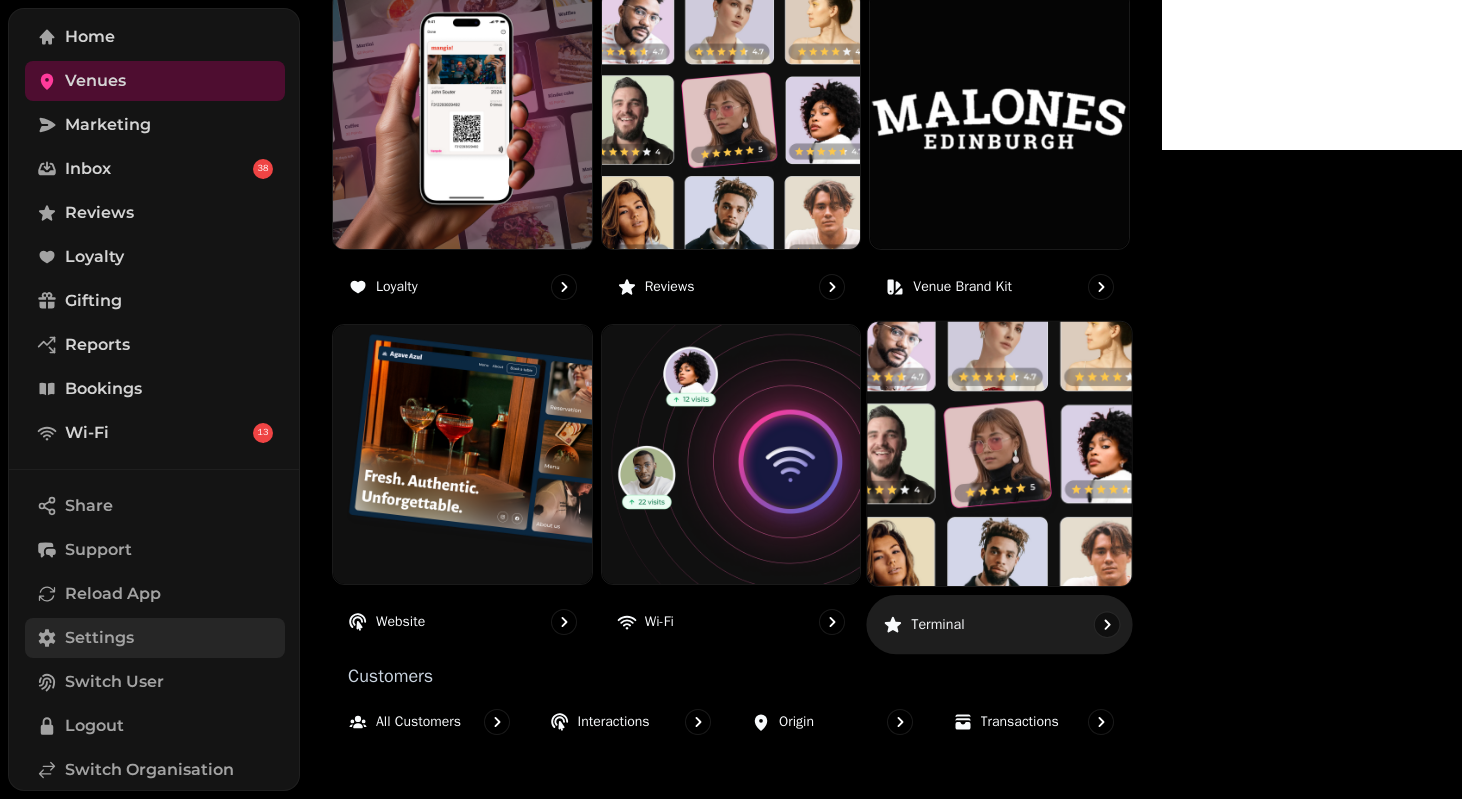 scroll, scrollTop: 1196, scrollLeft: 0, axis: vertical 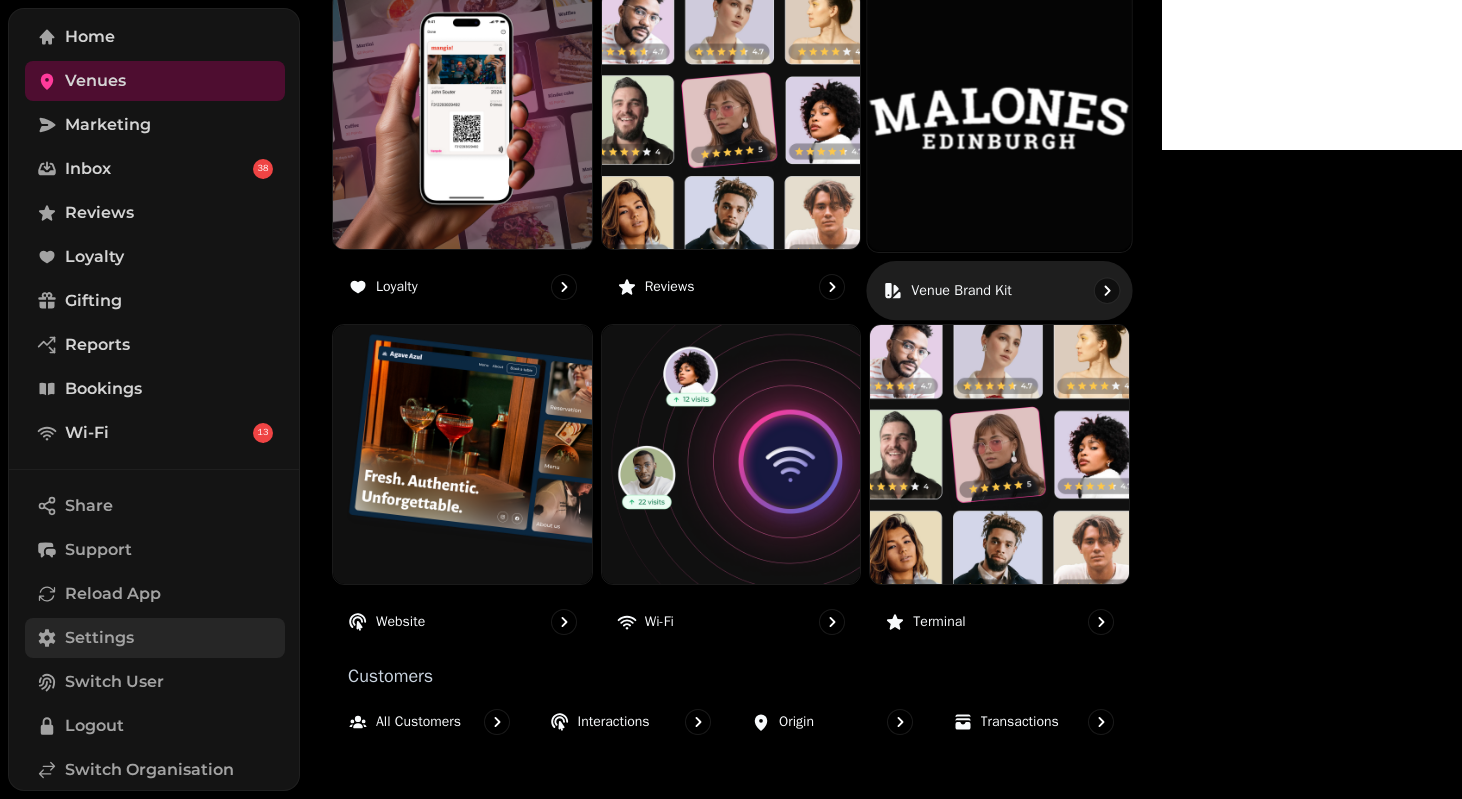 click at bounding box center [1000, 119] 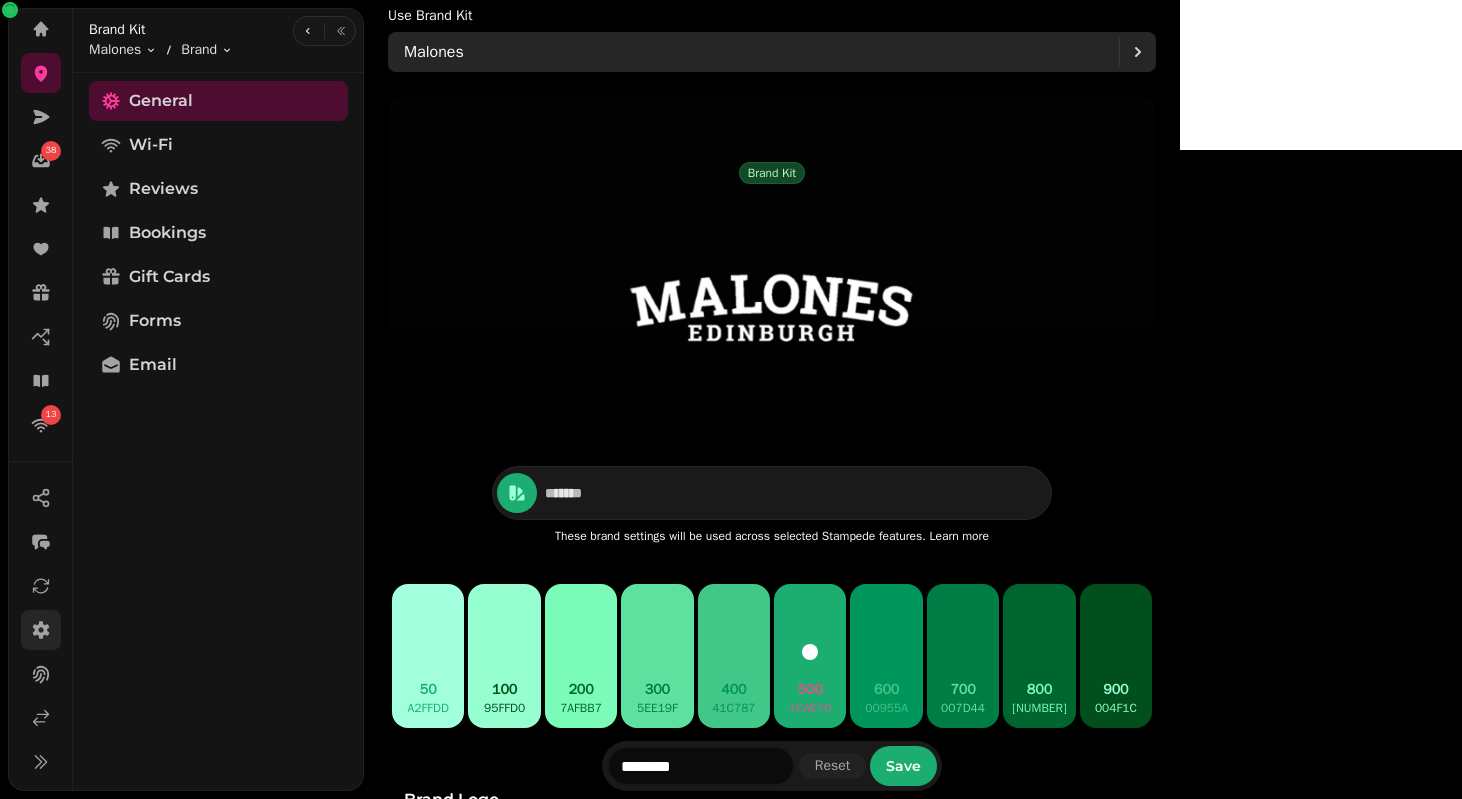 click on "Malones" at bounding box center [761, 52] 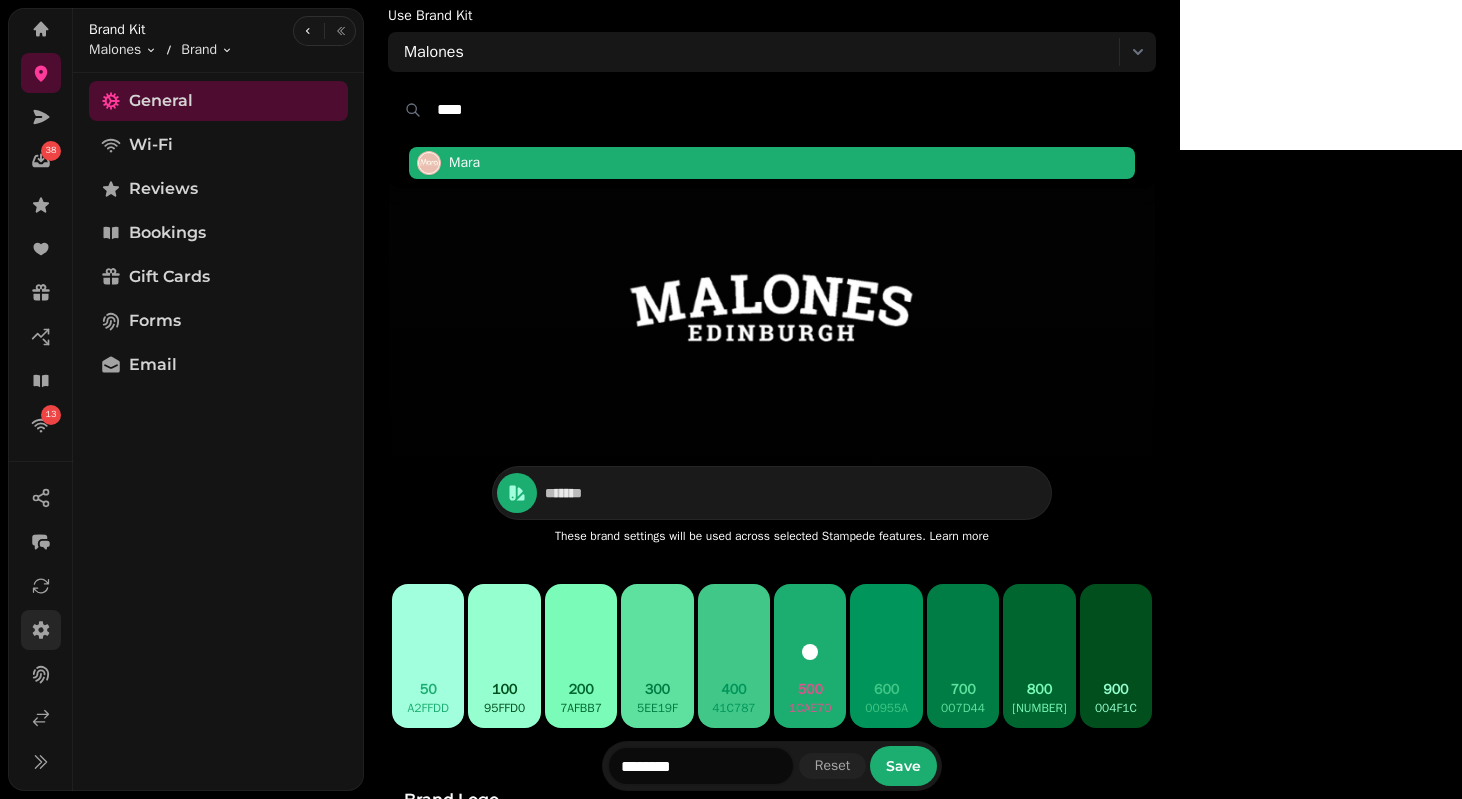 type on "****" 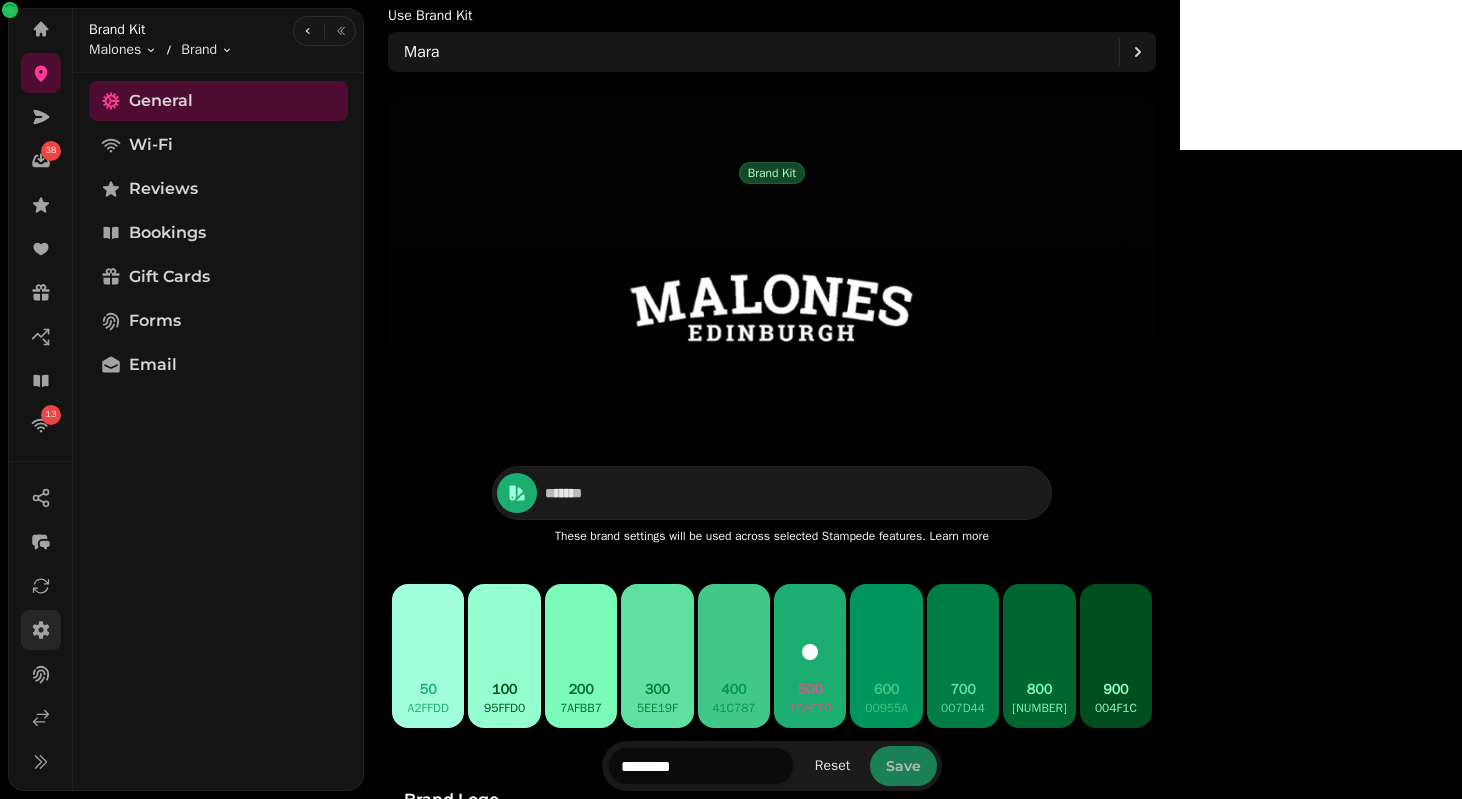 type on "*******" 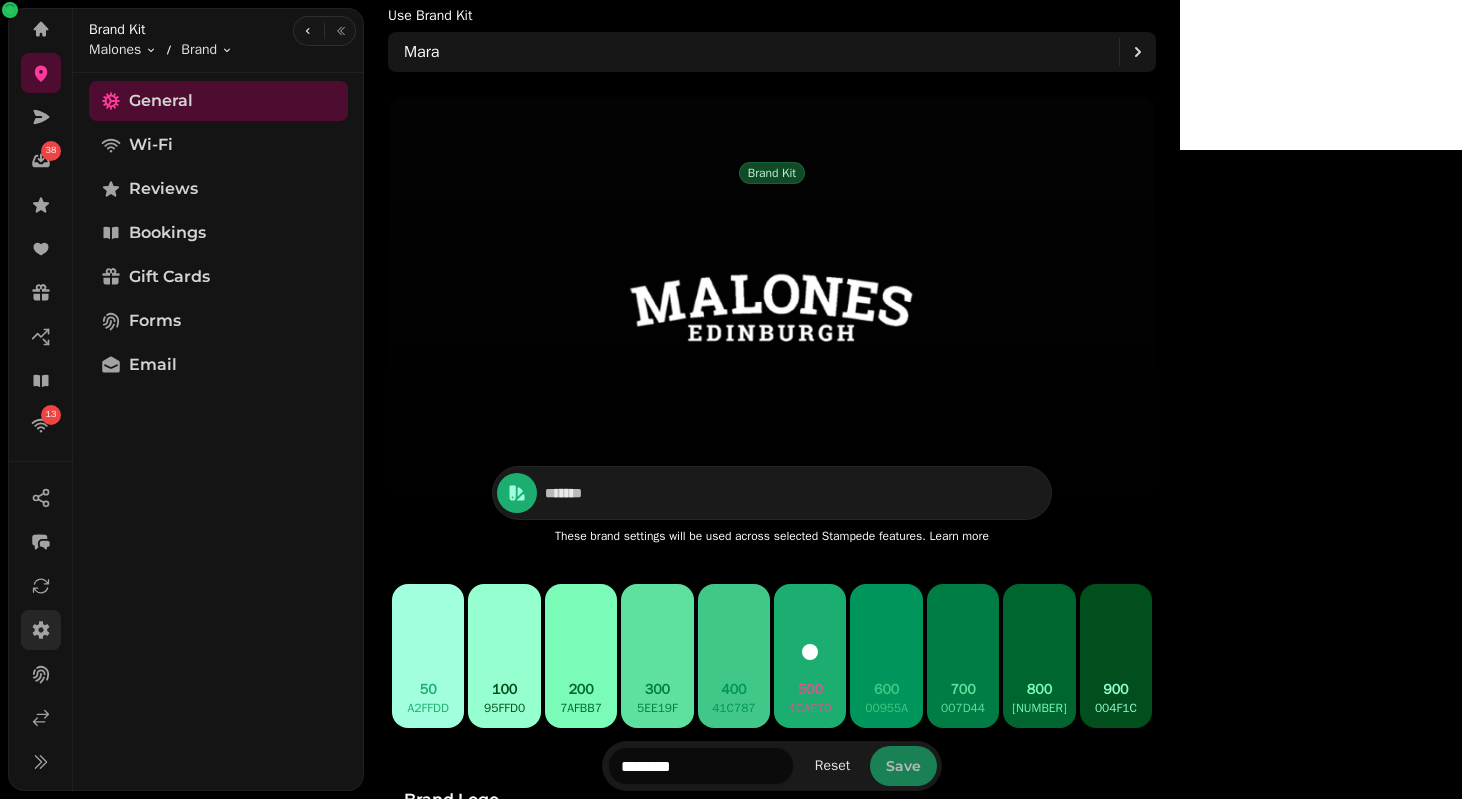 type on "*******" 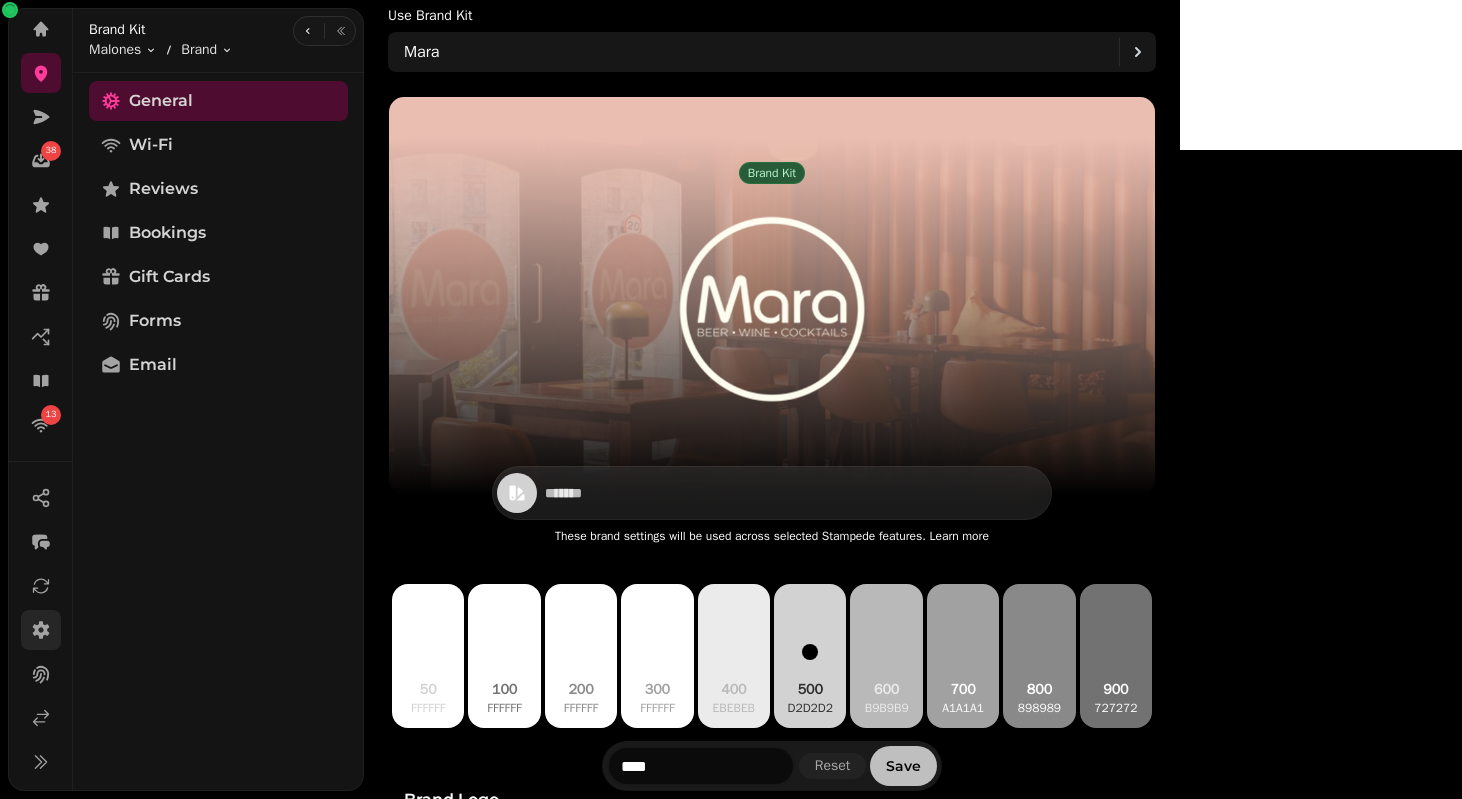 click on "Save" at bounding box center [903, 766] 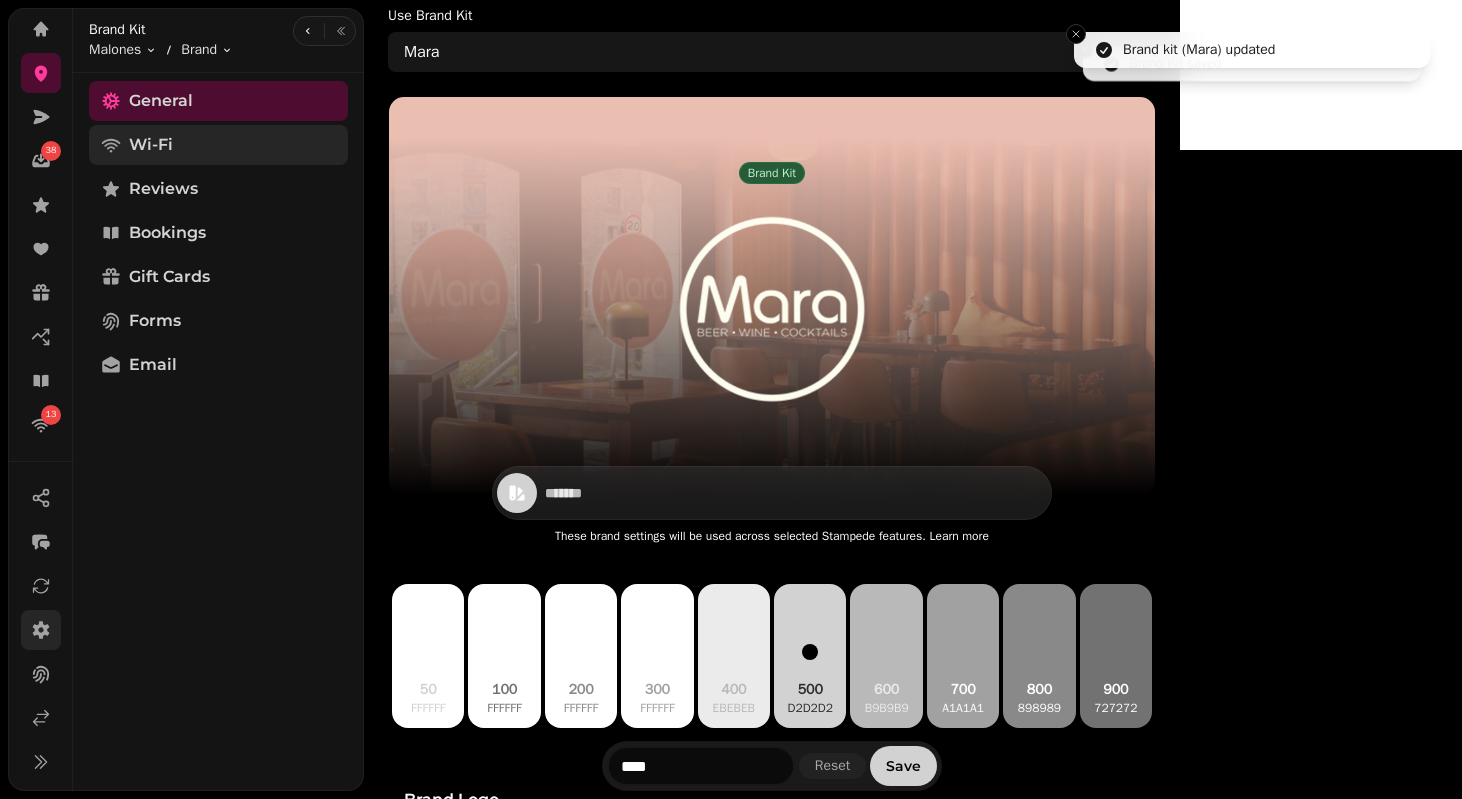 click on "Wi-Fi" at bounding box center [218, 145] 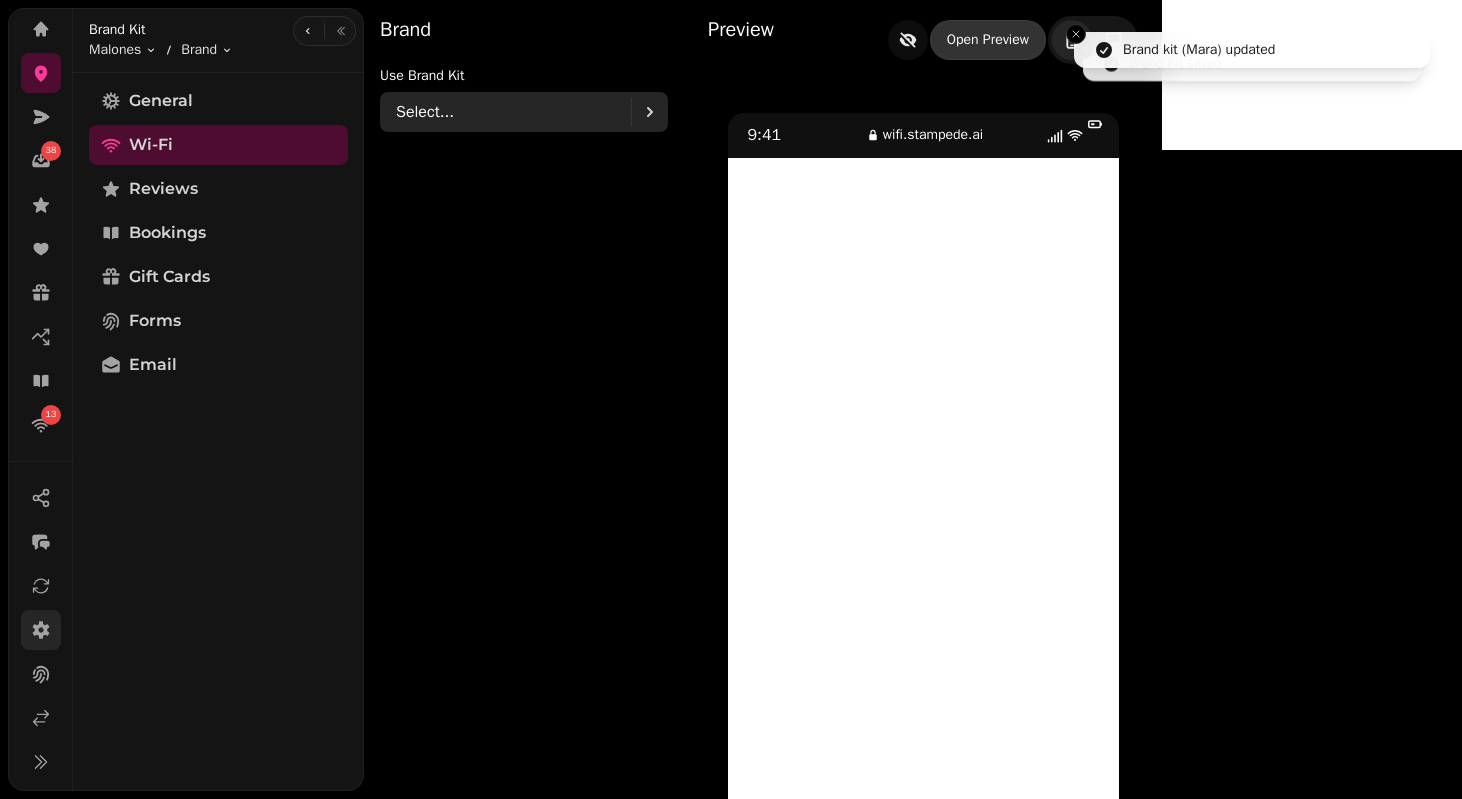 click on "Select..." at bounding box center [513, 112] 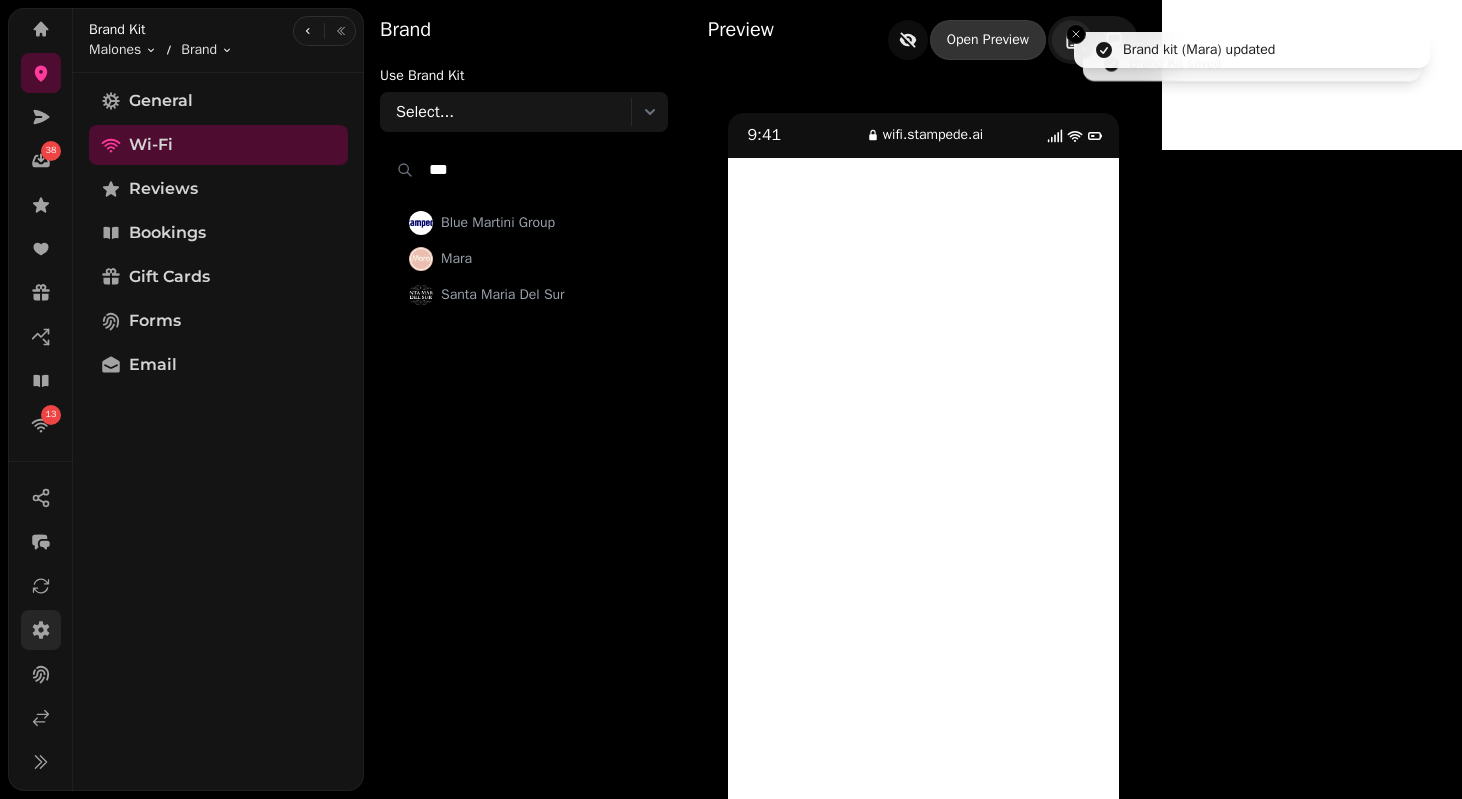 type on "****" 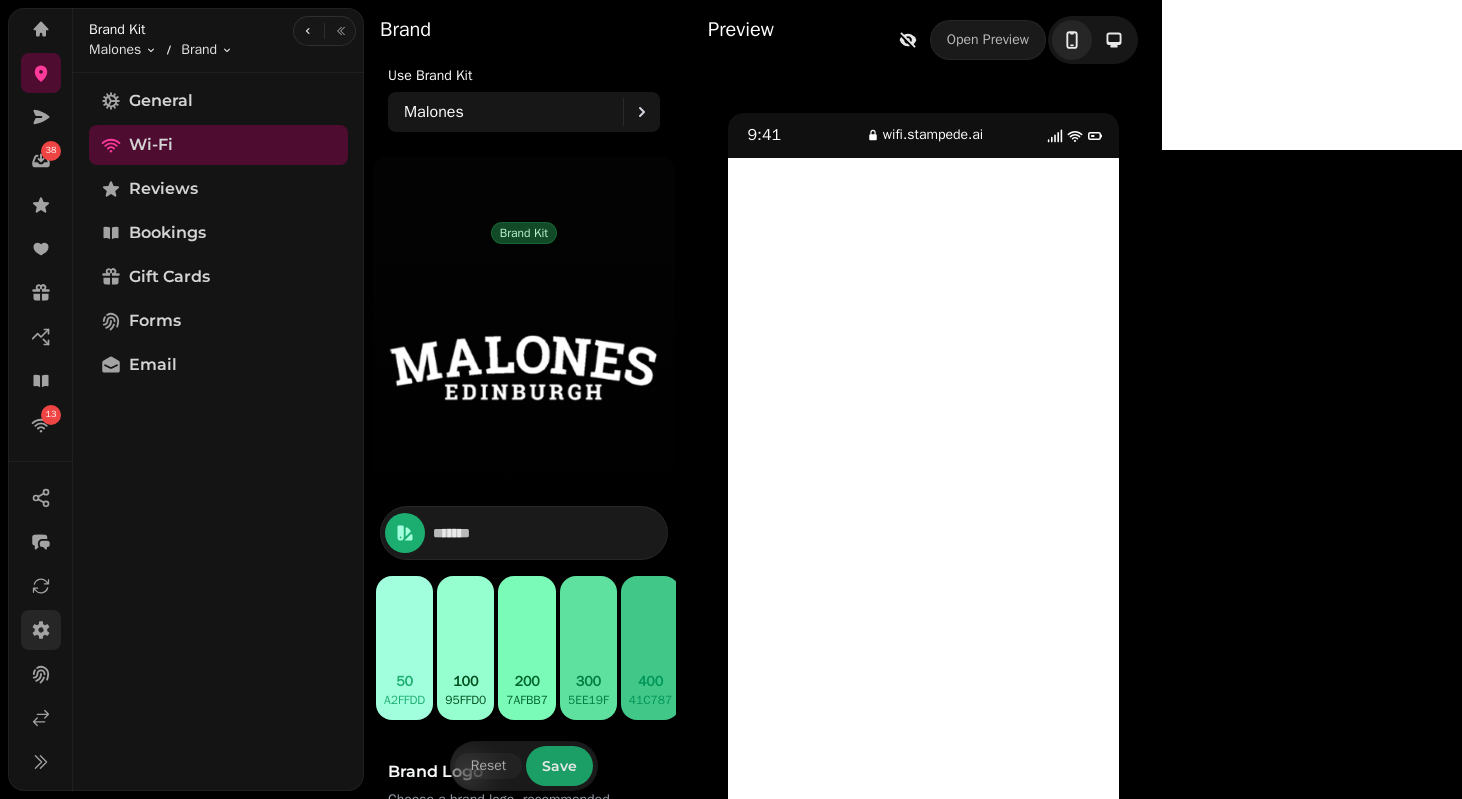 click on "Save" at bounding box center (559, 766) 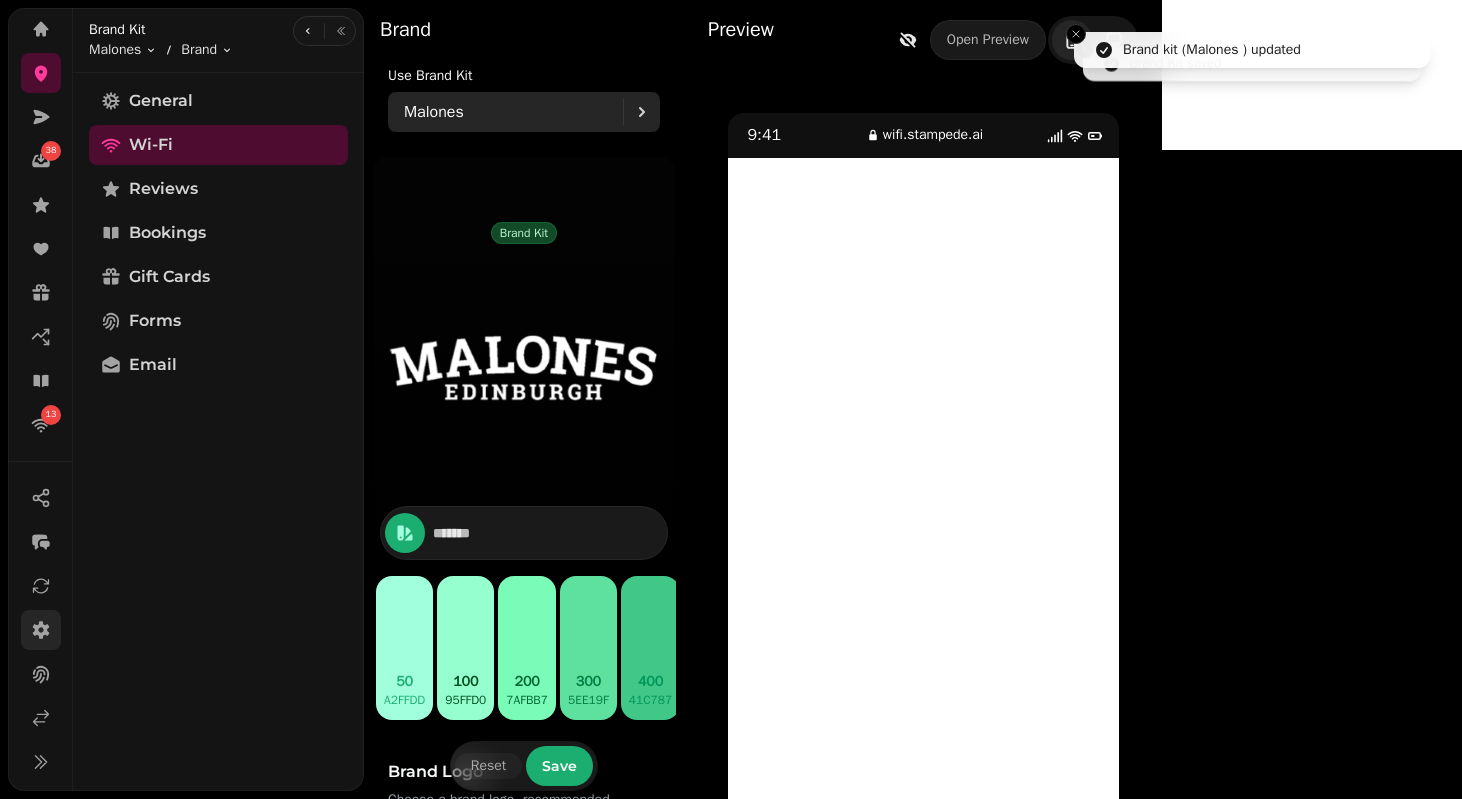click on "Malones" at bounding box center [513, 112] 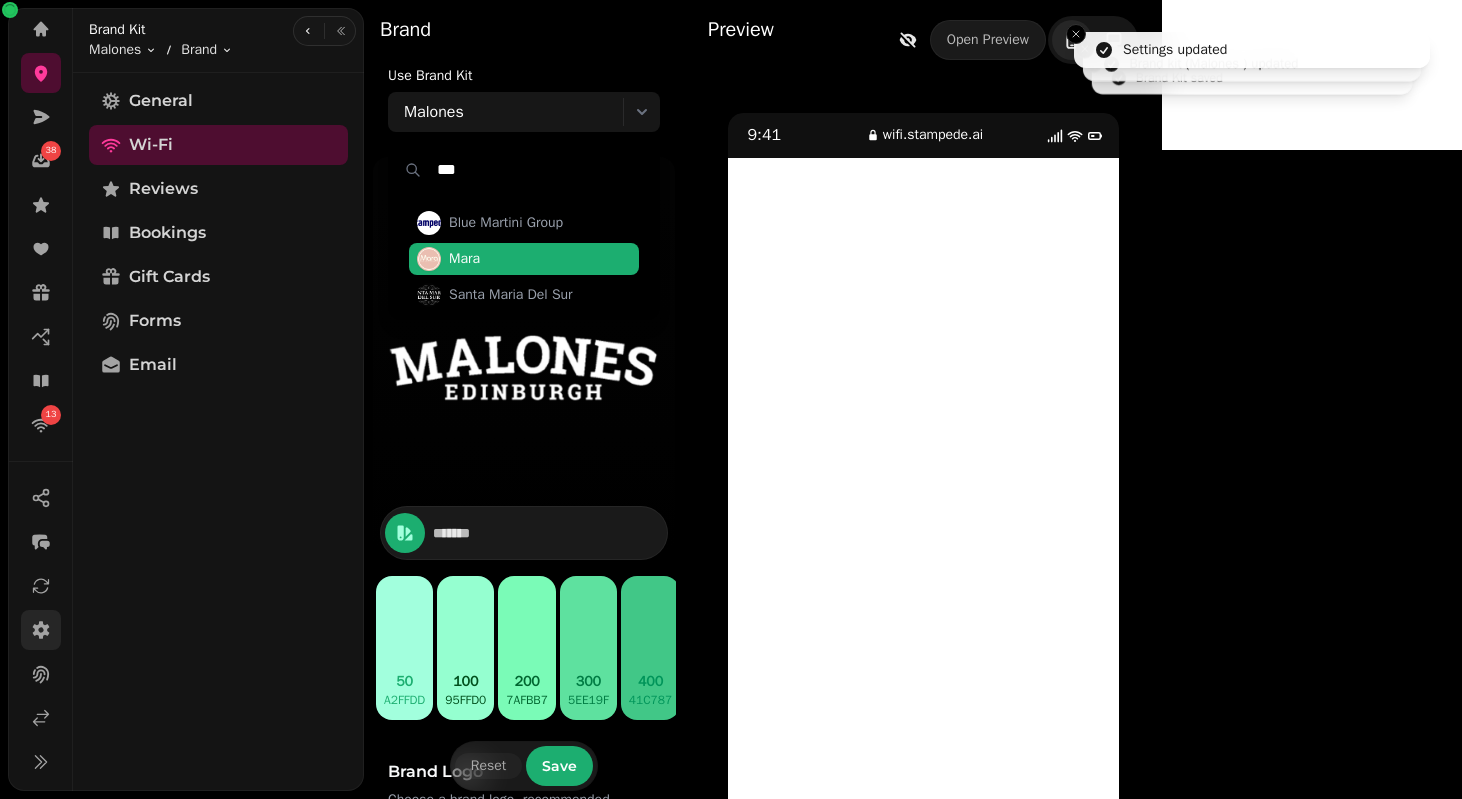 type on "***" 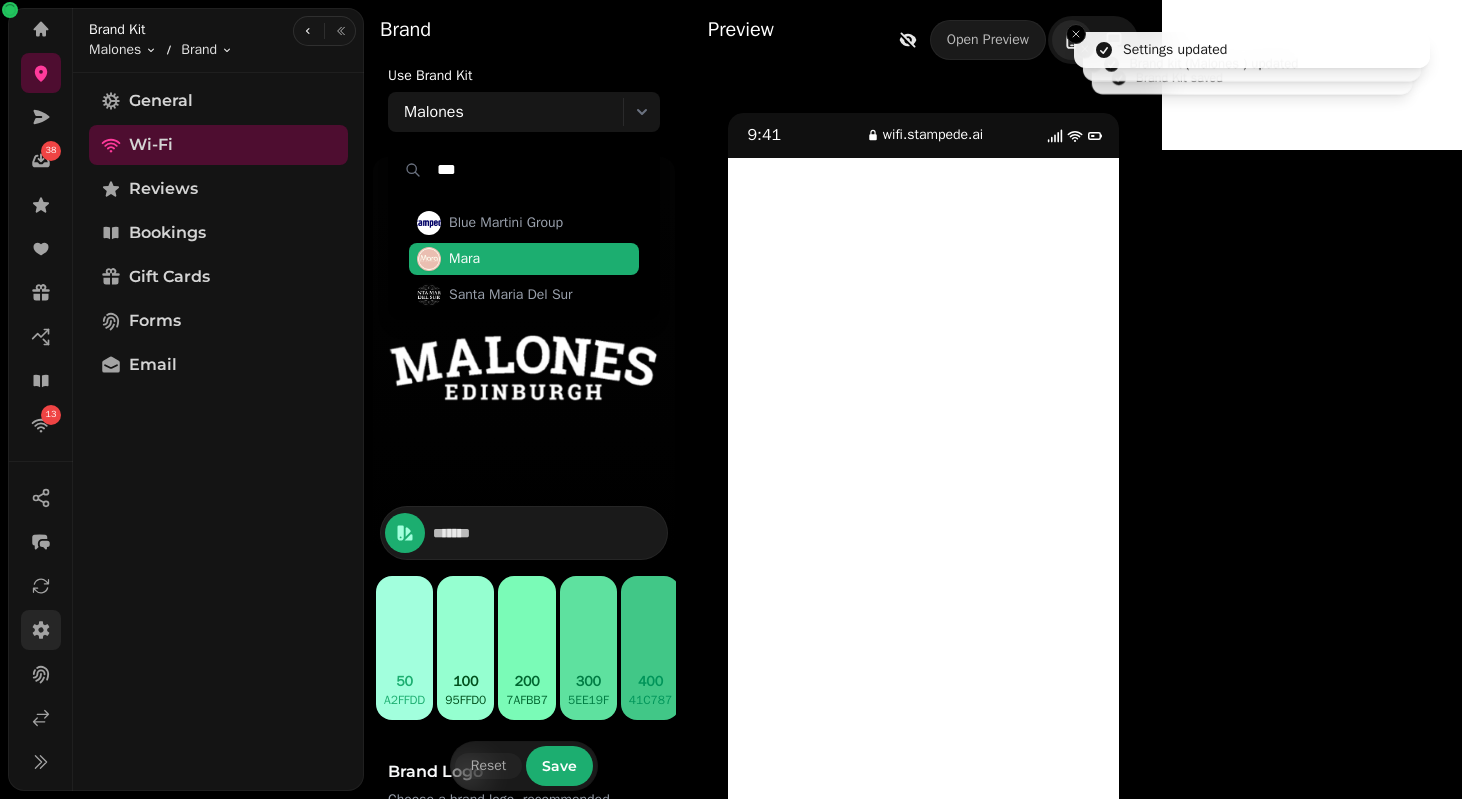 click on "Mara" at bounding box center [464, 259] 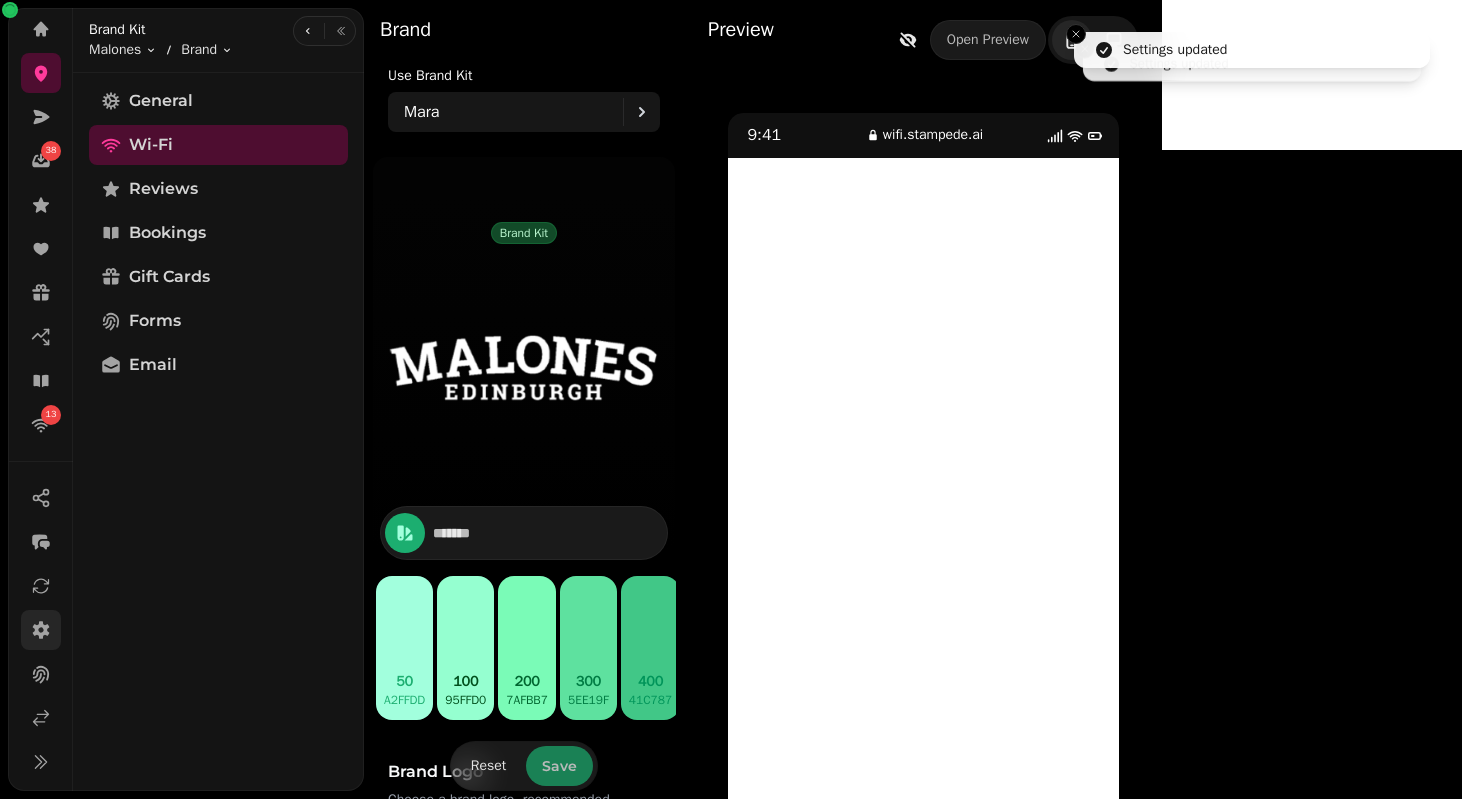 type on "*******" 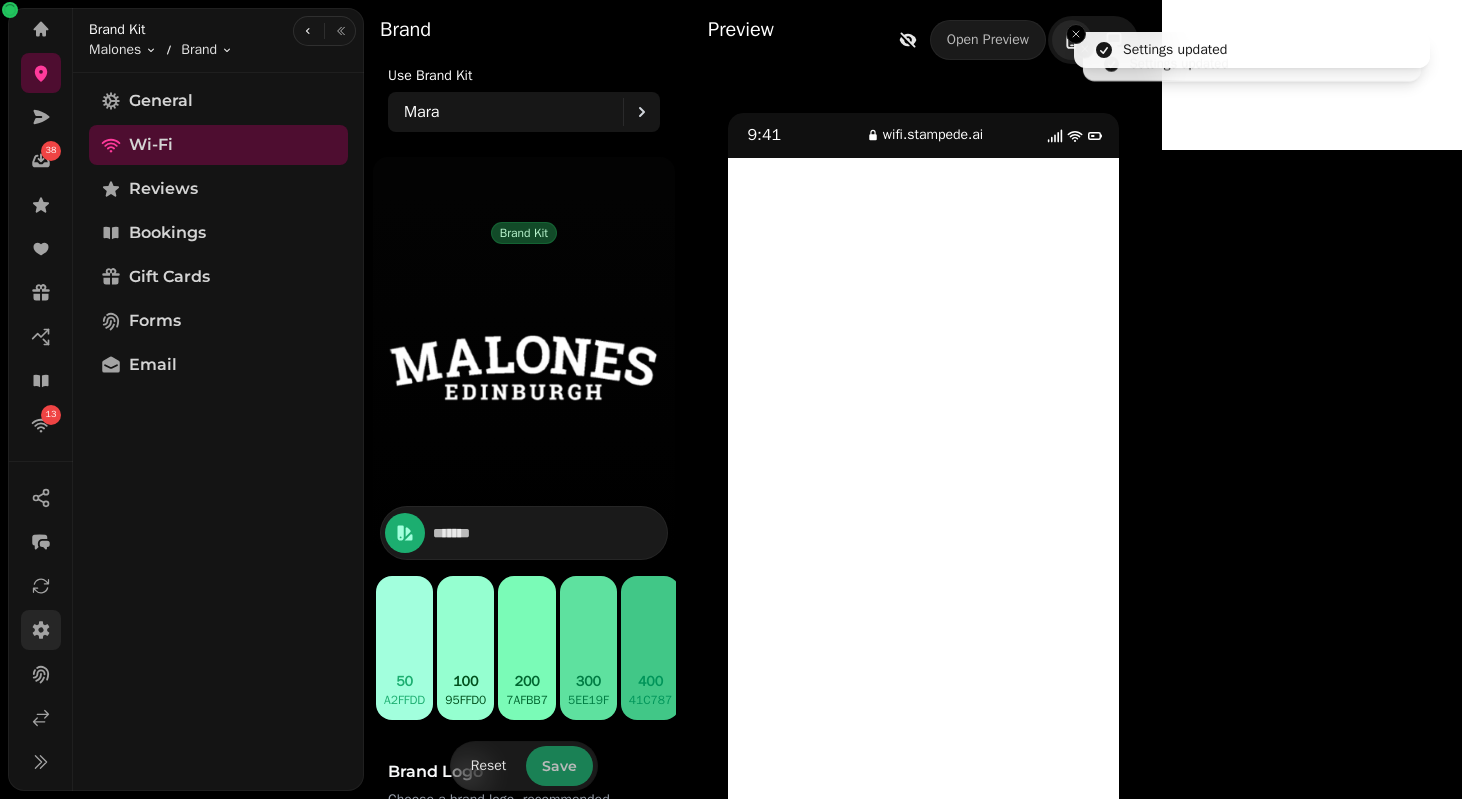 type on "*******" 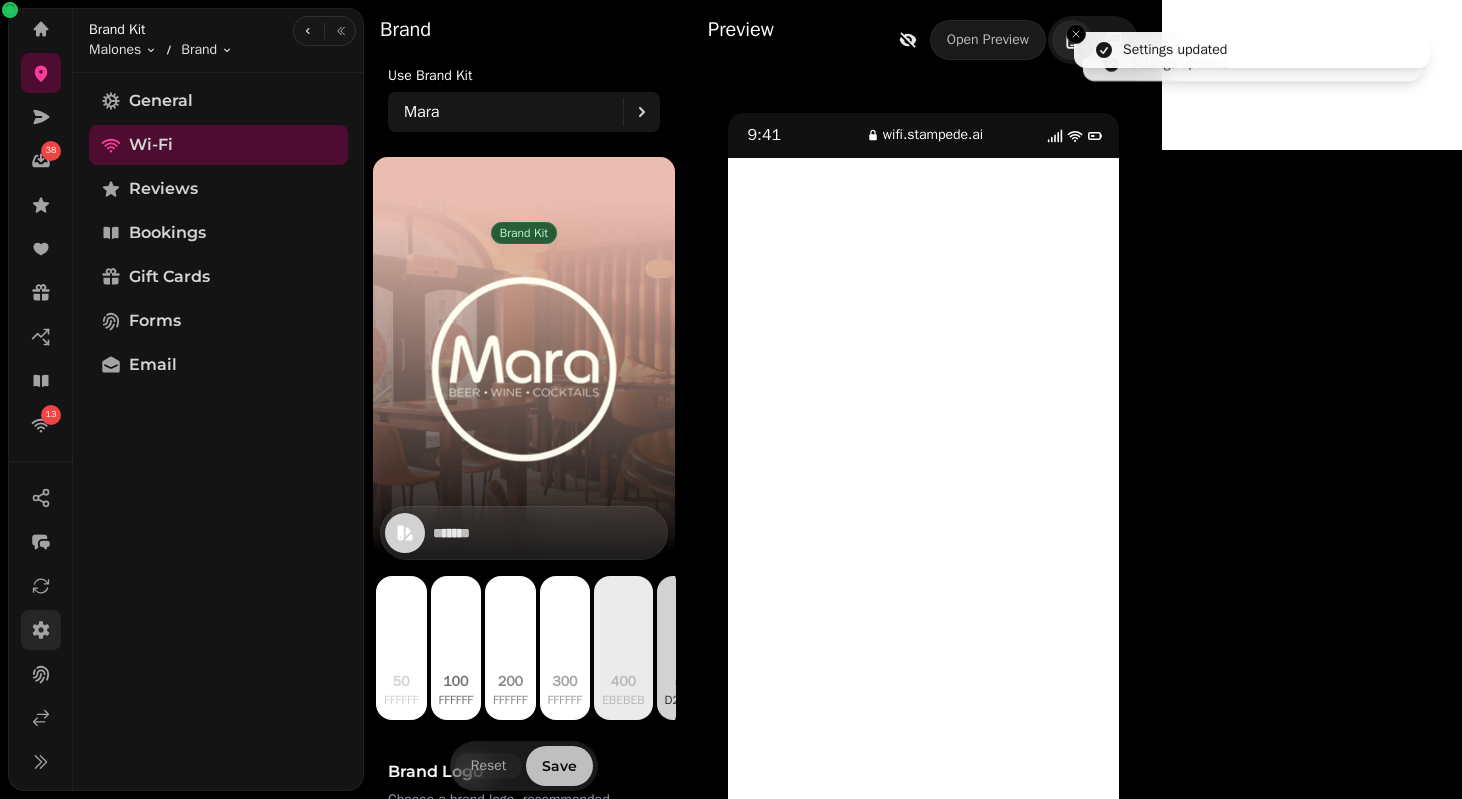click on "Save" at bounding box center [559, 766] 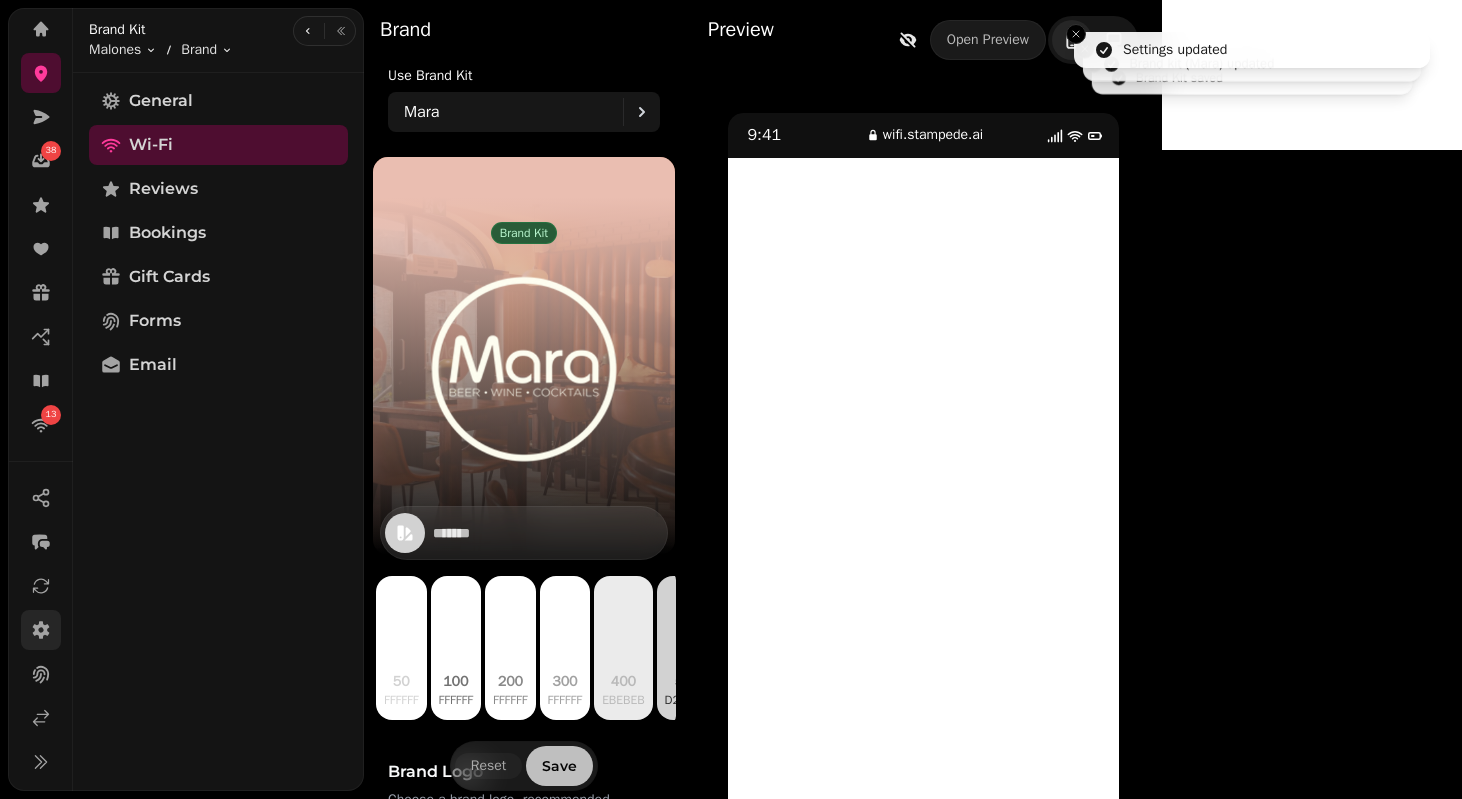 click on "Save" at bounding box center (559, 766) 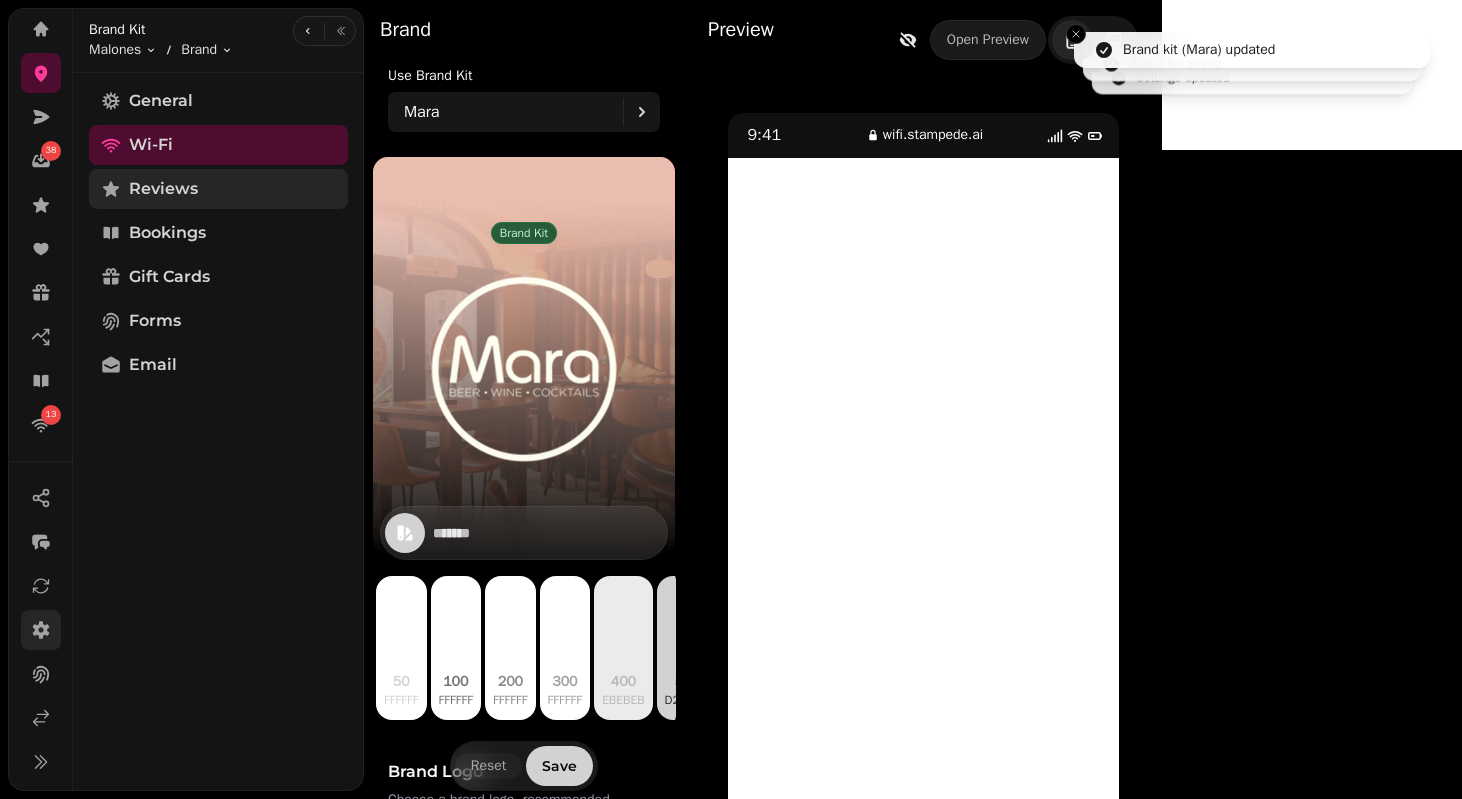 click on "Reviews" at bounding box center (218, 189) 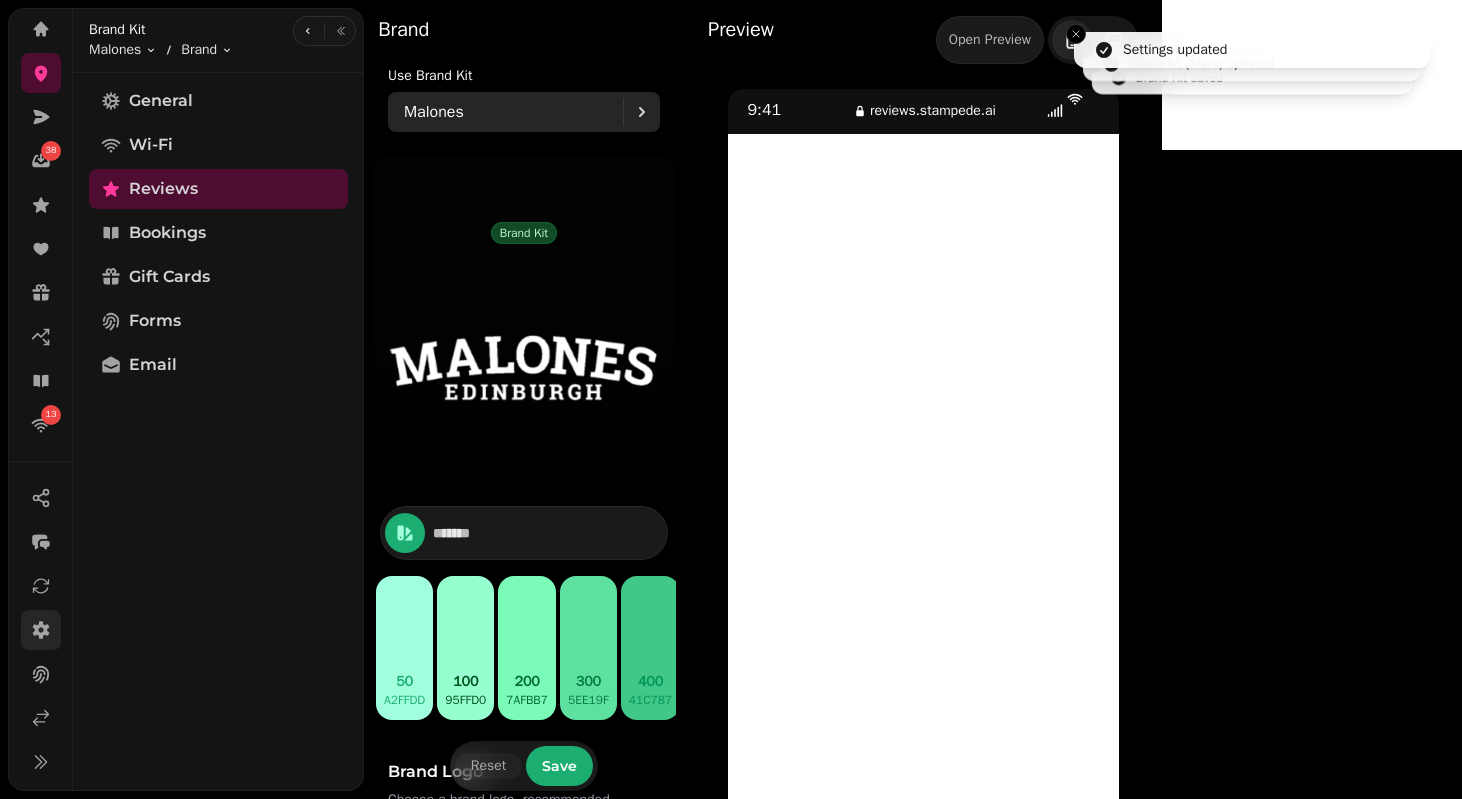 click on "Malones" at bounding box center [434, 112] 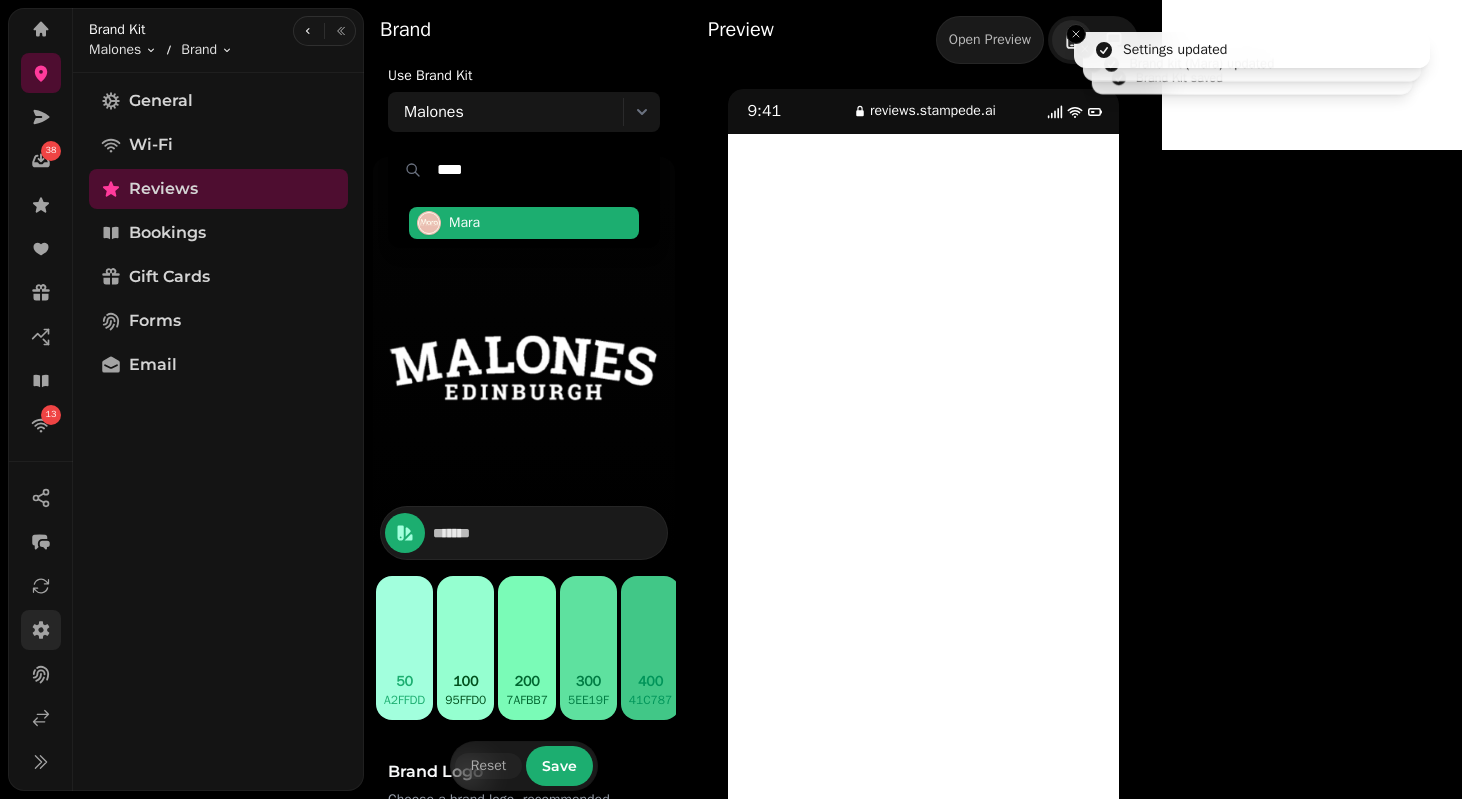 type on "****" 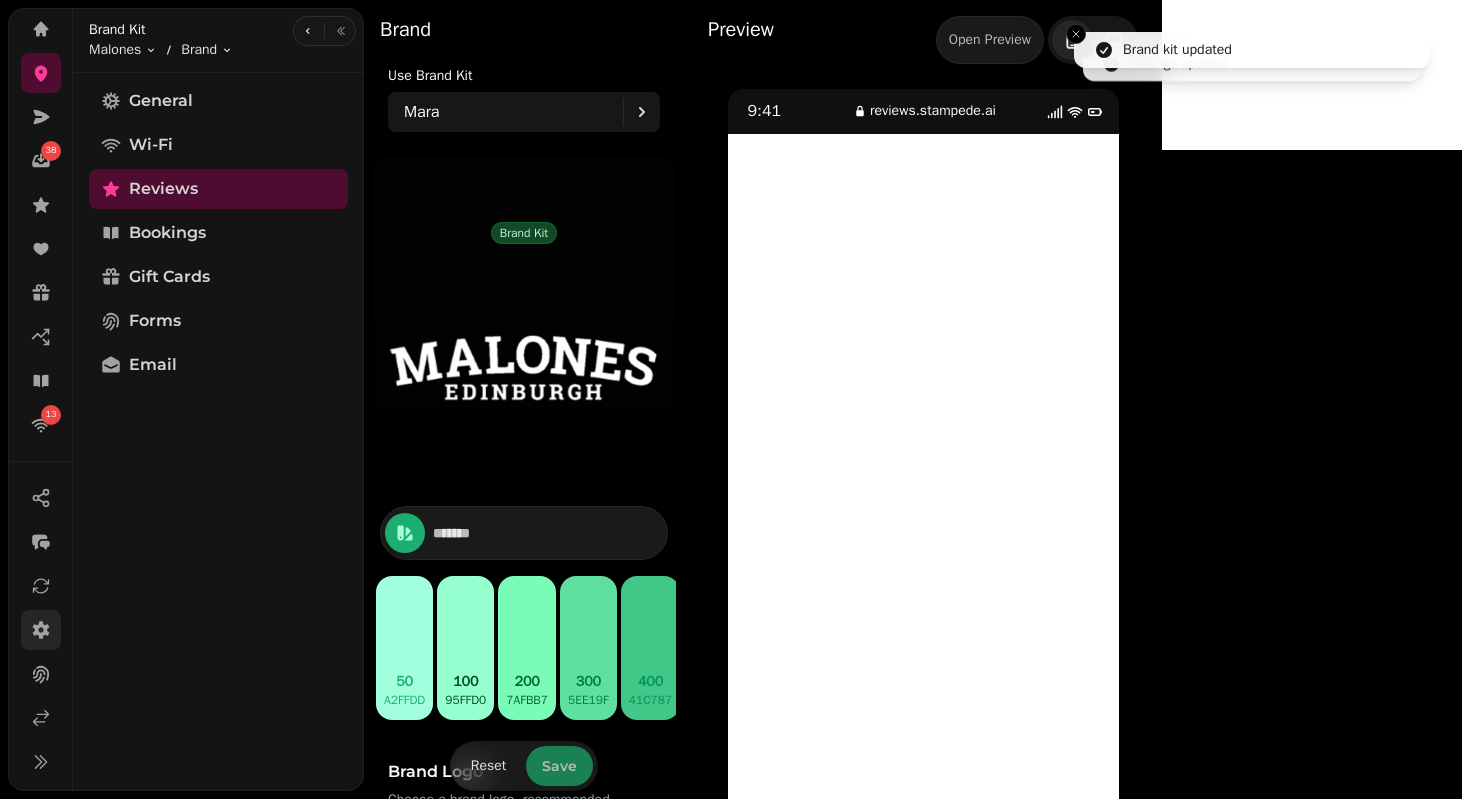 type on "*******" 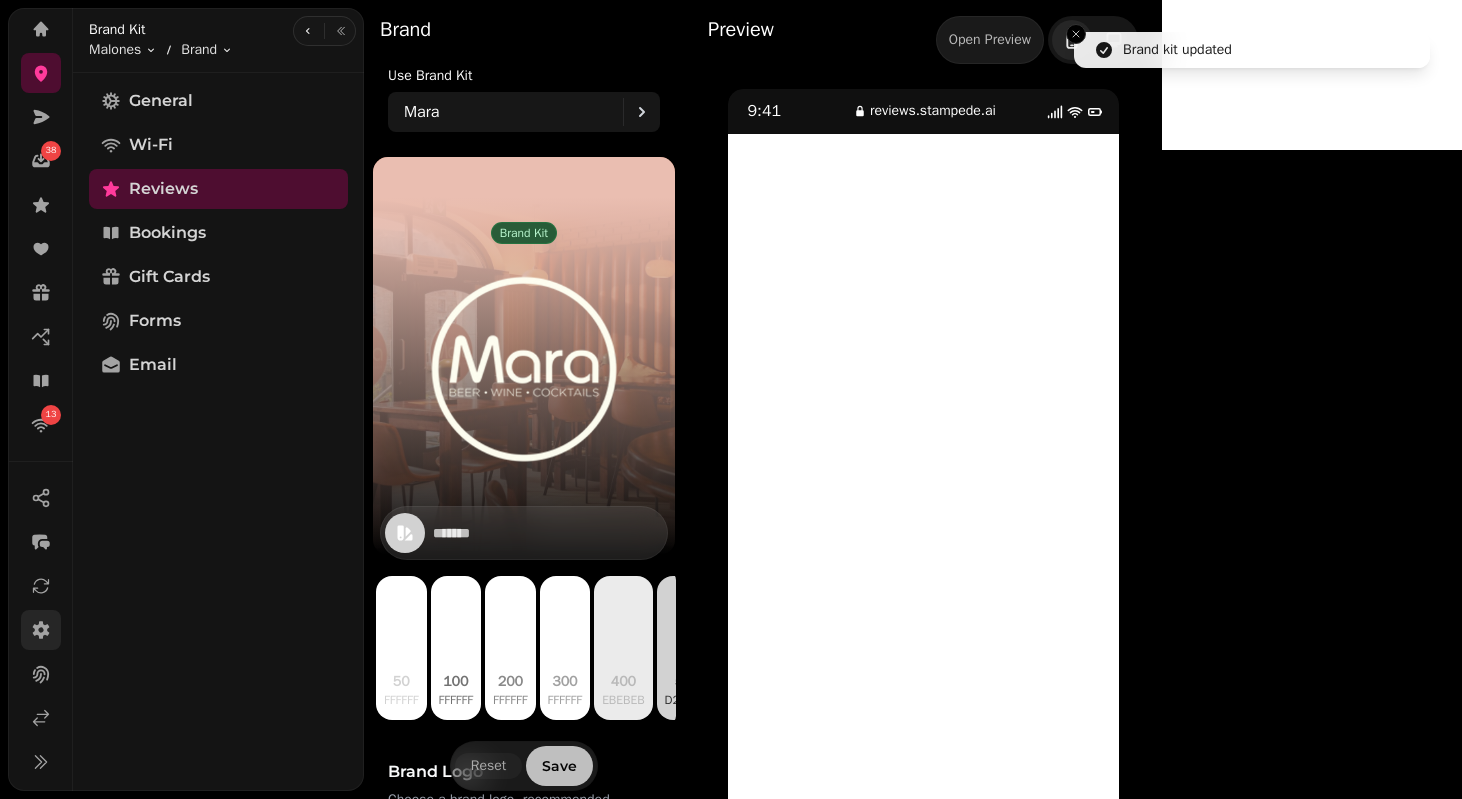 click on "Save" at bounding box center [559, 766] 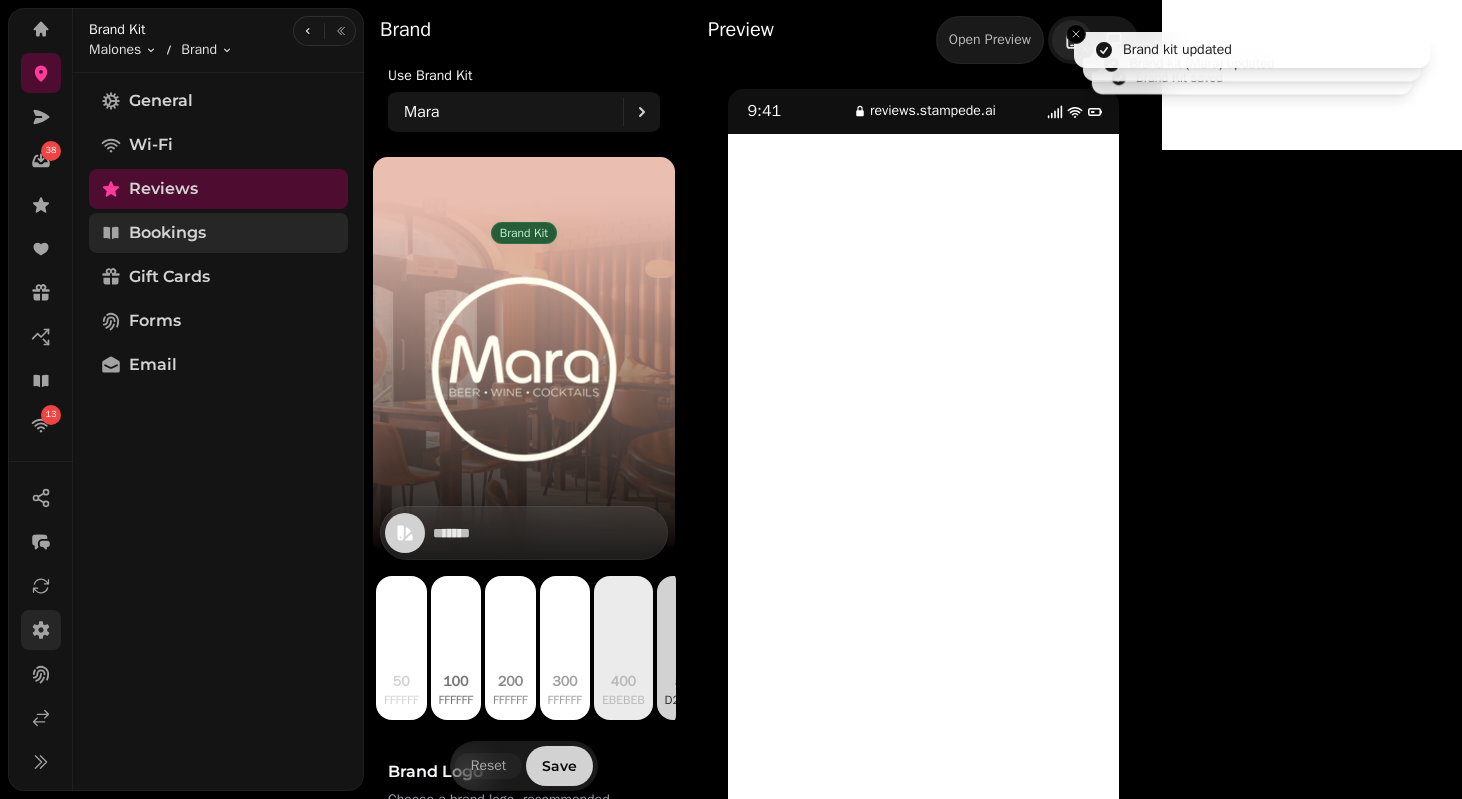click on "Bookings" at bounding box center [167, 233] 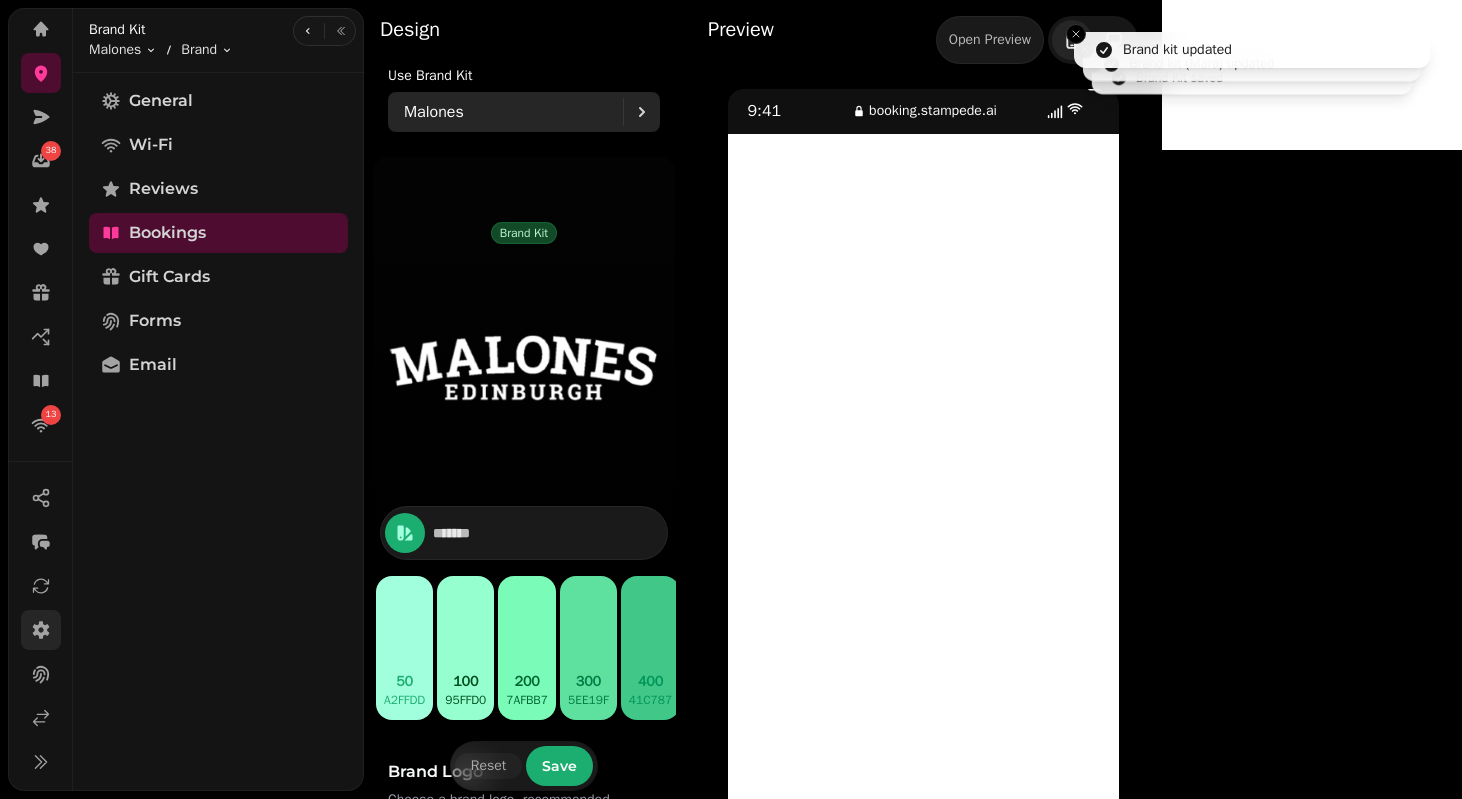 click on "Malones" at bounding box center [513, 112] 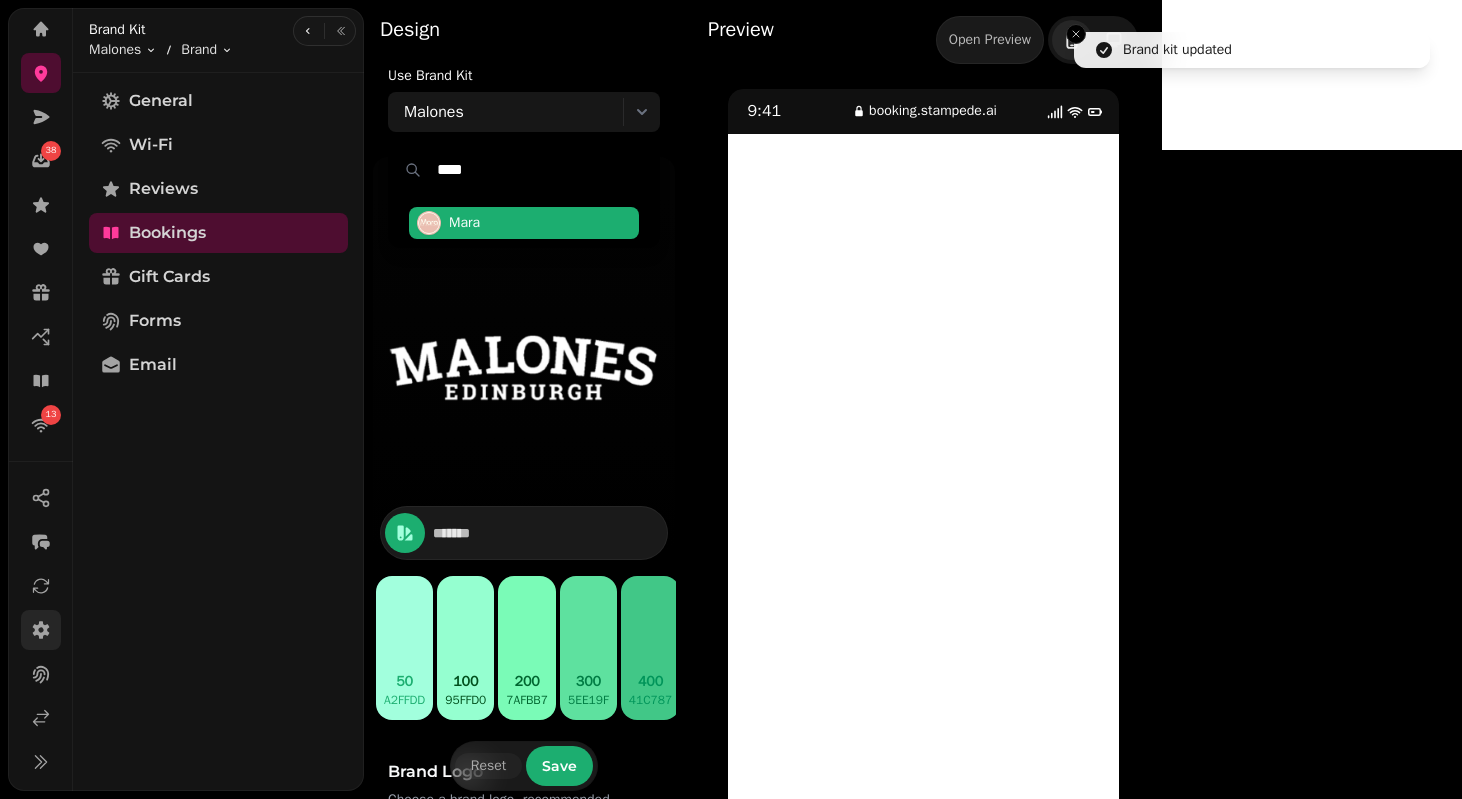type on "****" 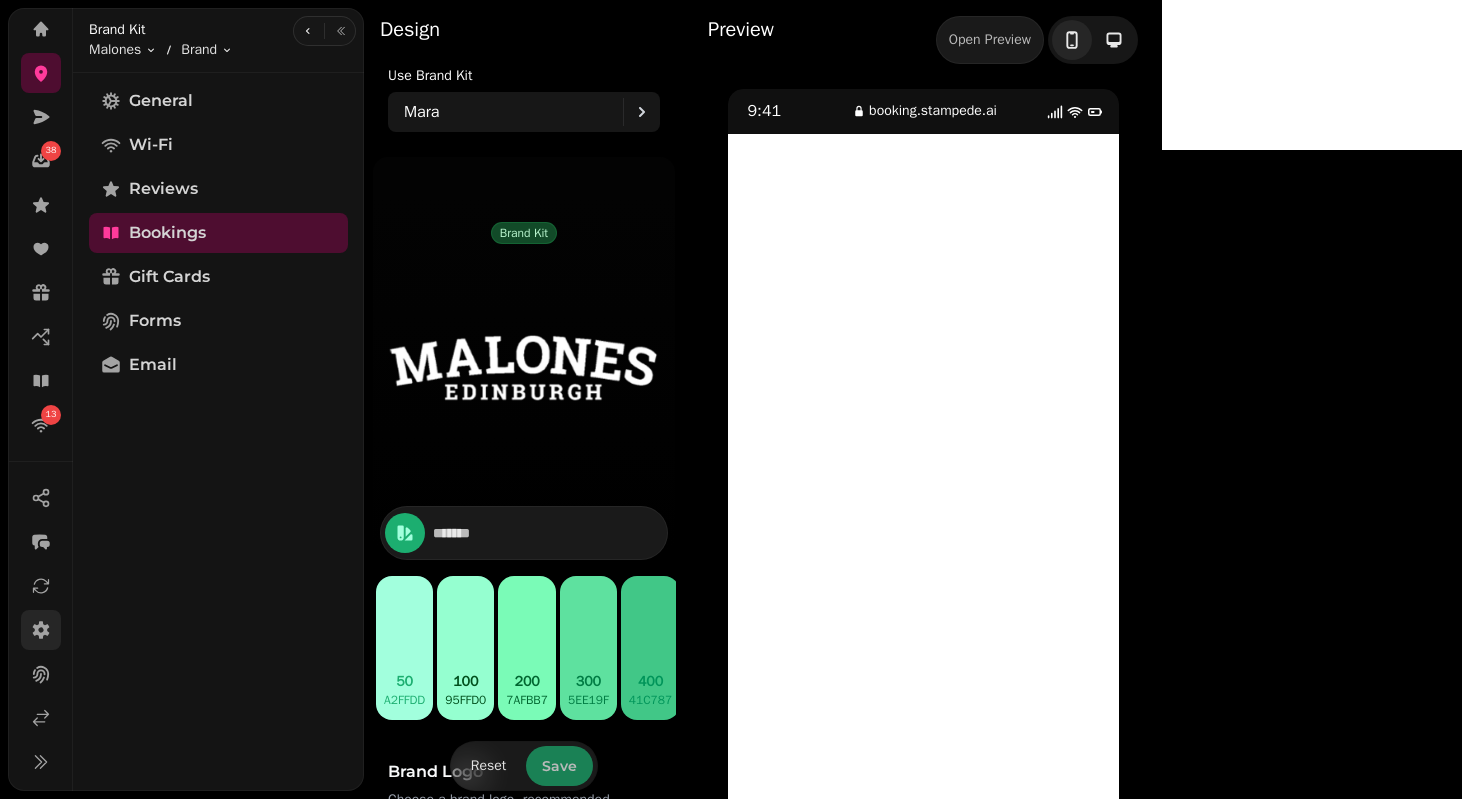 type on "*******" 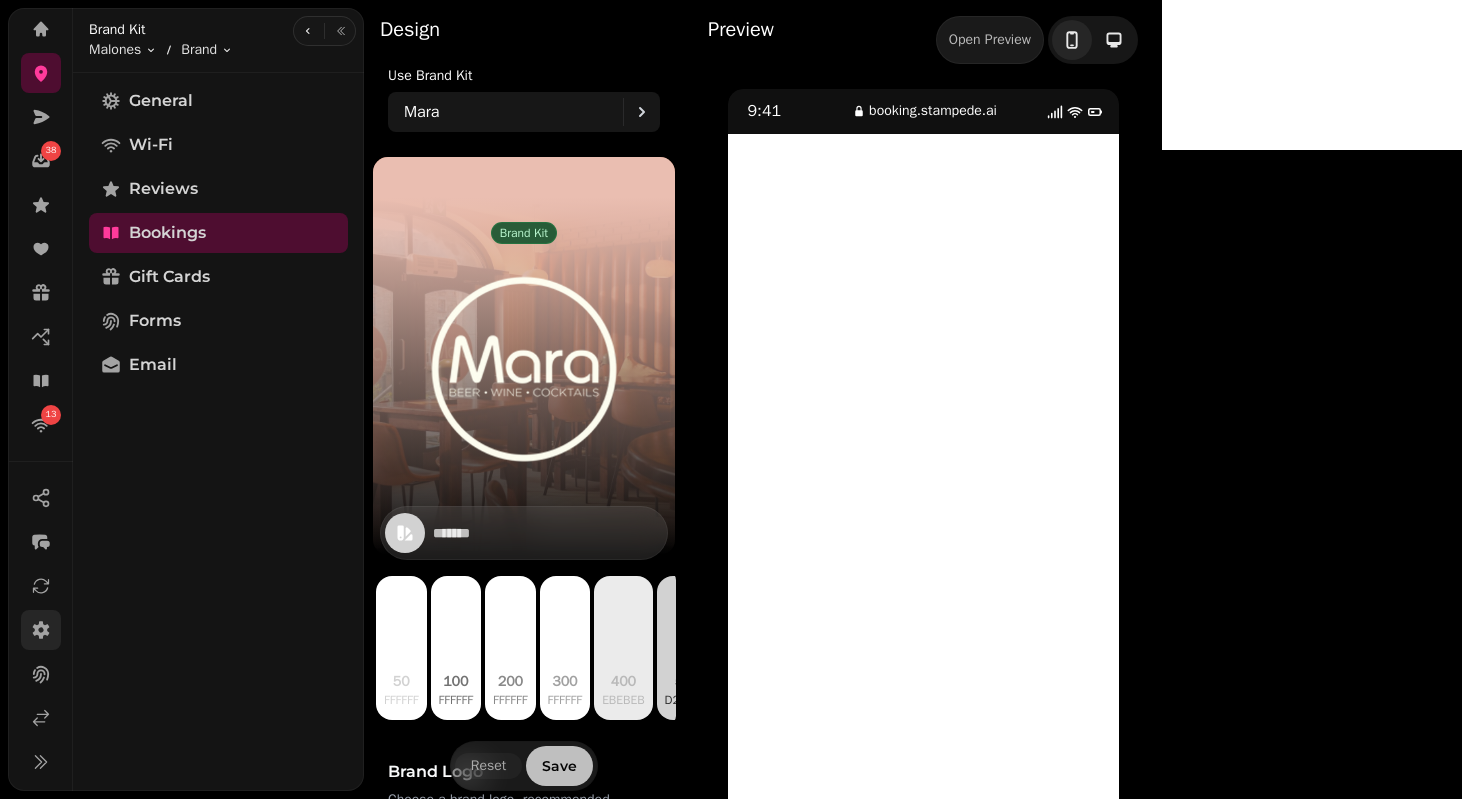click on "Save" at bounding box center [559, 766] 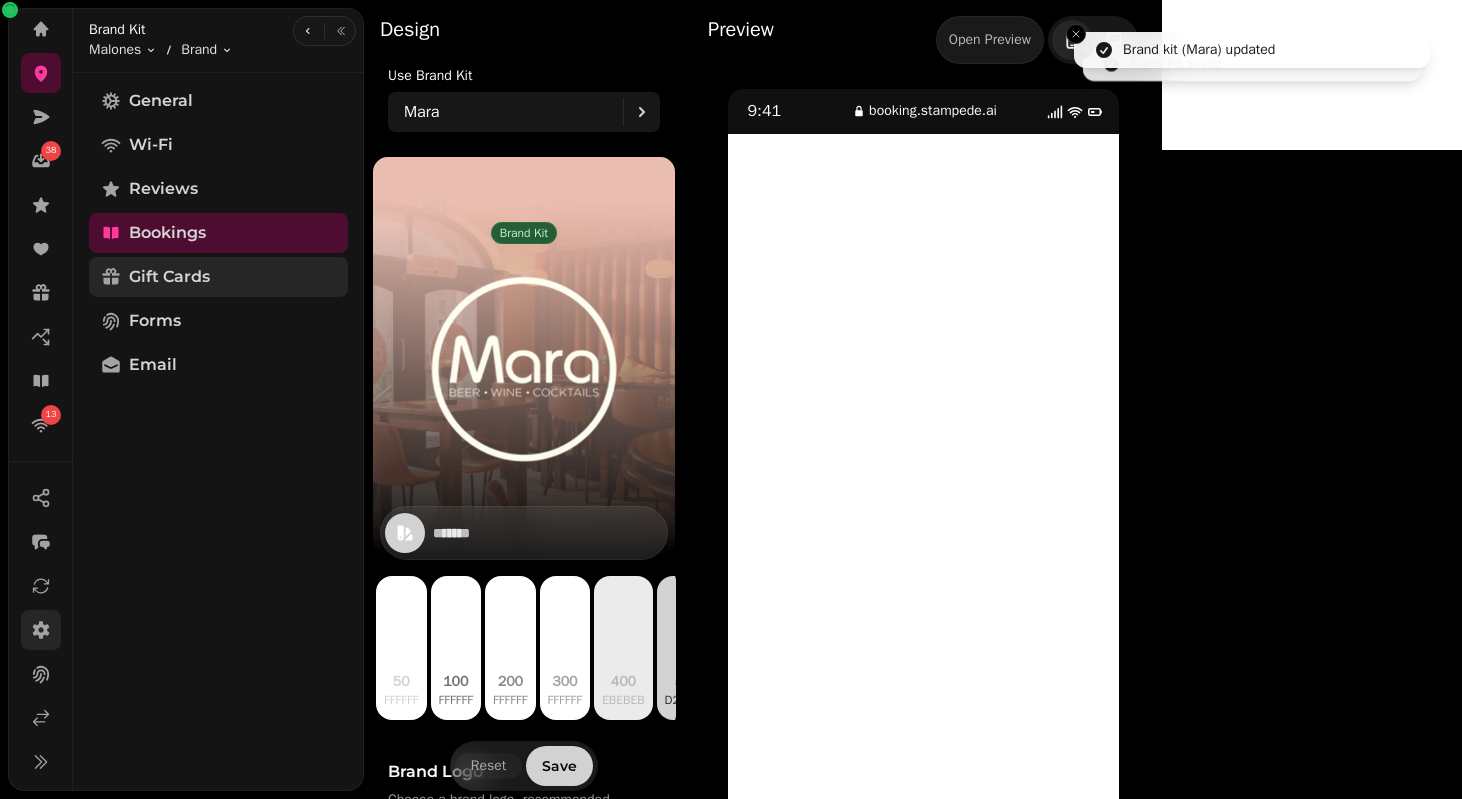 click on "Gift Cards" at bounding box center (218, 277) 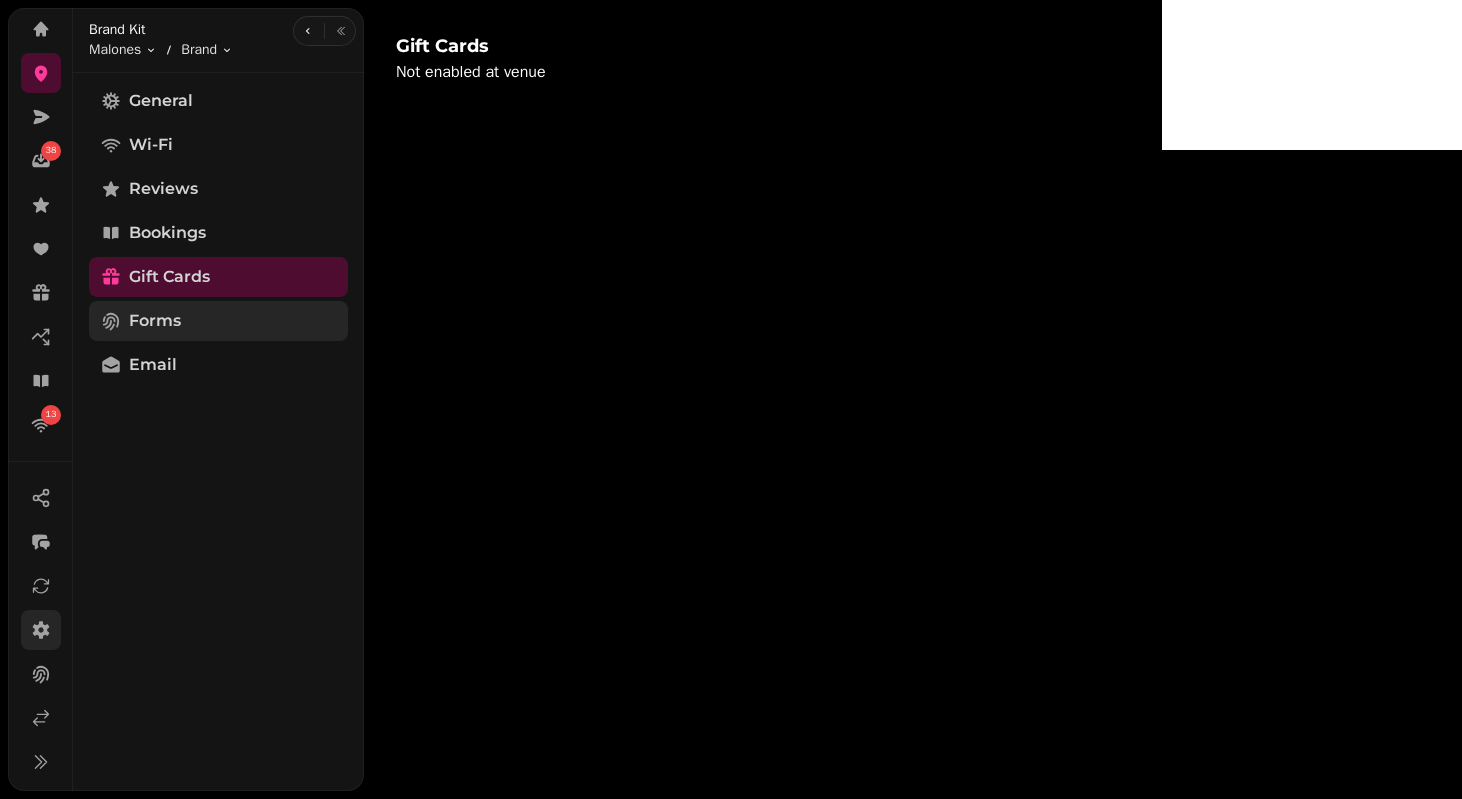 click on "Forms" at bounding box center [155, 321] 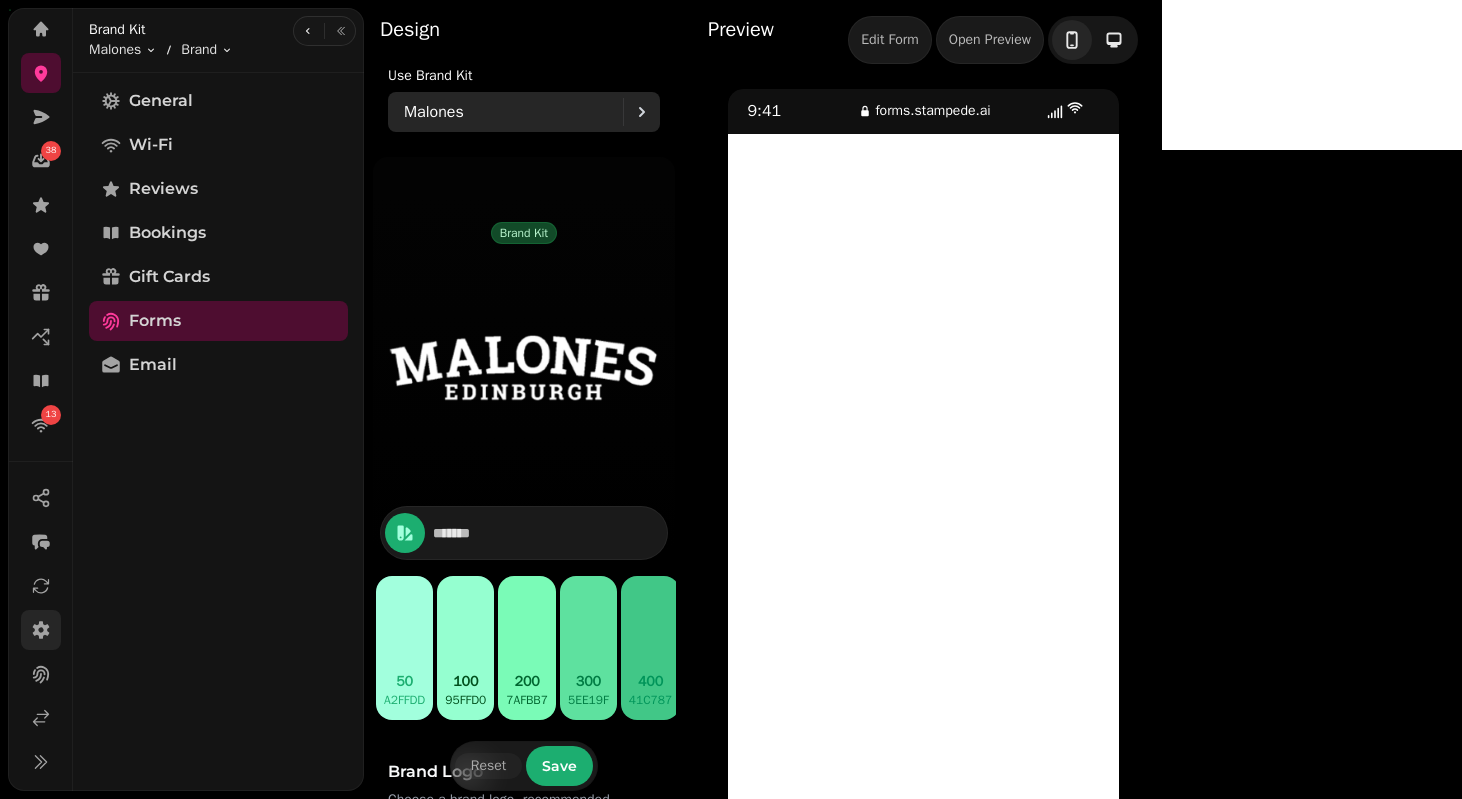 click on "Malones" at bounding box center (513, 112) 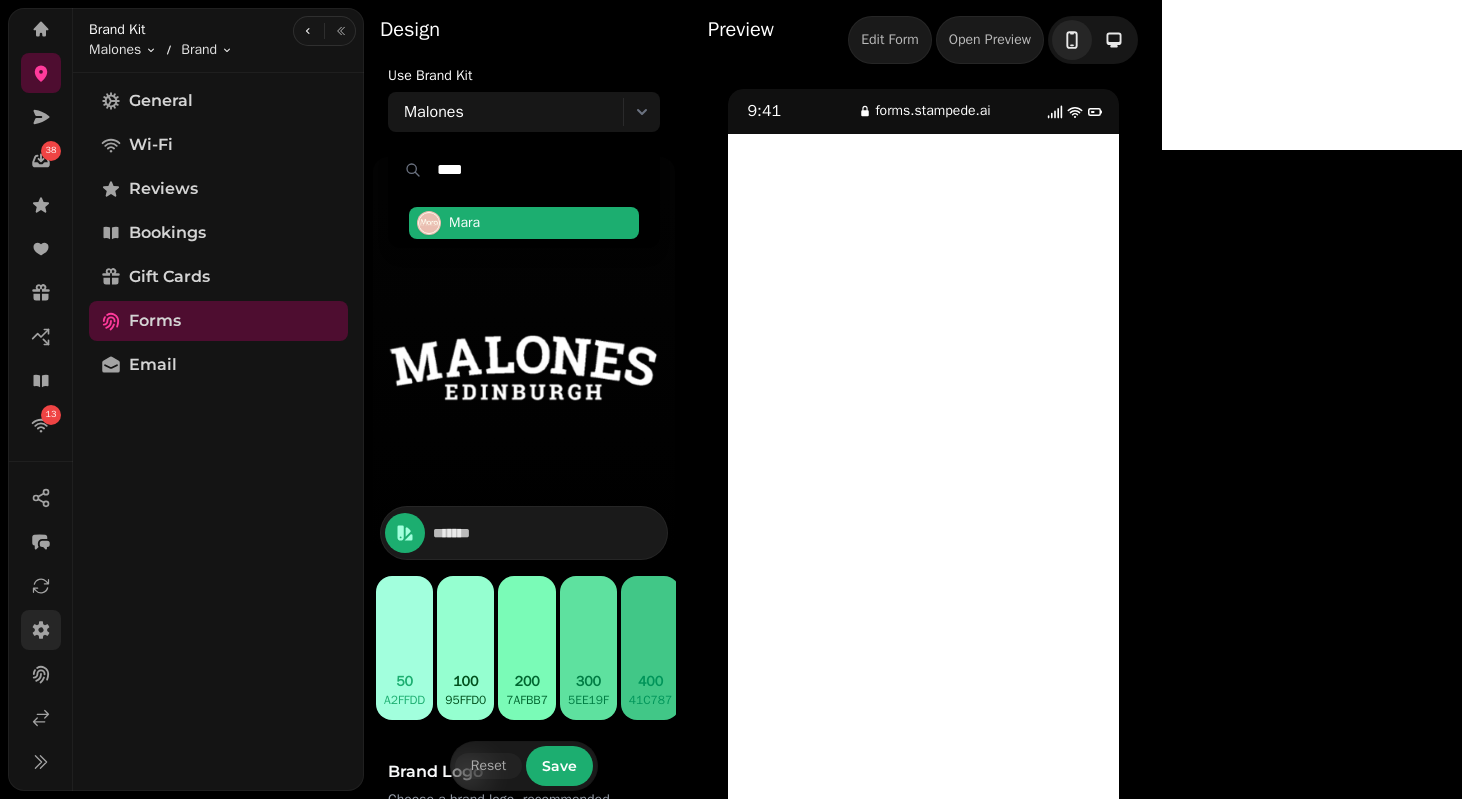 type on "****" 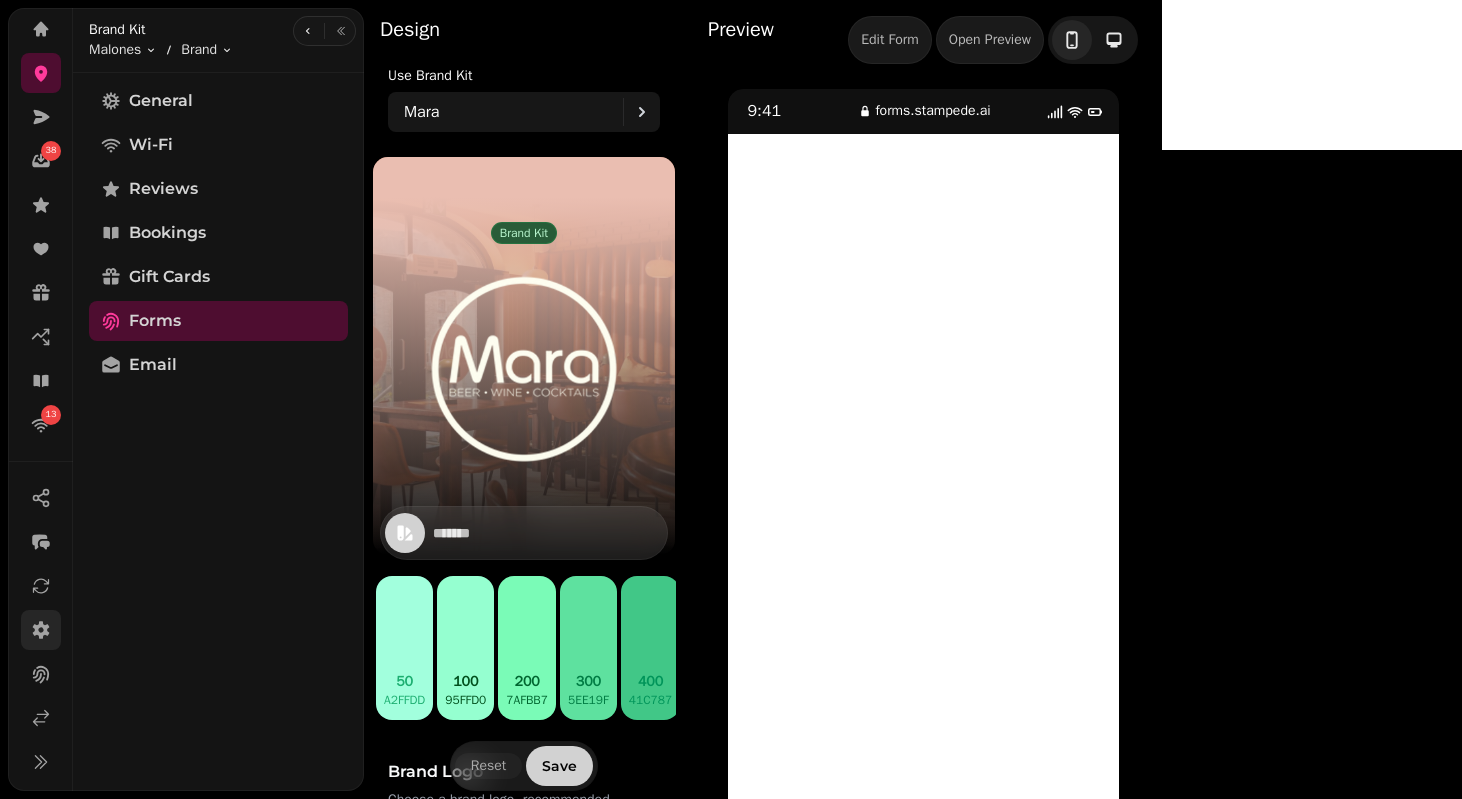 type on "*******" 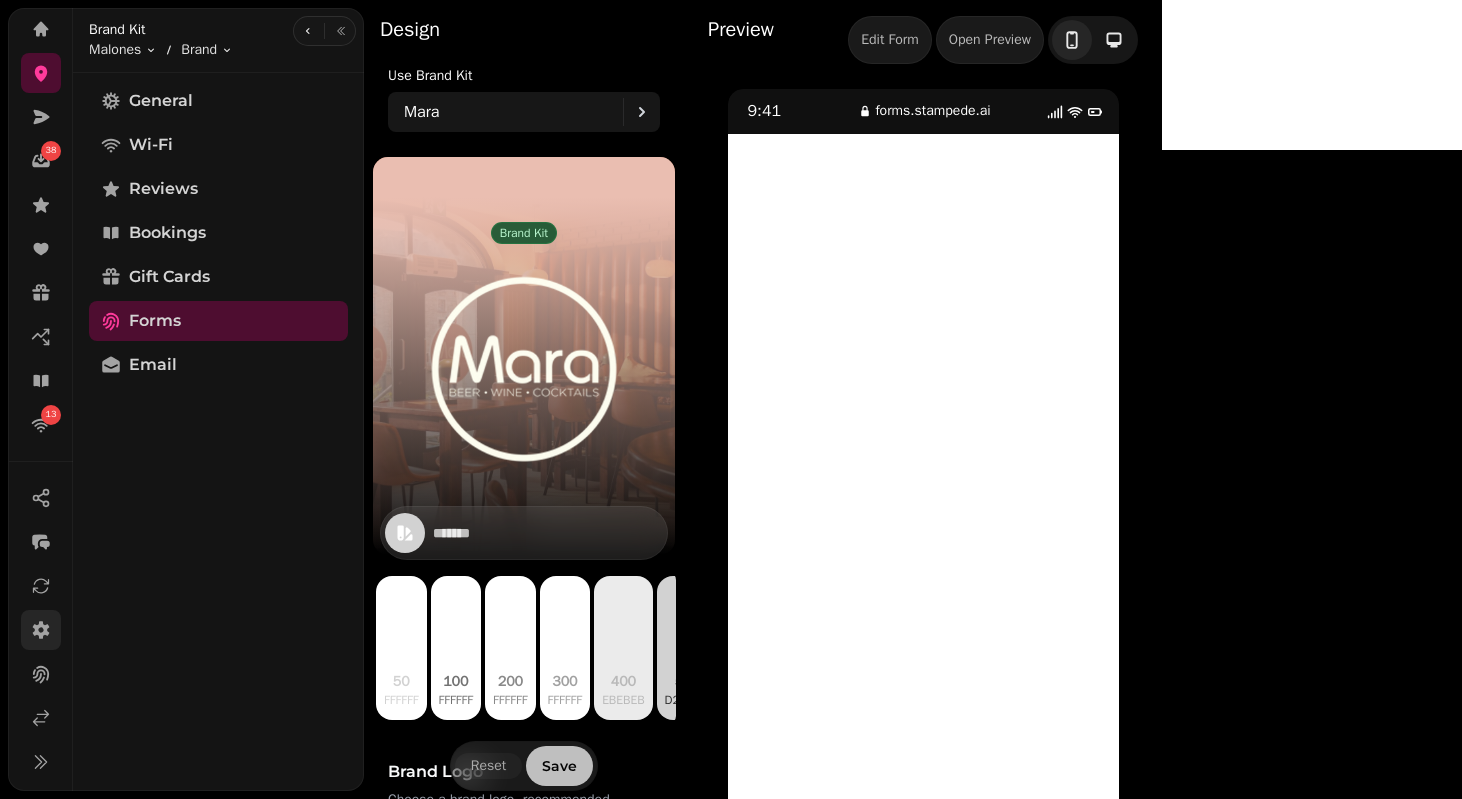 click on "Save" at bounding box center [559, 766] 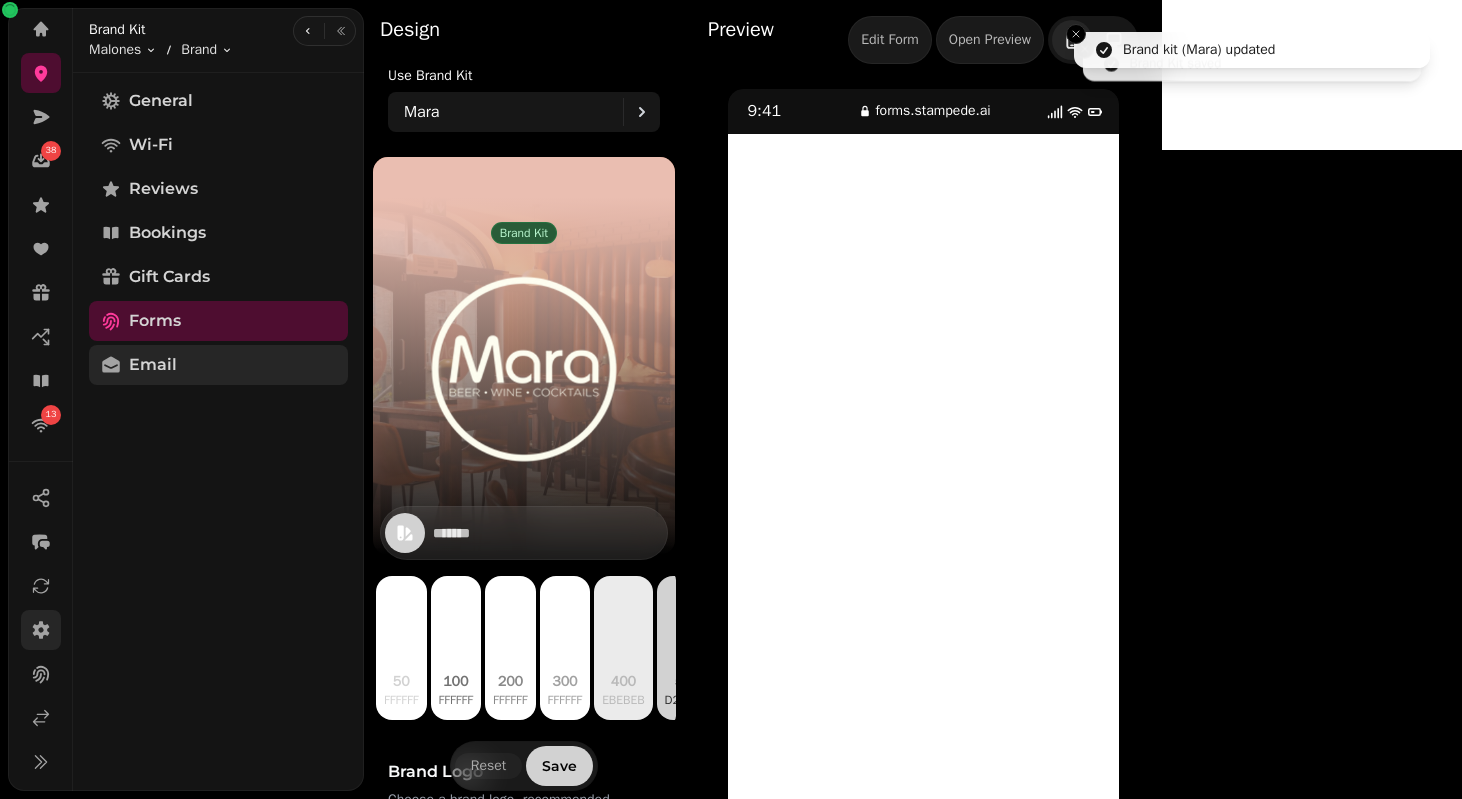 click on "Email" at bounding box center [218, 365] 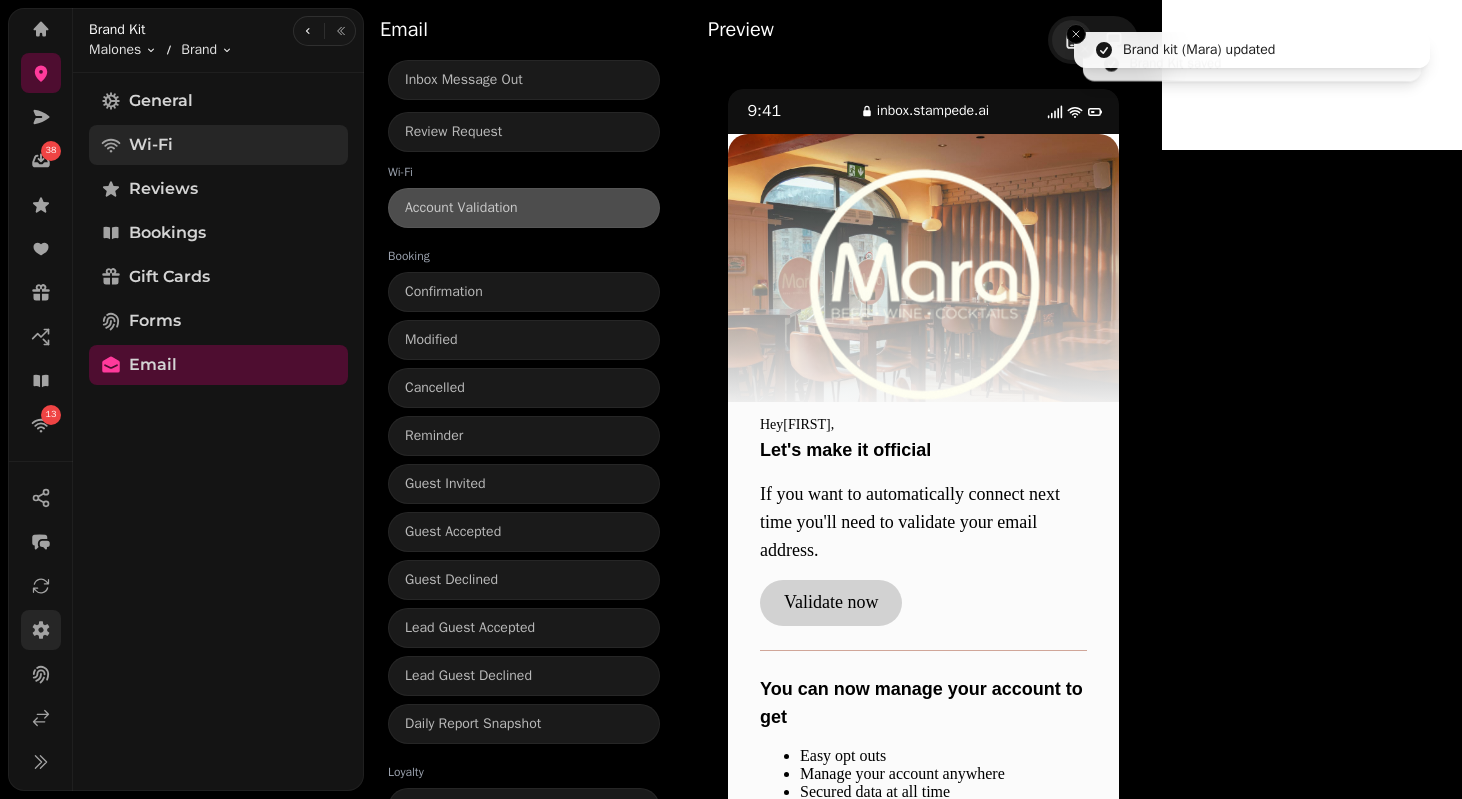 scroll, scrollTop: 0, scrollLeft: 0, axis: both 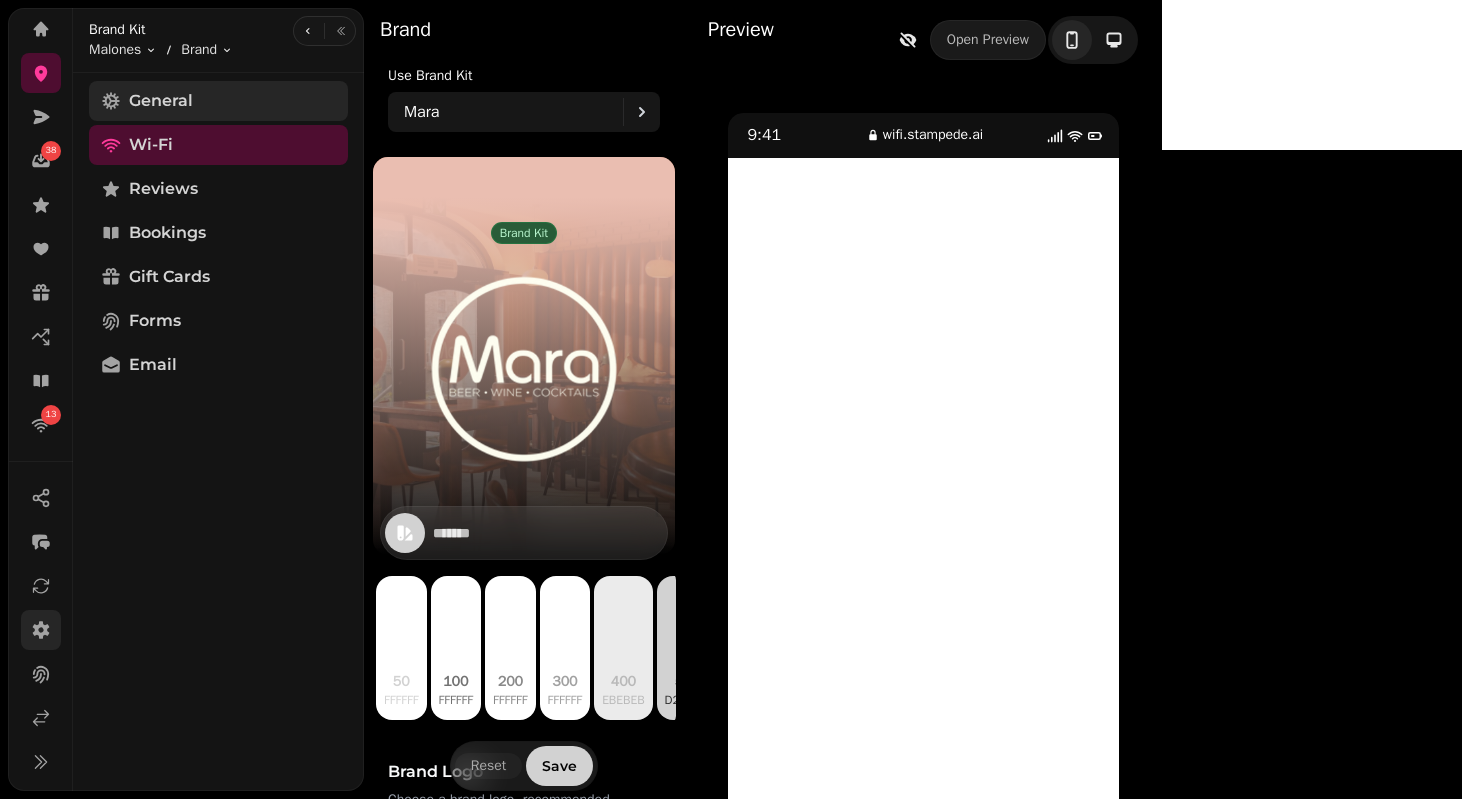 click on "General" at bounding box center (218, 101) 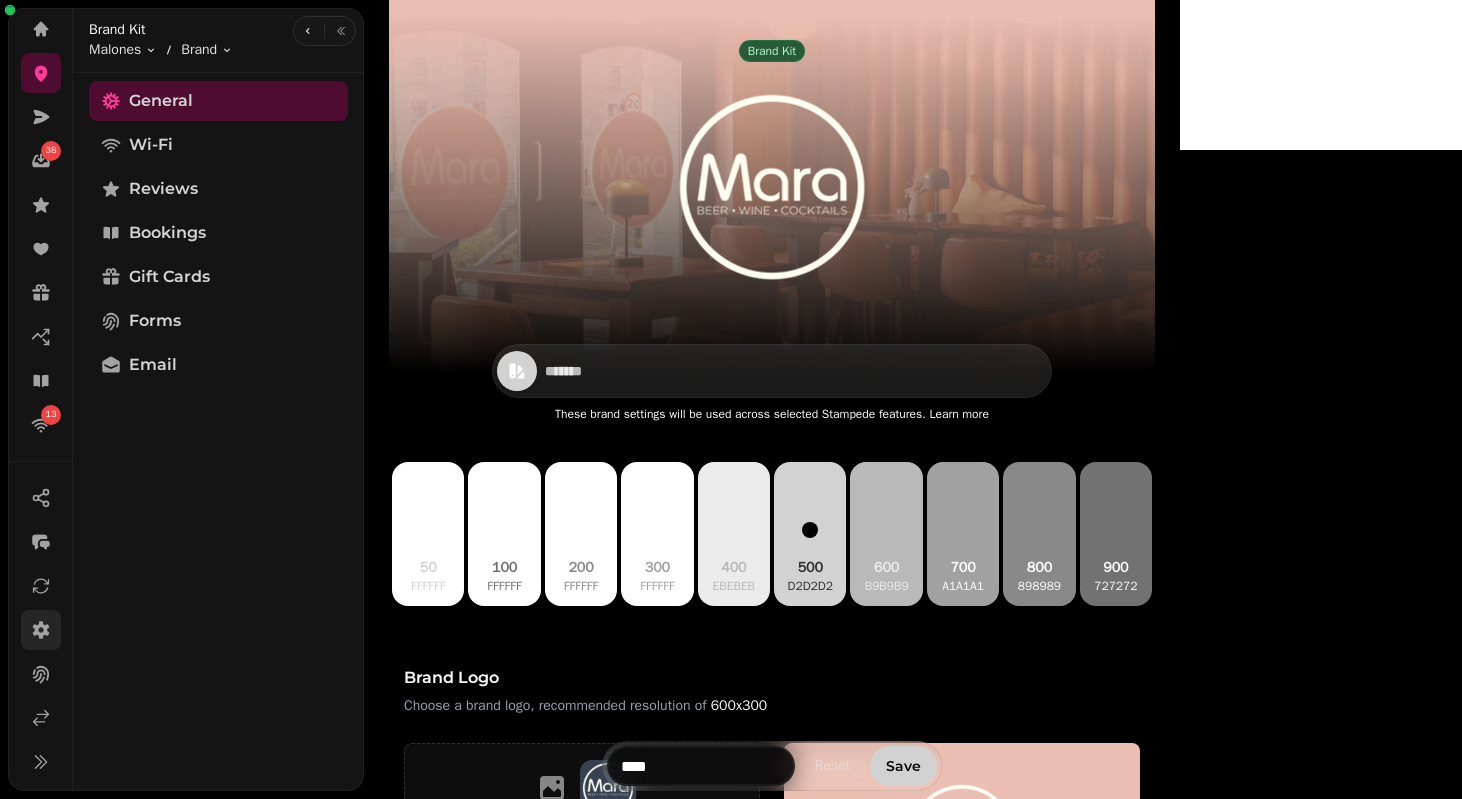 scroll, scrollTop: 0, scrollLeft: 0, axis: both 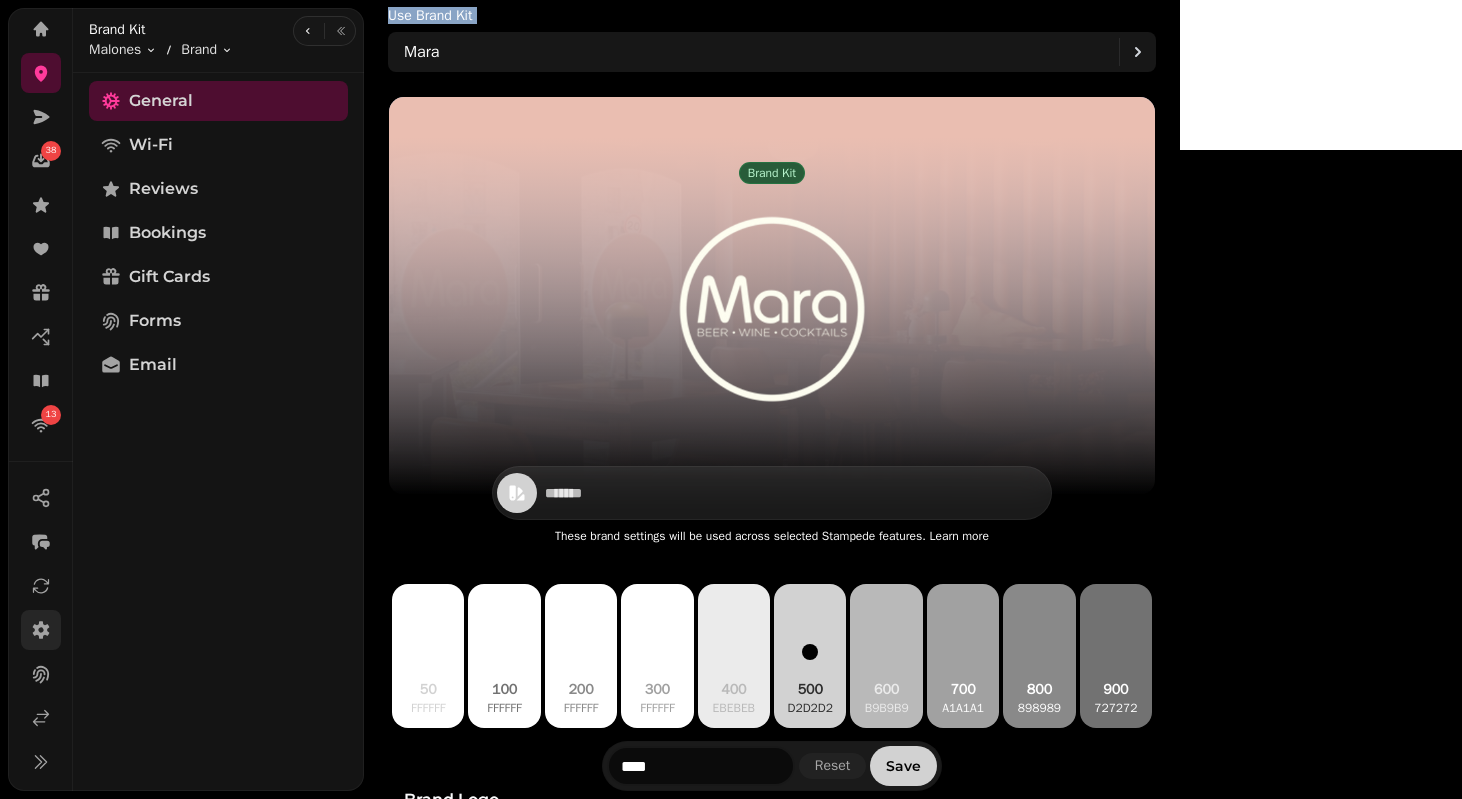 drag, startPoint x: 403, startPoint y: 20, endPoint x: 939, endPoint y: 86, distance: 540.04816 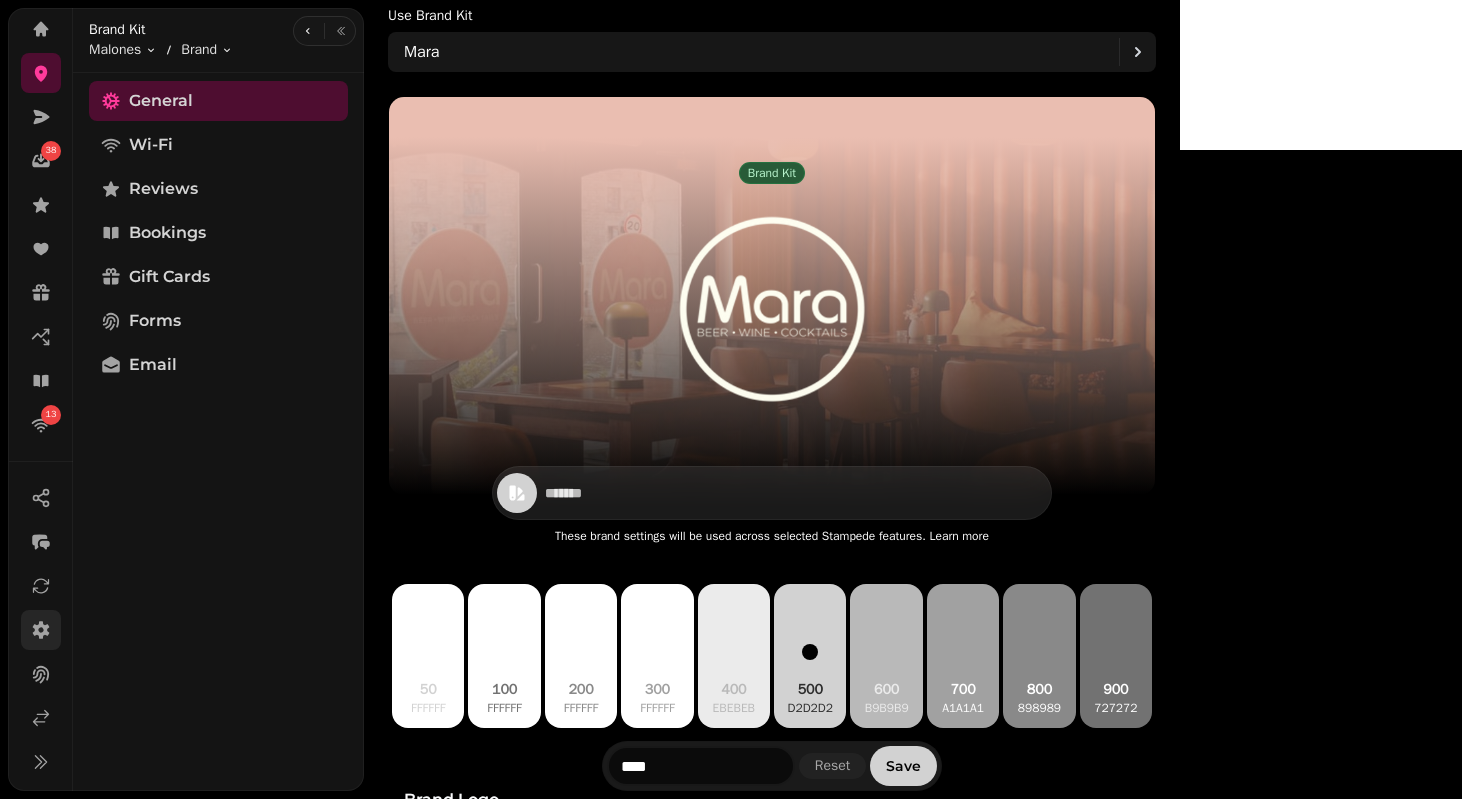 click on "Brand kit Mara ******* These brand settings will be used across selected Stampede features. Learn more 50 ffffff 100 ffffff 200 ffffff 300 ffffff 400 ebebeb 500 d2d2d2 600 b9b9b9 700 a1a1a1 800 898989 900 727272 Brand logo Choose a brand logo, recommended resolution of 600x300 Upload a file or drag and drop PNG, JPG, GIF up to 20MB Brand fonts Choose from 25 Web Fonts to use for your brand Heading font Montserrat Body font Montserrat Heading Example Lorem ipsum dolor sit amet, consectetur adipiscing elit. Aliquam sed fermentum felis. Maecenas lectus turpis, pretium in malesuada at, commodo sed massa. Curabitur efficitur lectus non ante laoreet imperdiet. Background image Choose a background image, recommended resolution of 1600x900 #ffffff colour selected #000000 colour selected Upload a file or drag and drop PNG, JPG, GIF up to 20MB ******* Corners Round Square Example **** Reset Save" at bounding box center [772, 1101] 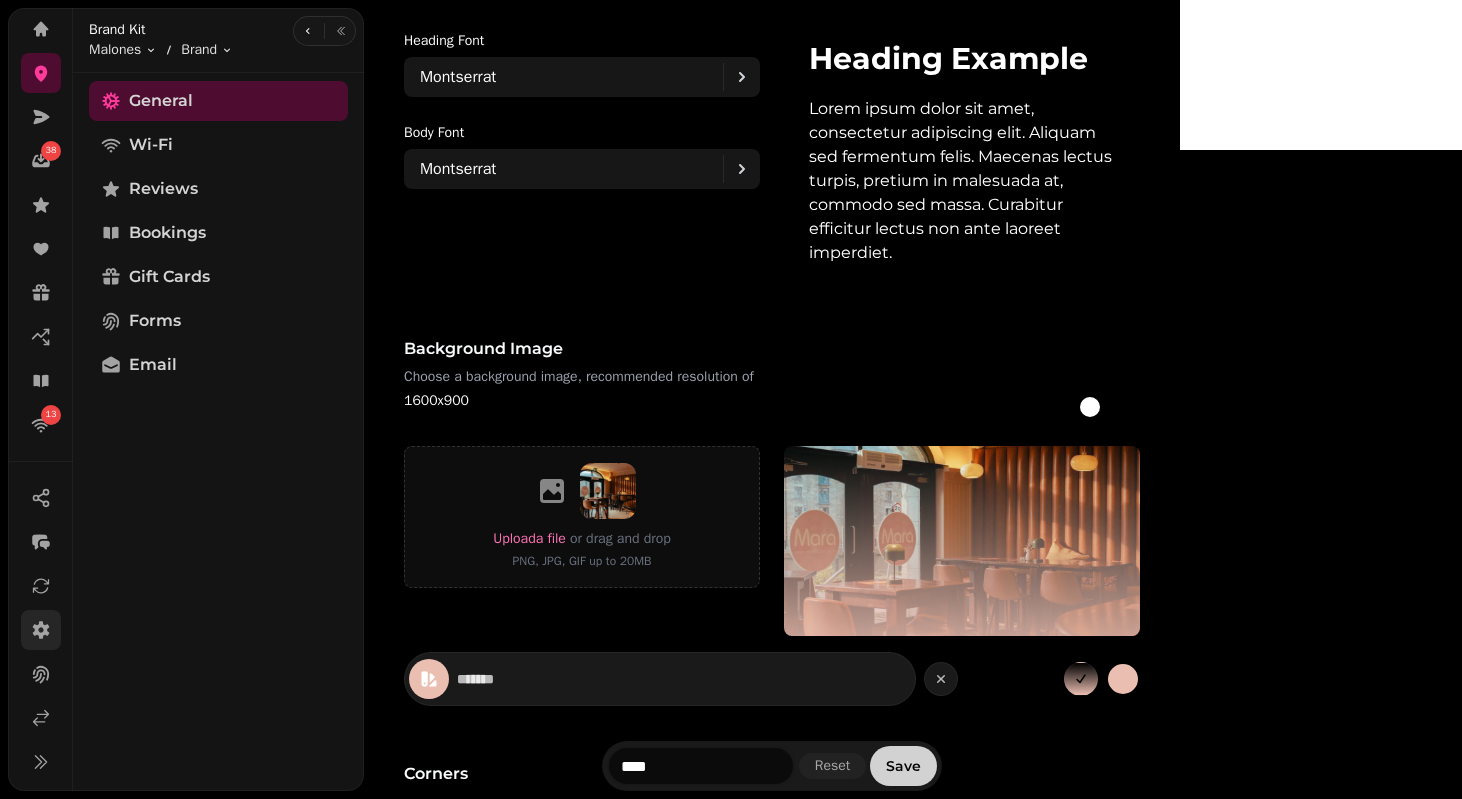 scroll, scrollTop: 1276, scrollLeft: 0, axis: vertical 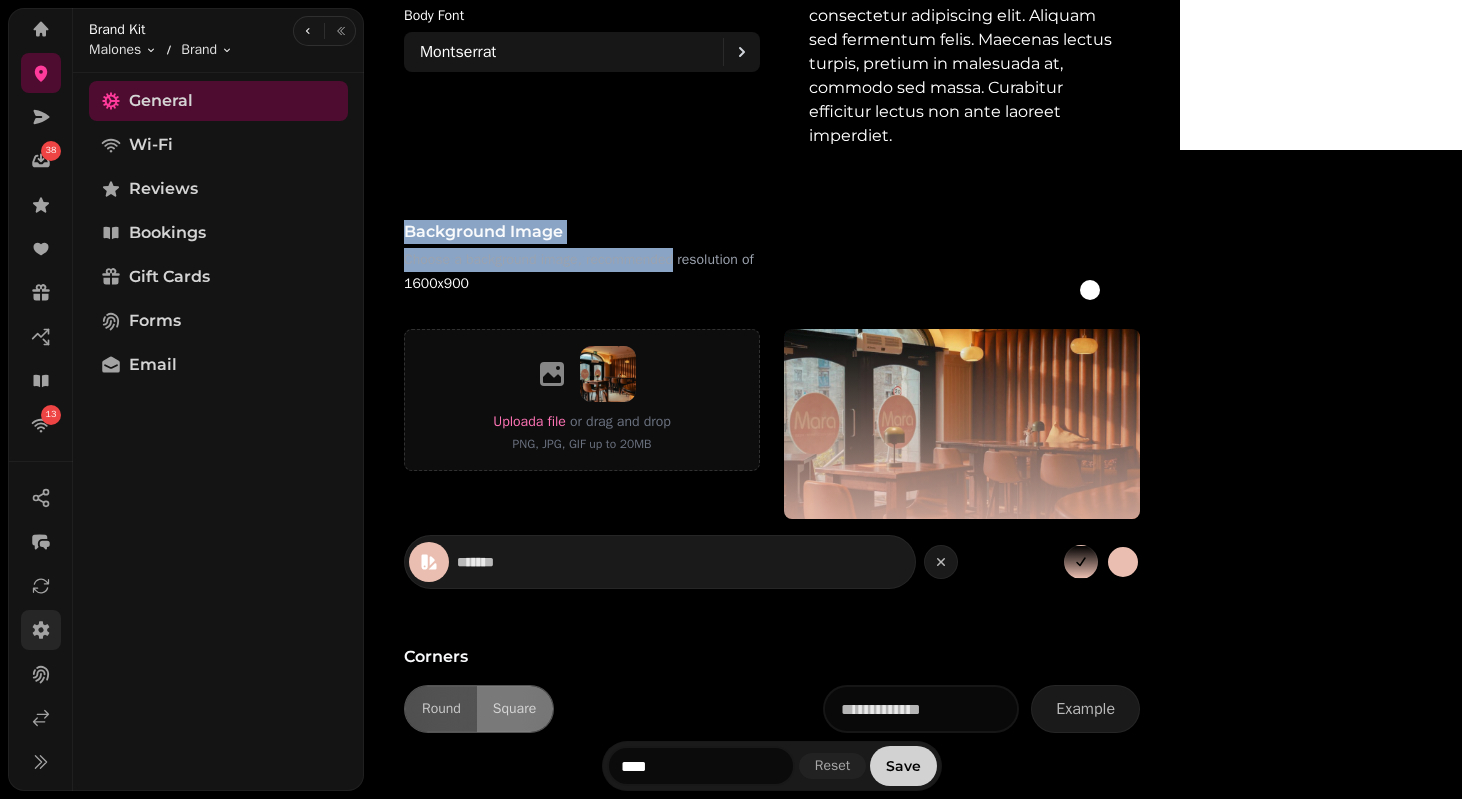drag, startPoint x: 466, startPoint y: 183, endPoint x: 760, endPoint y: 220, distance: 296.3191 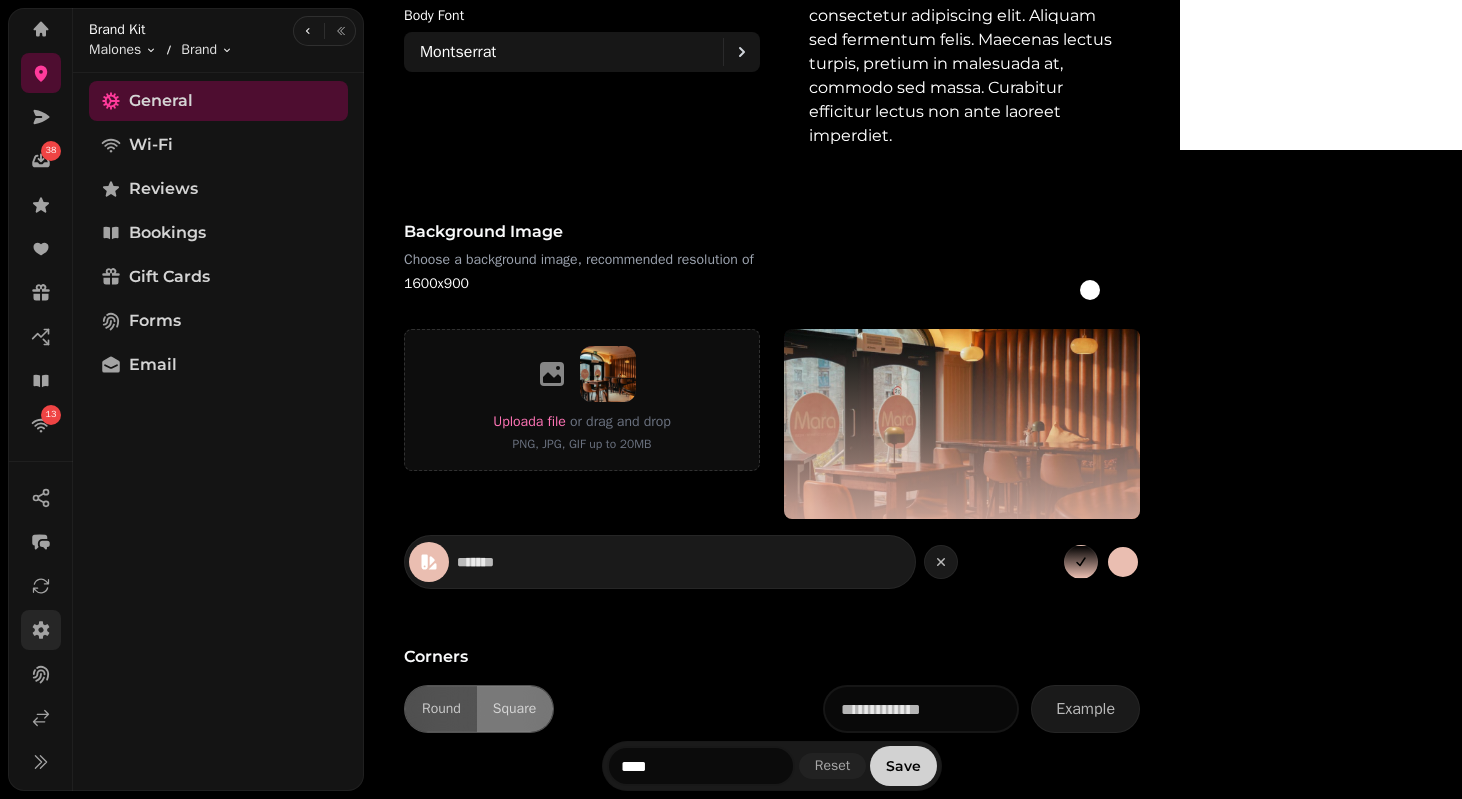 click on "Choose a background image, recommended resolution of 1600x900" at bounding box center (586, 272) 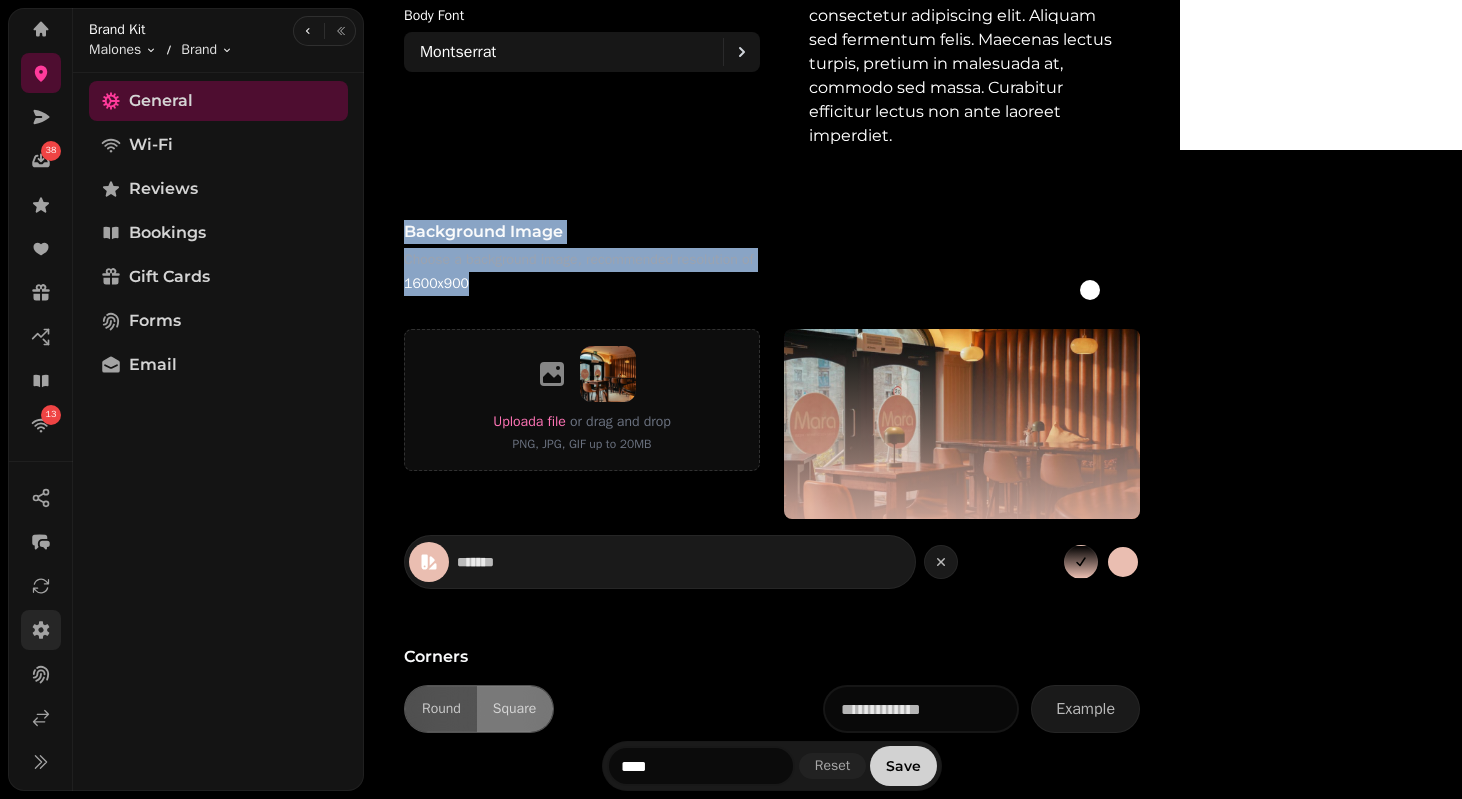 drag, startPoint x: 569, startPoint y: 228, endPoint x: 470, endPoint y: 180, distance: 110.02273 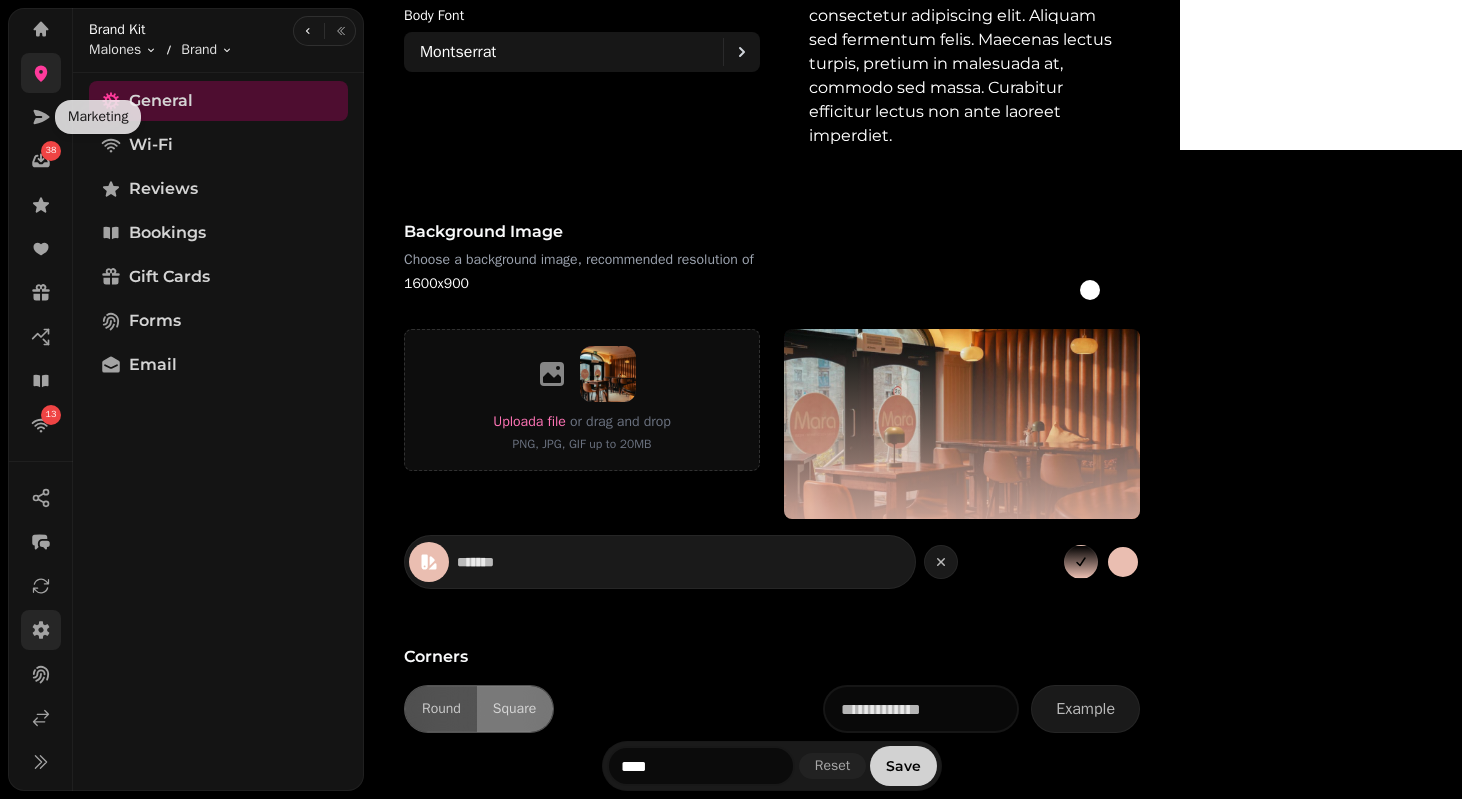 click 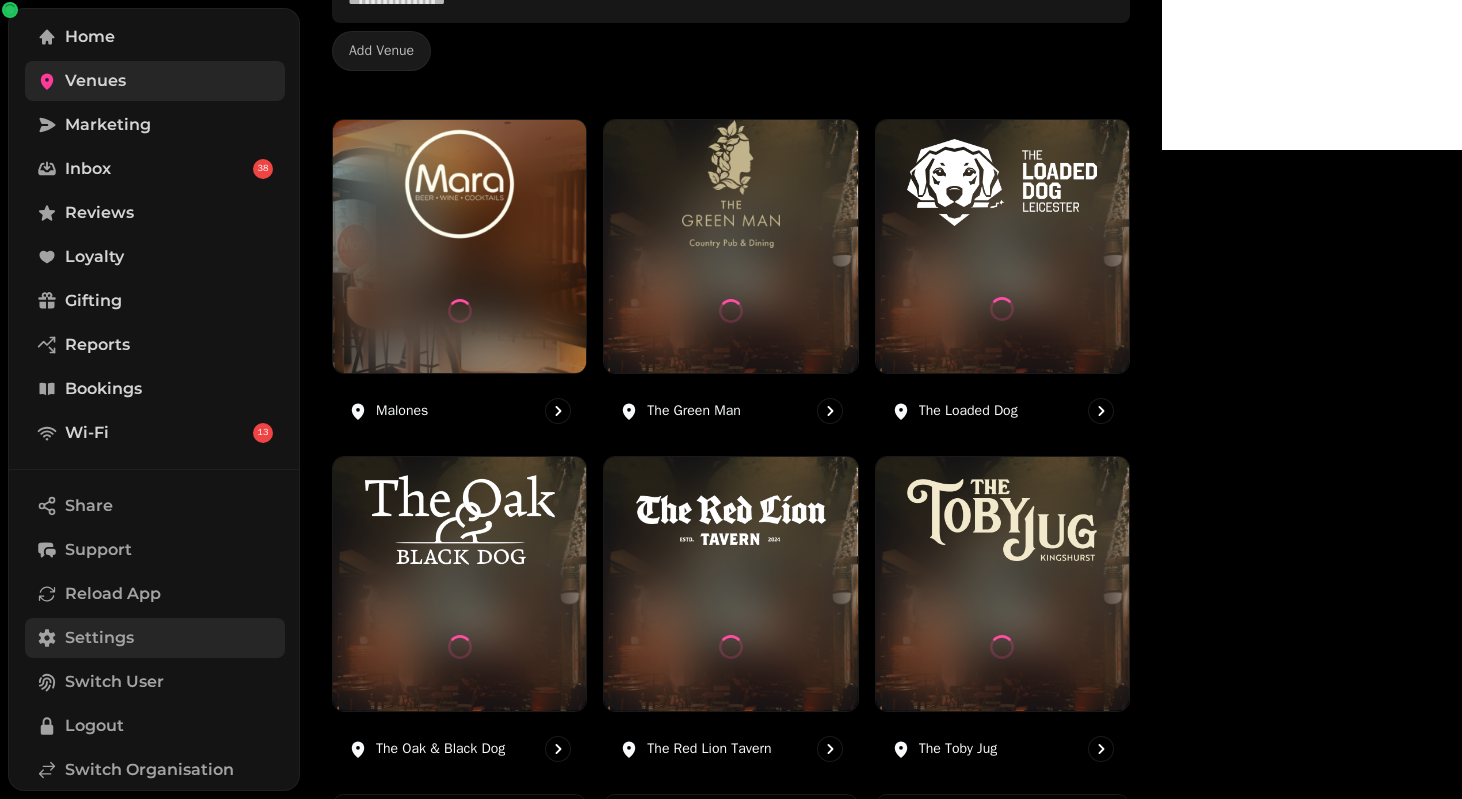 scroll, scrollTop: 0, scrollLeft: 0, axis: both 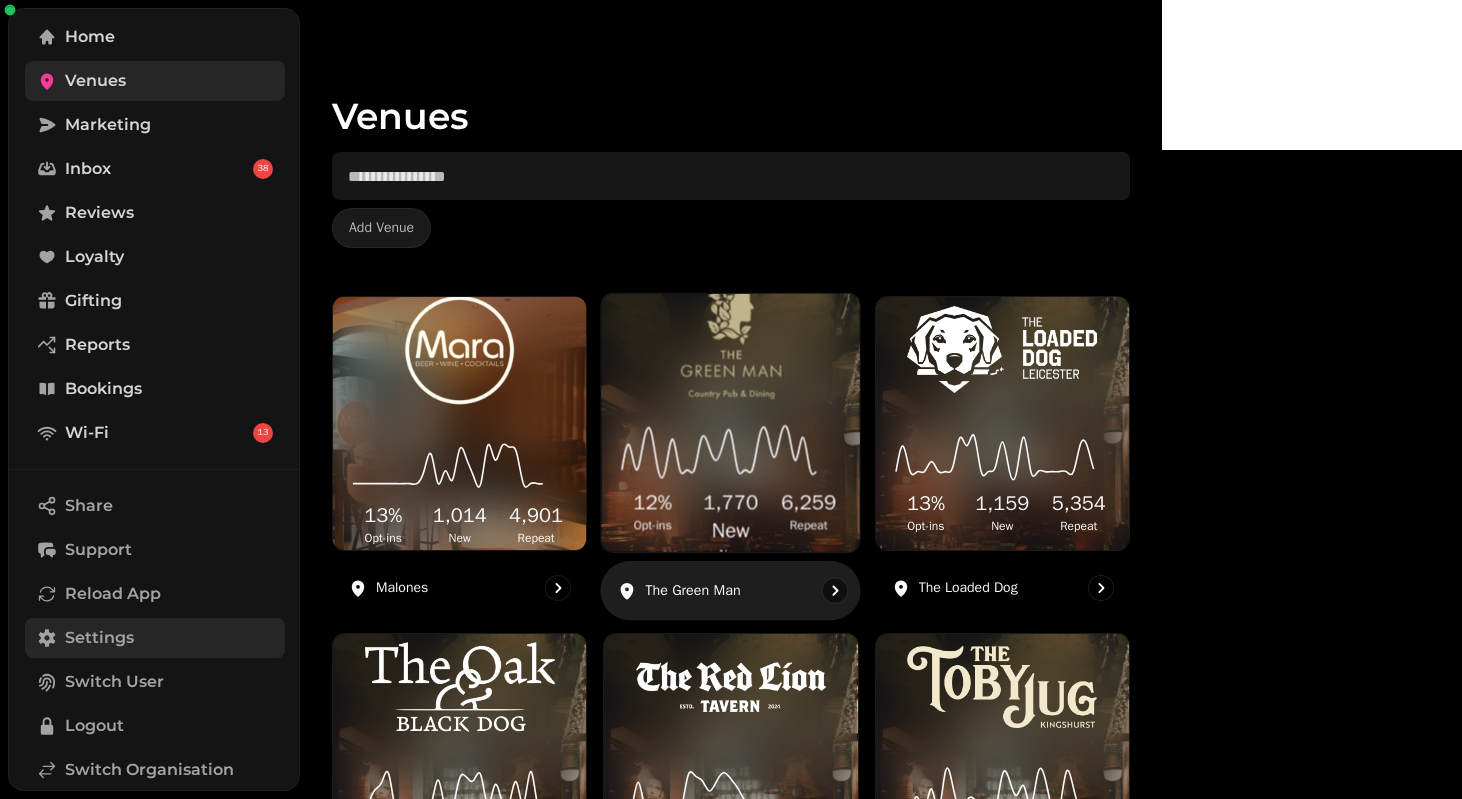 click at bounding box center [731, 333] 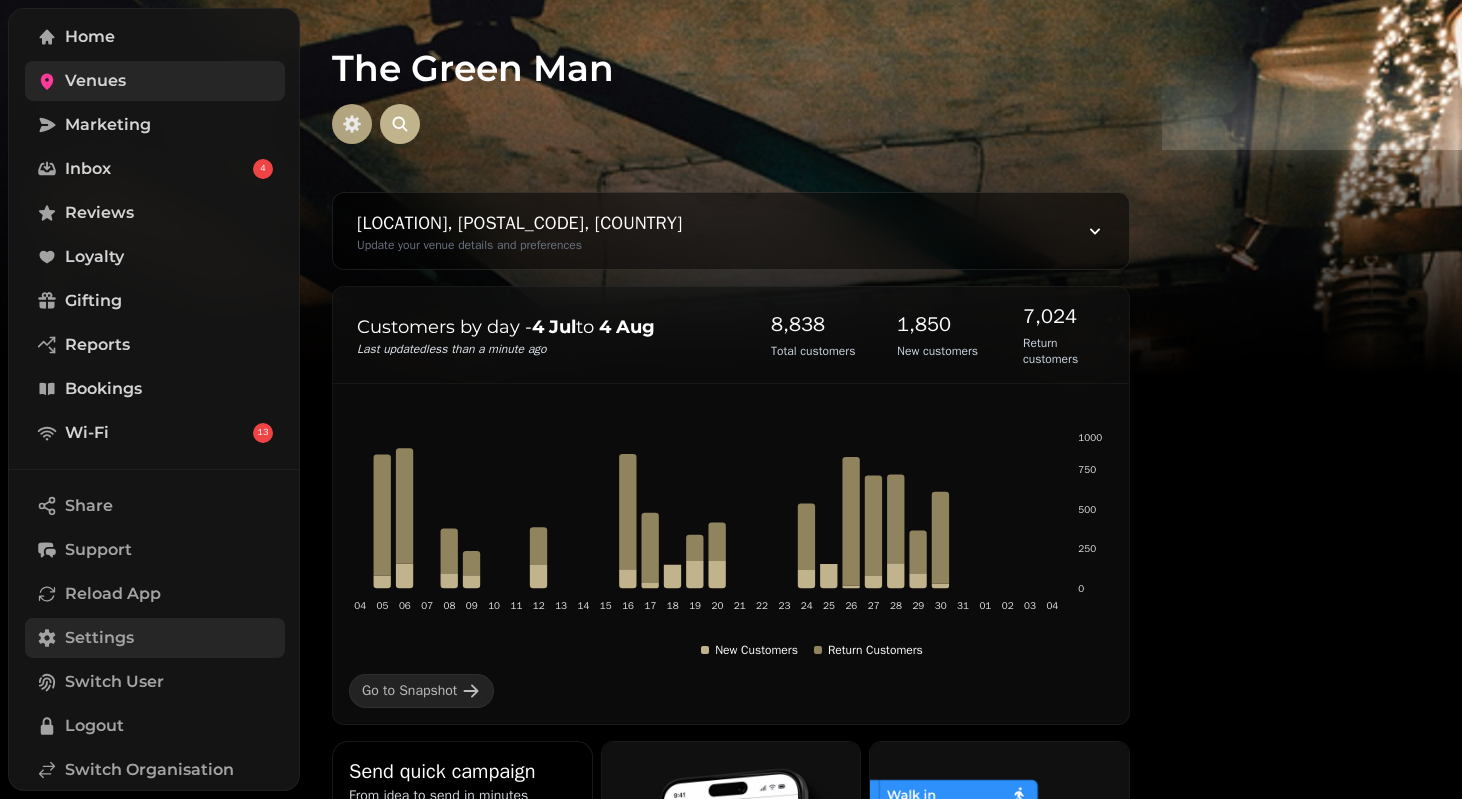 click 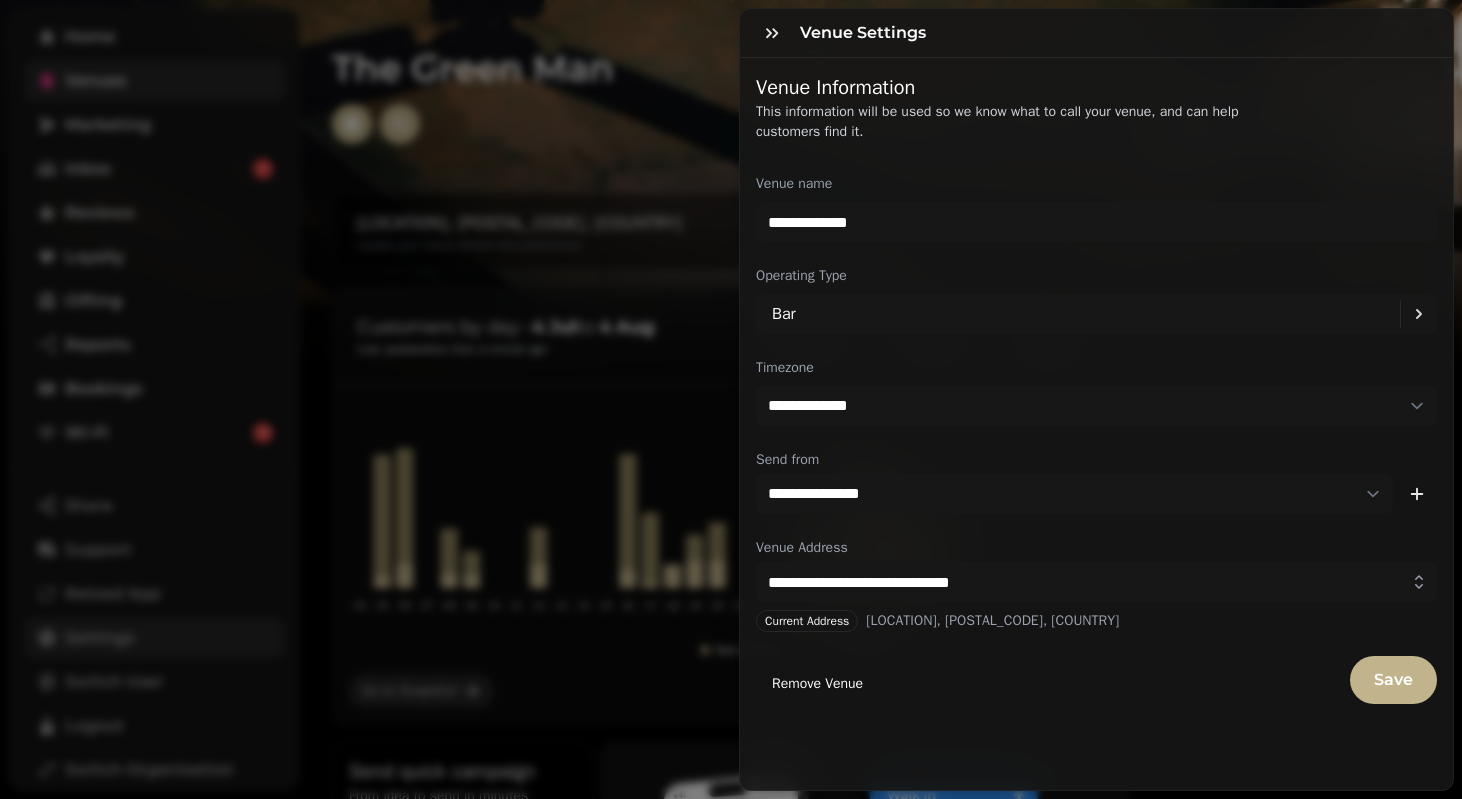 click on "**********" at bounding box center (731, 415) 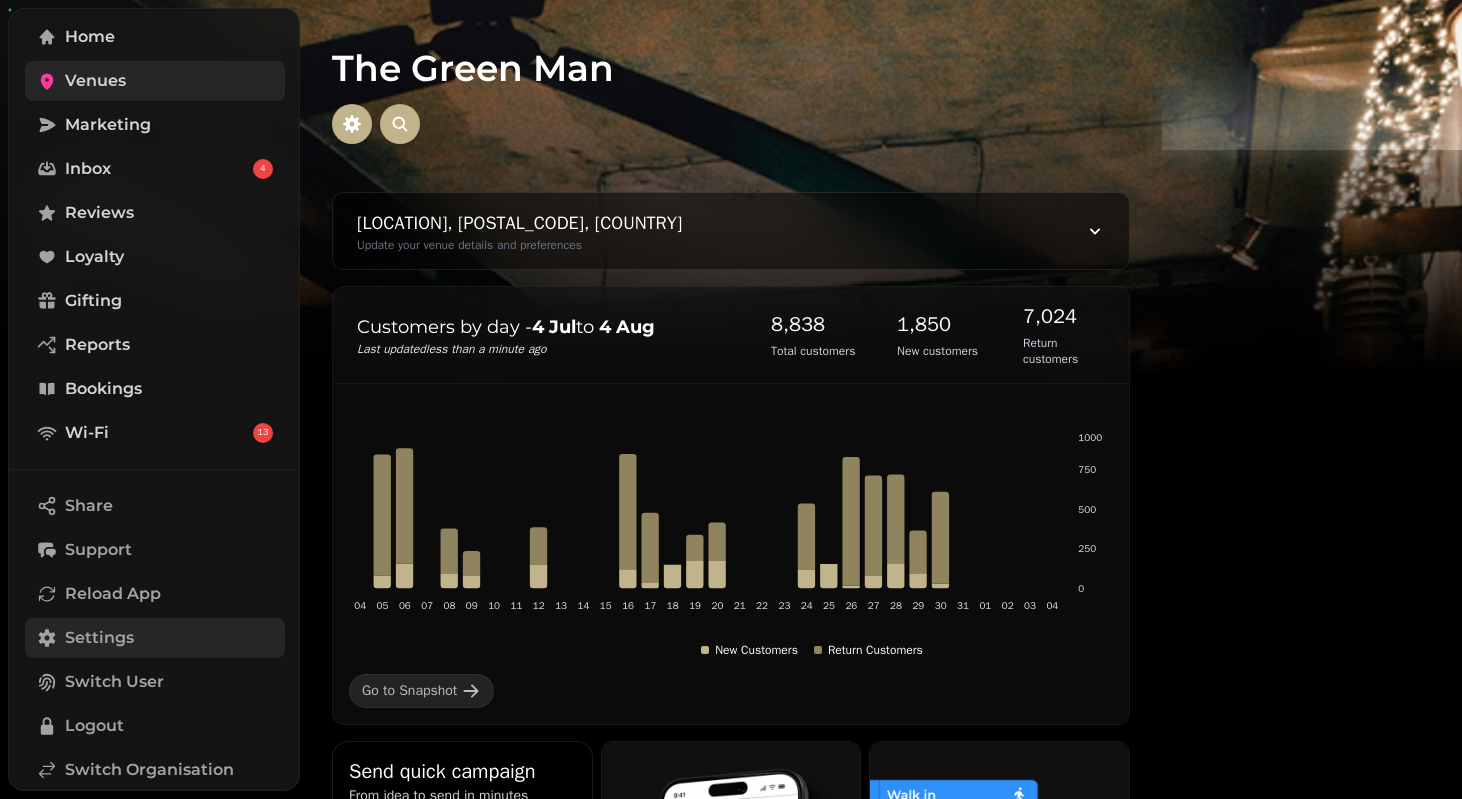 click on "Venues" at bounding box center [95, 81] 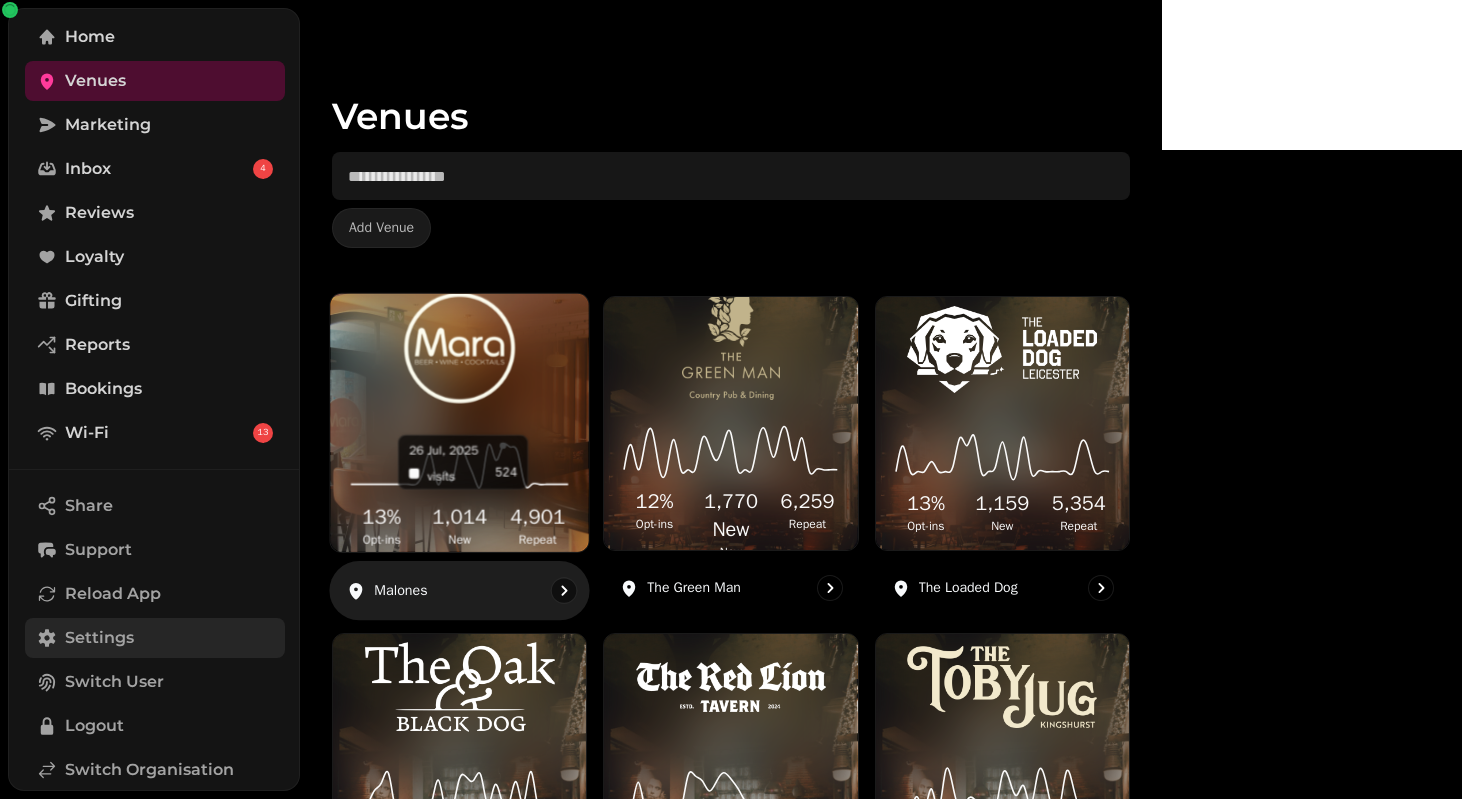 click 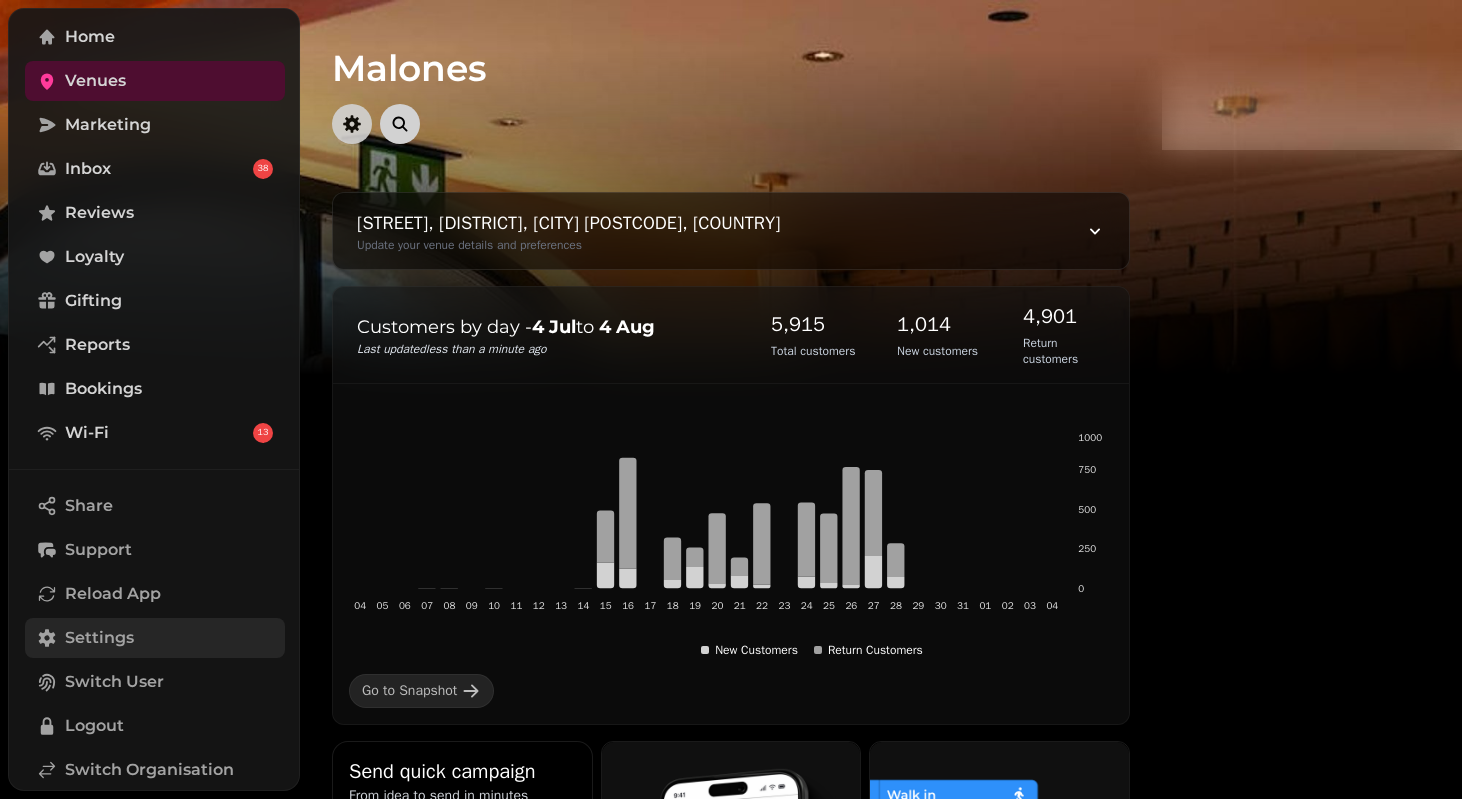 click 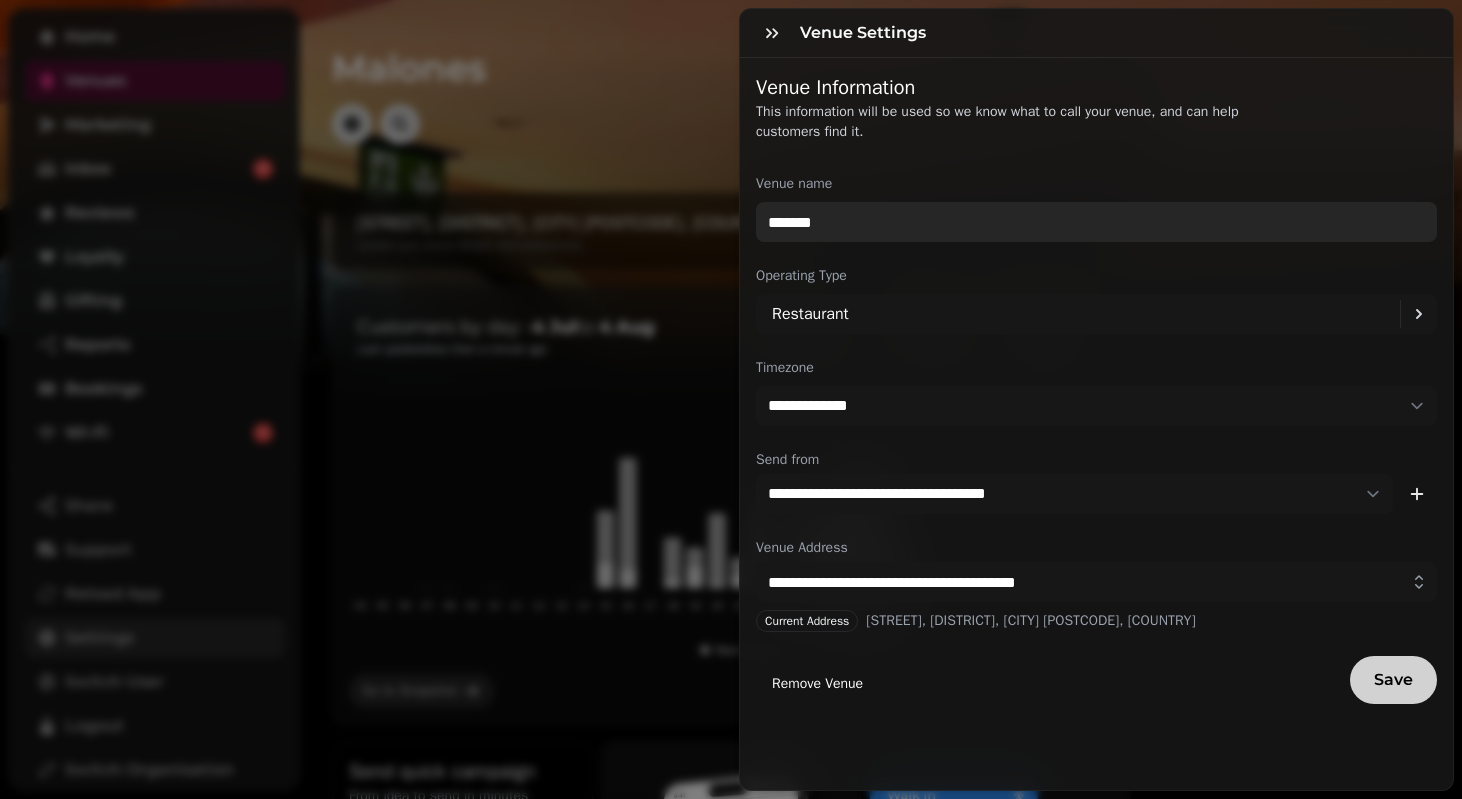 click on "*******" at bounding box center (1096, 222) 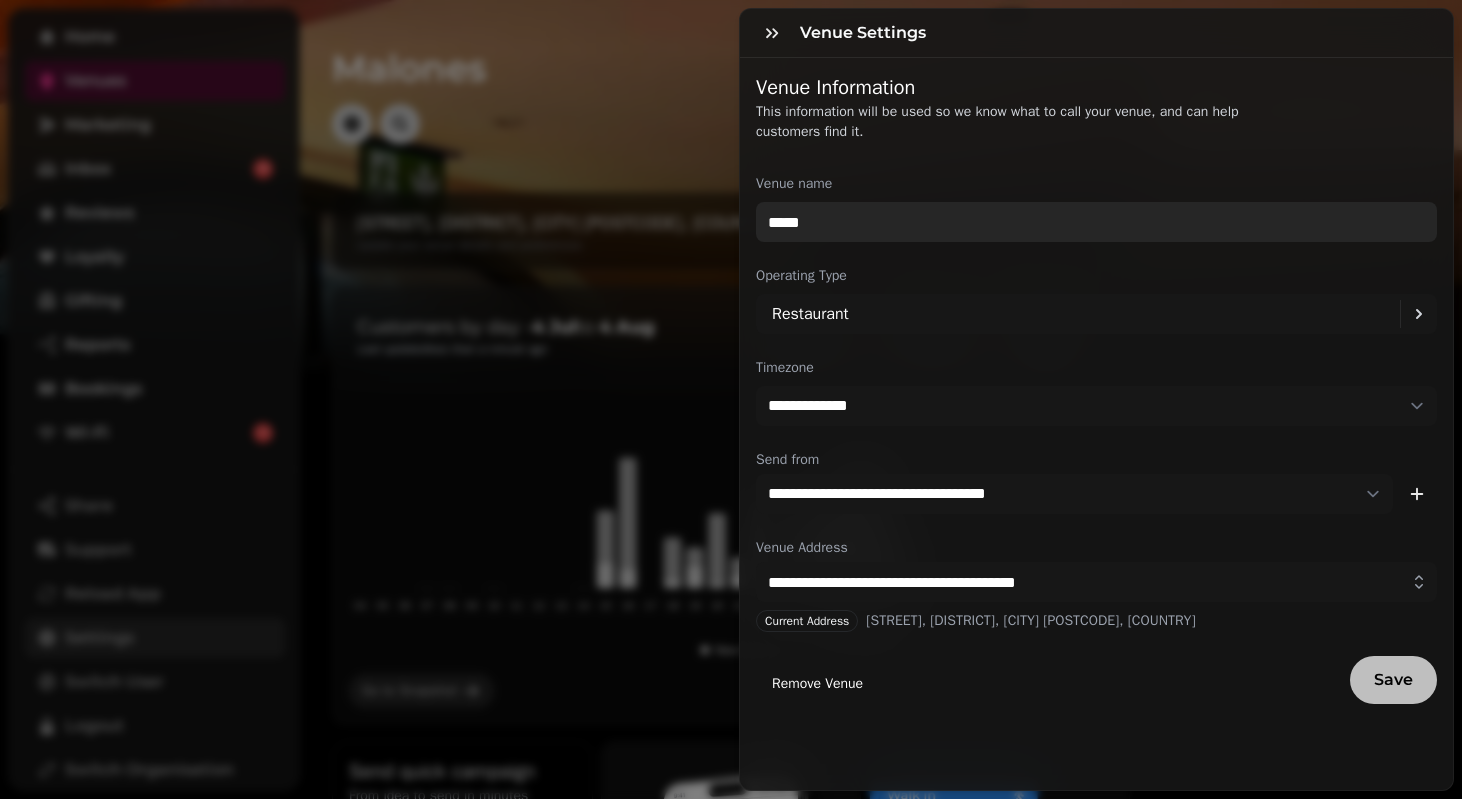 type on "****" 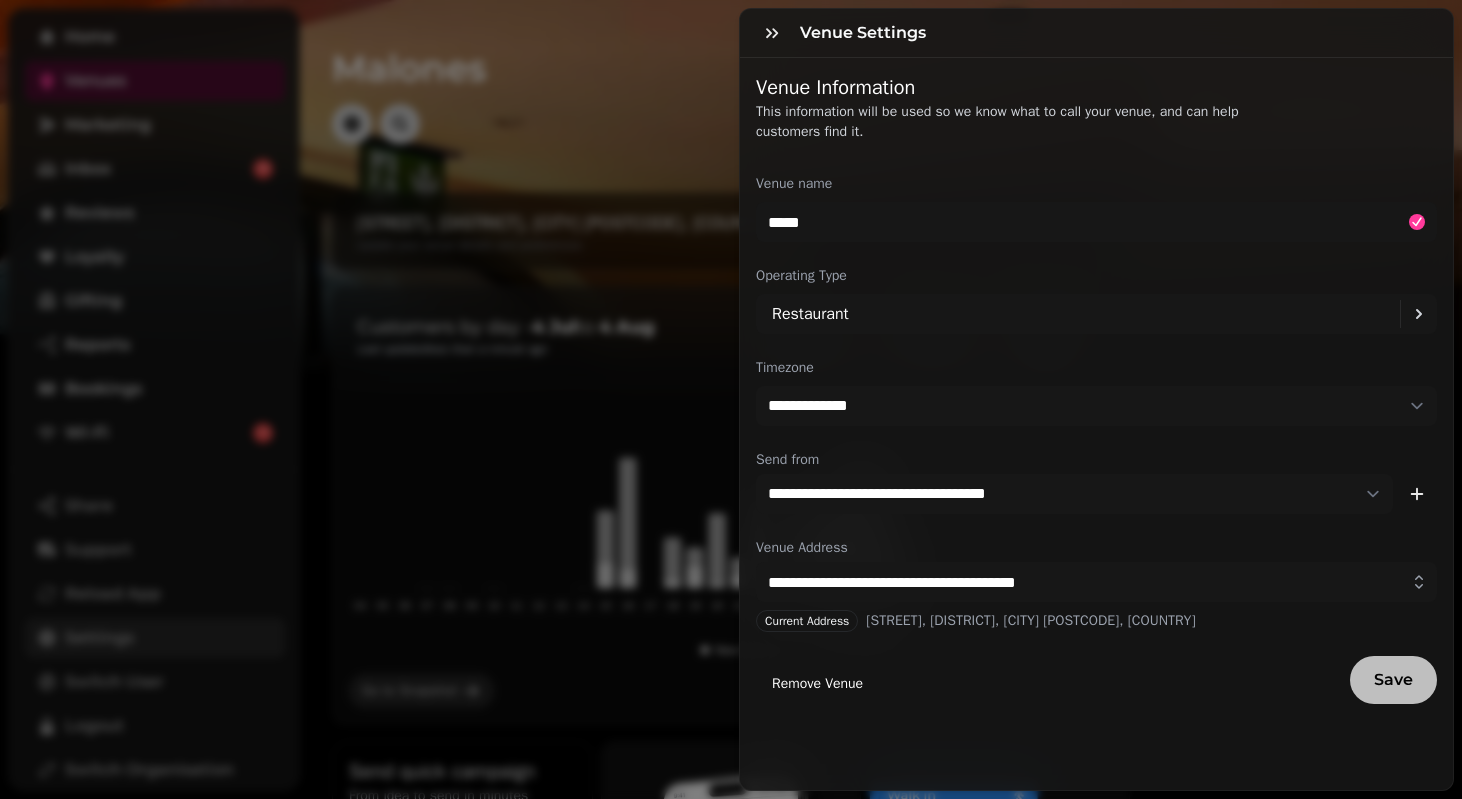 click on "Save" at bounding box center (1393, 680) 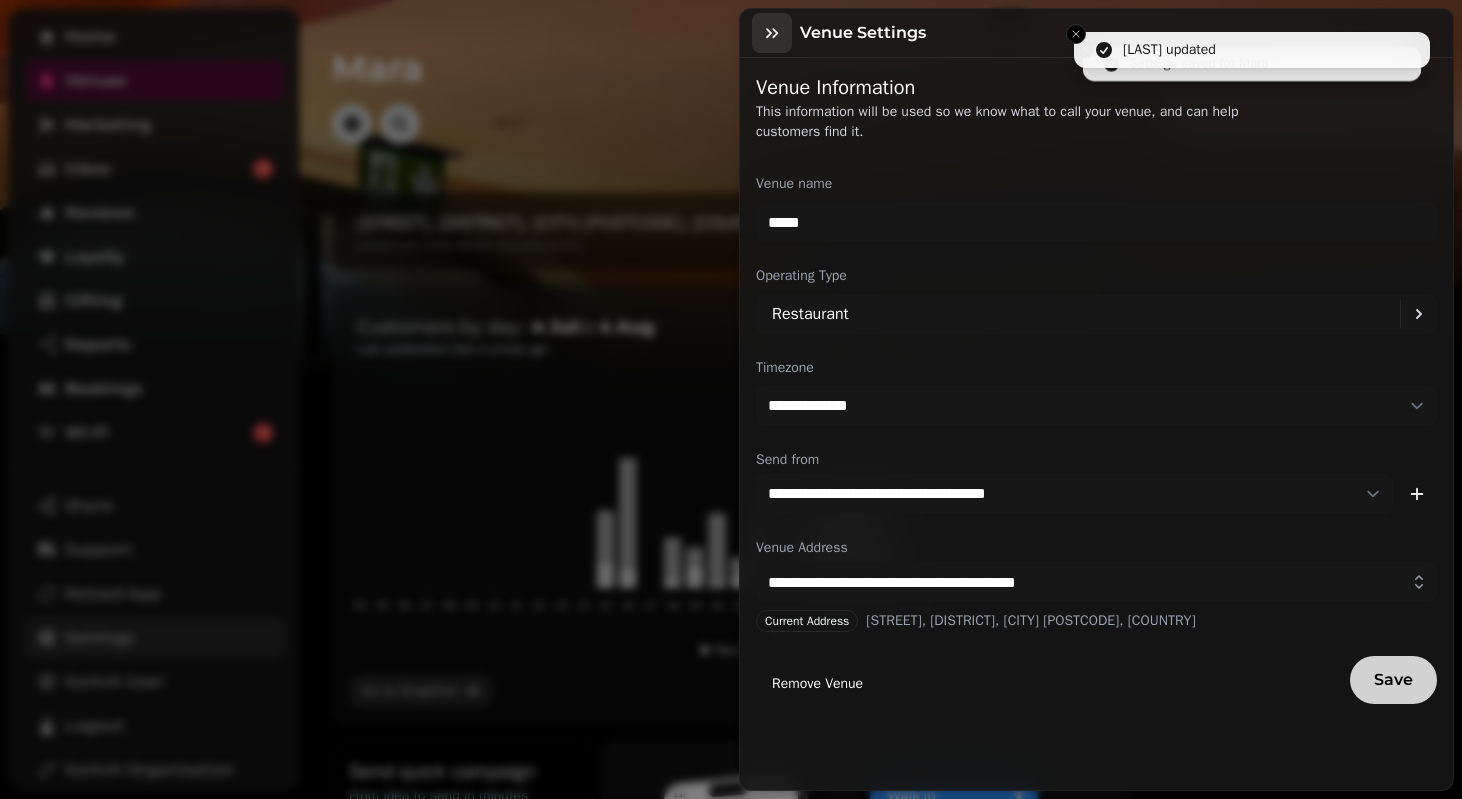 click 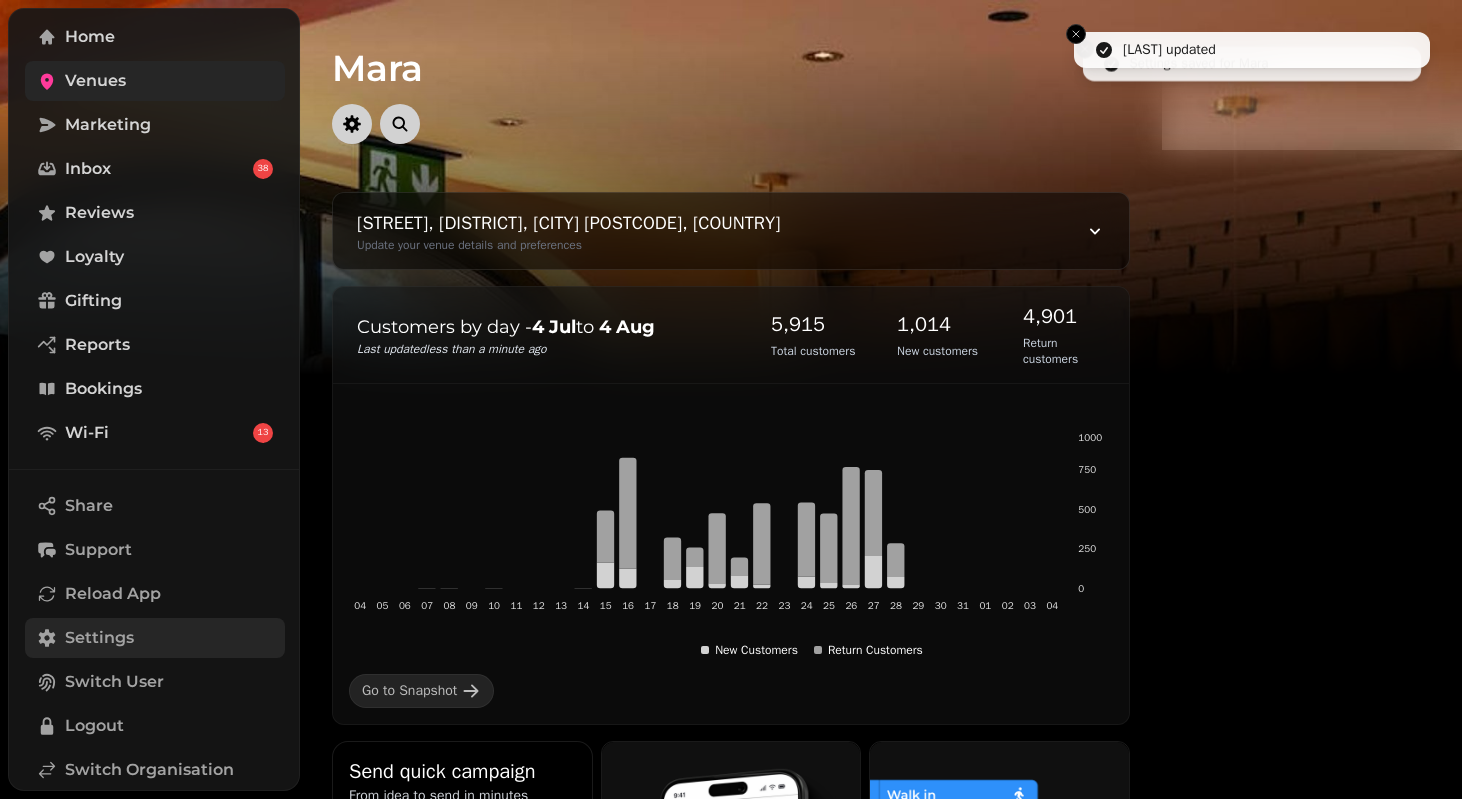 click on "Venues" at bounding box center (155, 81) 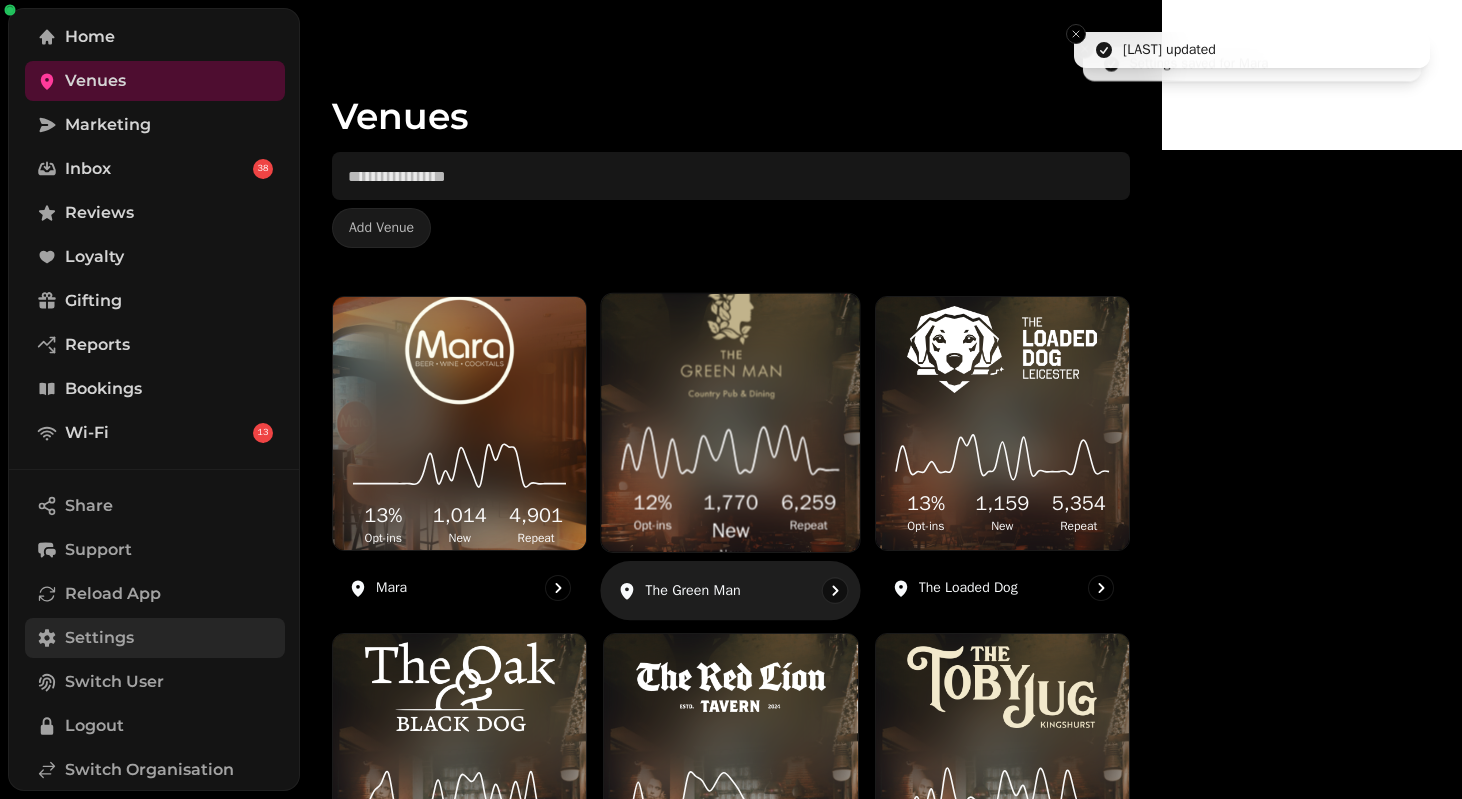 click at bounding box center [731, 333] 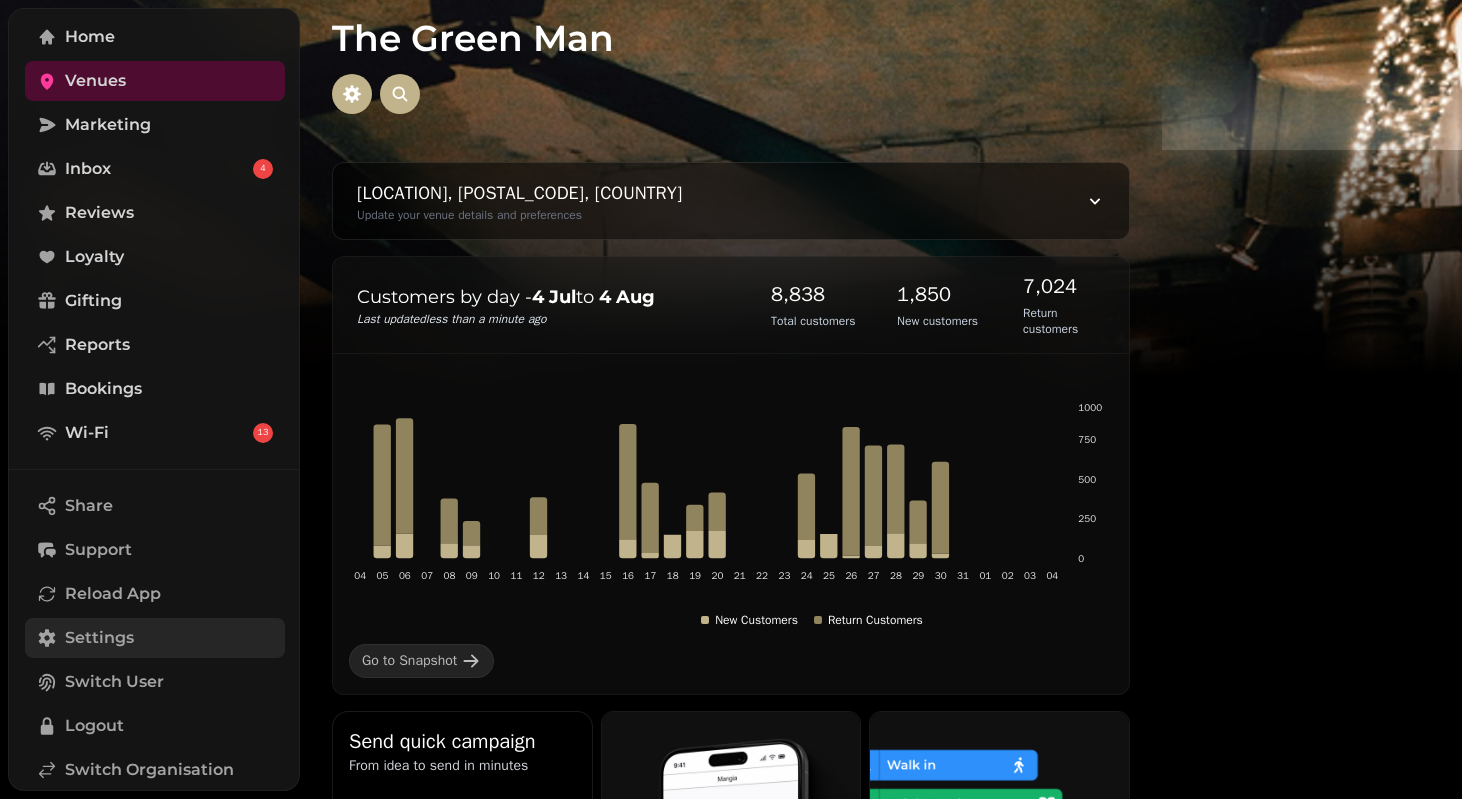 scroll, scrollTop: 27, scrollLeft: 0, axis: vertical 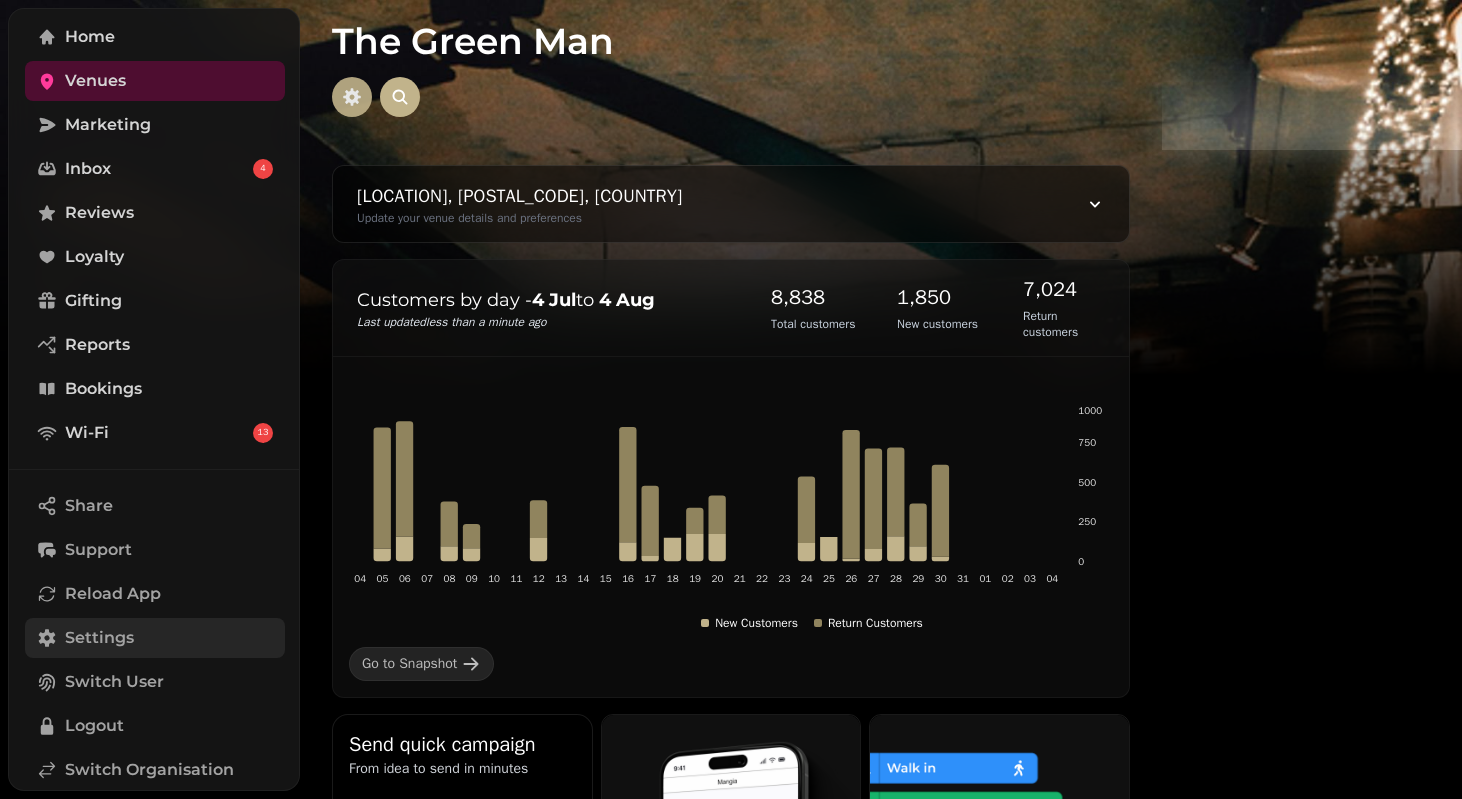 click 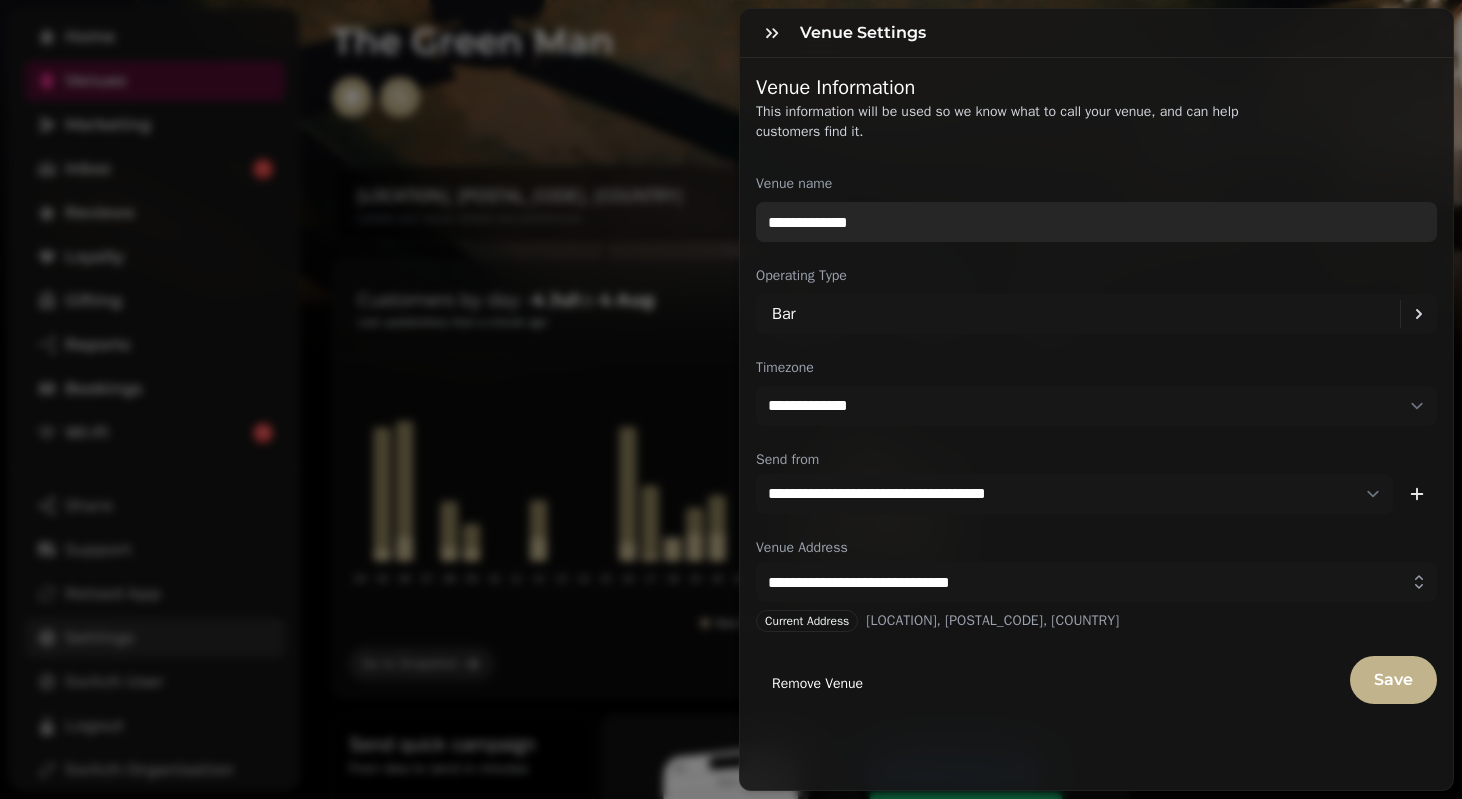 click on "**********" at bounding box center (1096, 222) 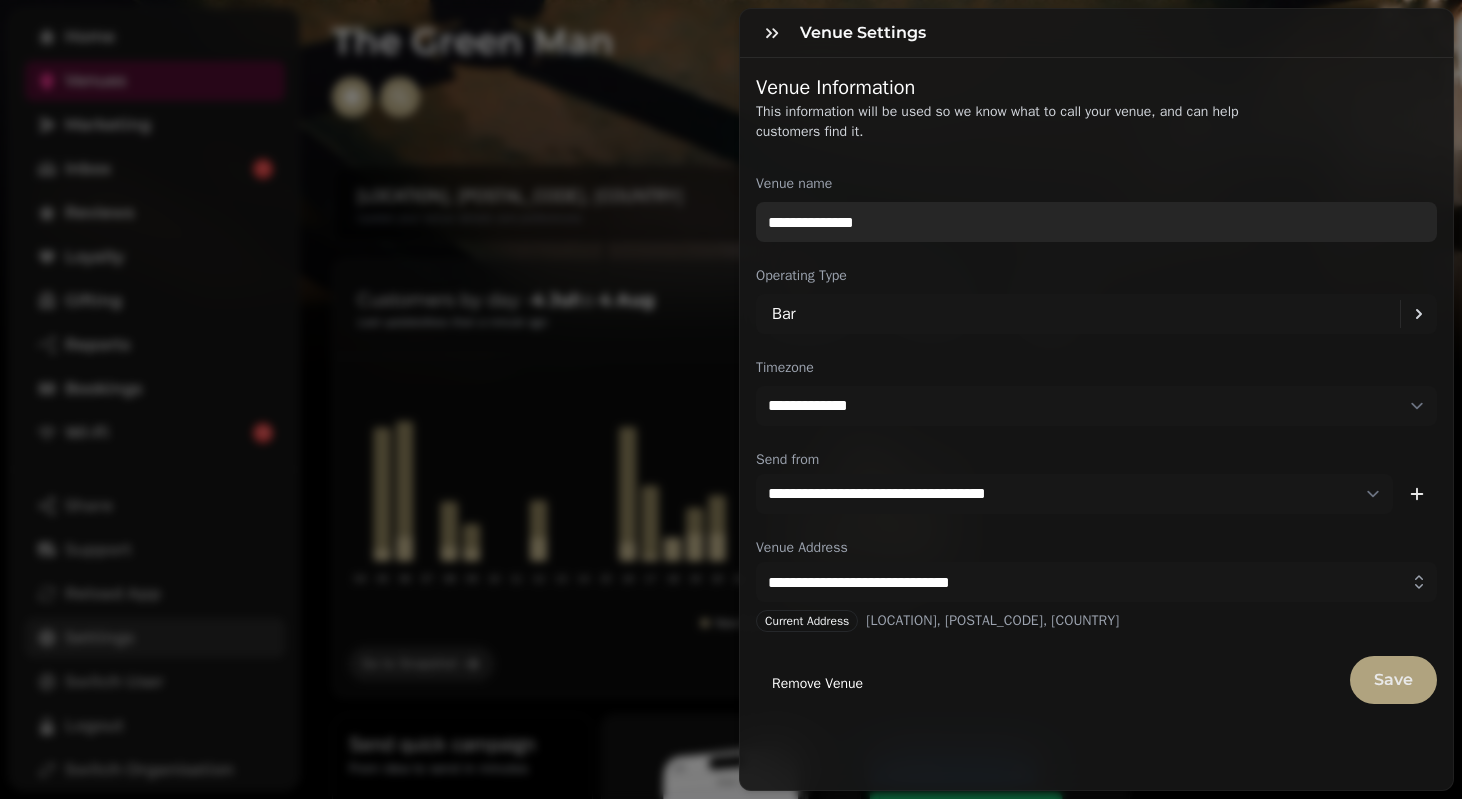 type on "**********" 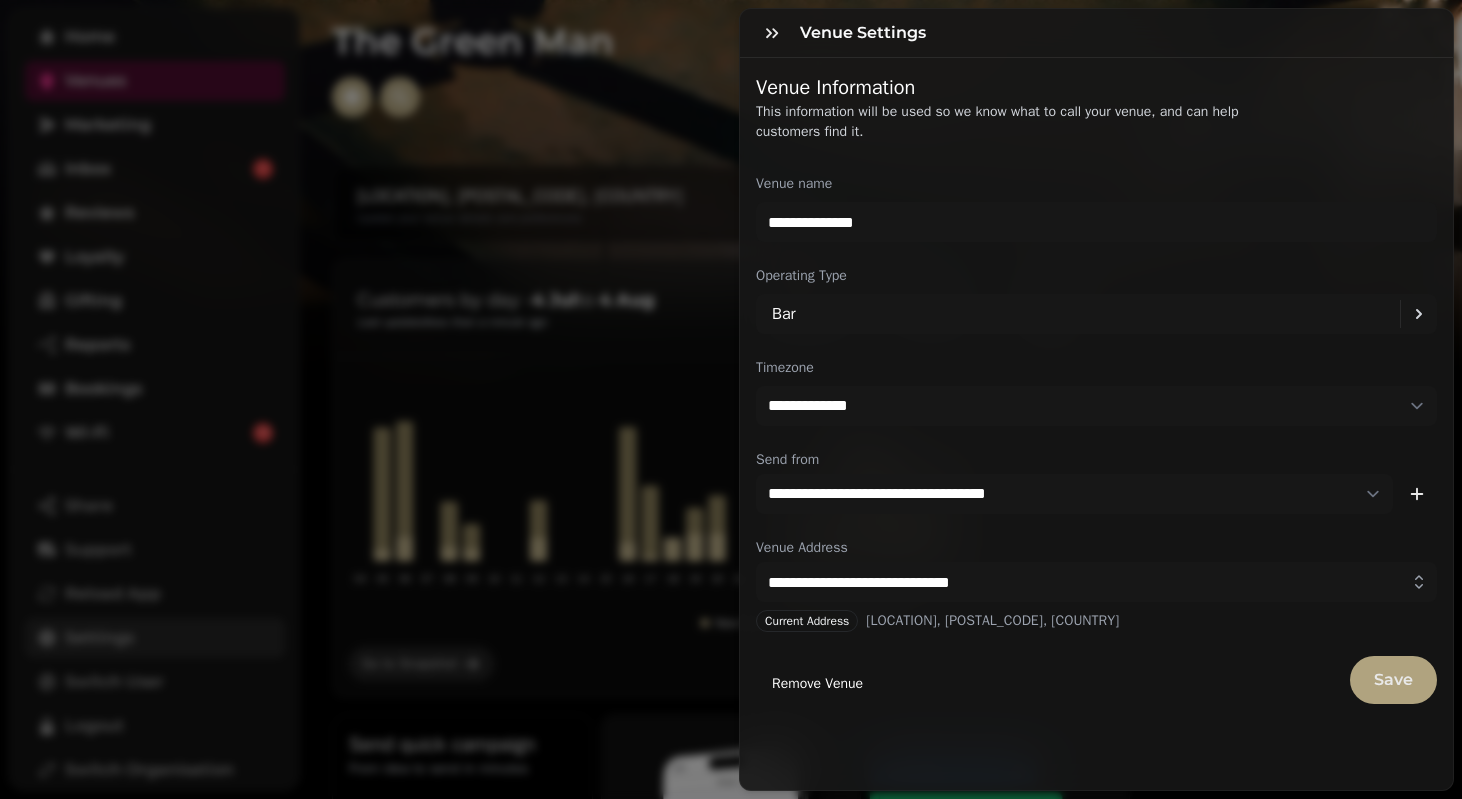 click on "Save" at bounding box center (1393, 680) 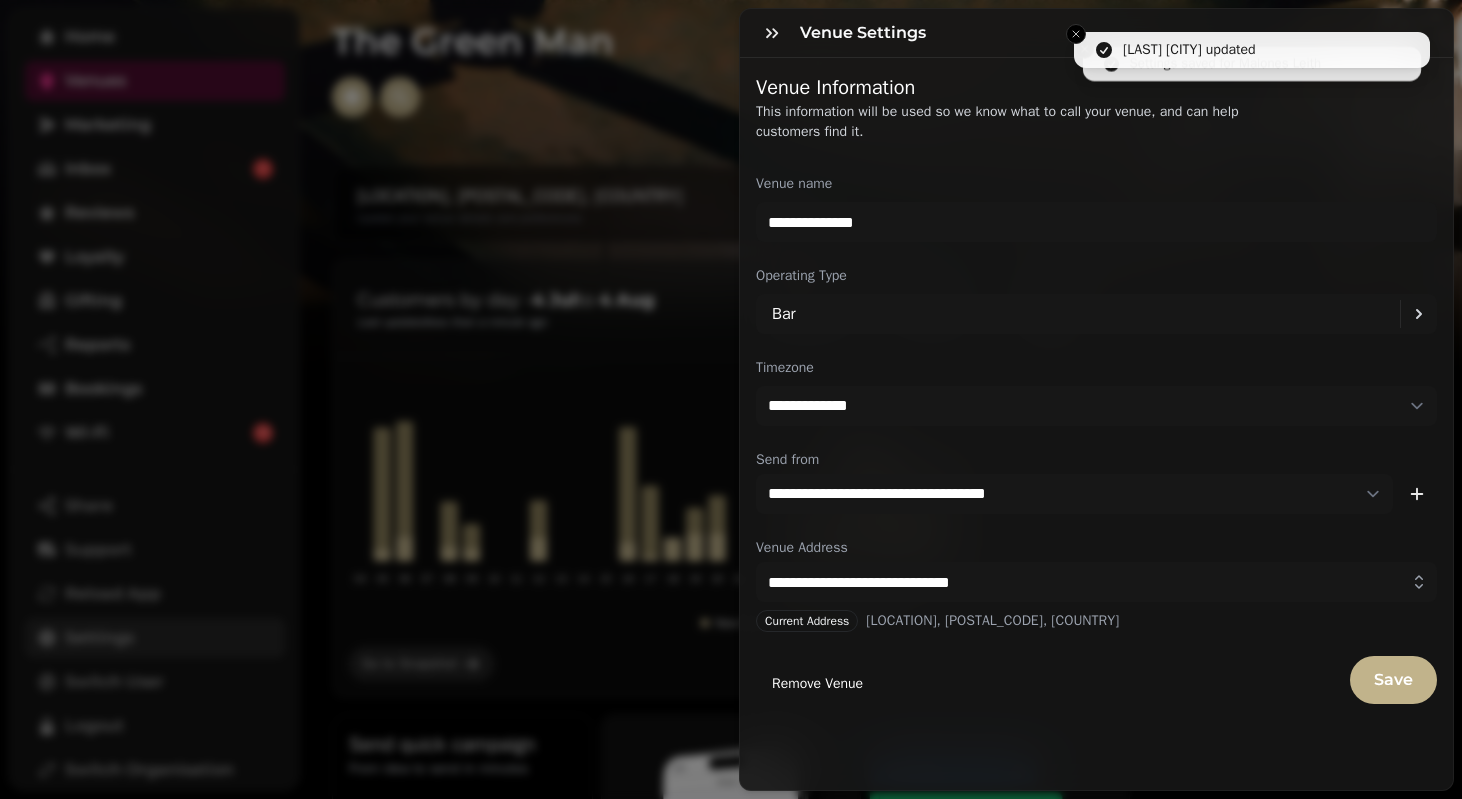 click on "**********" at bounding box center [731, 415] 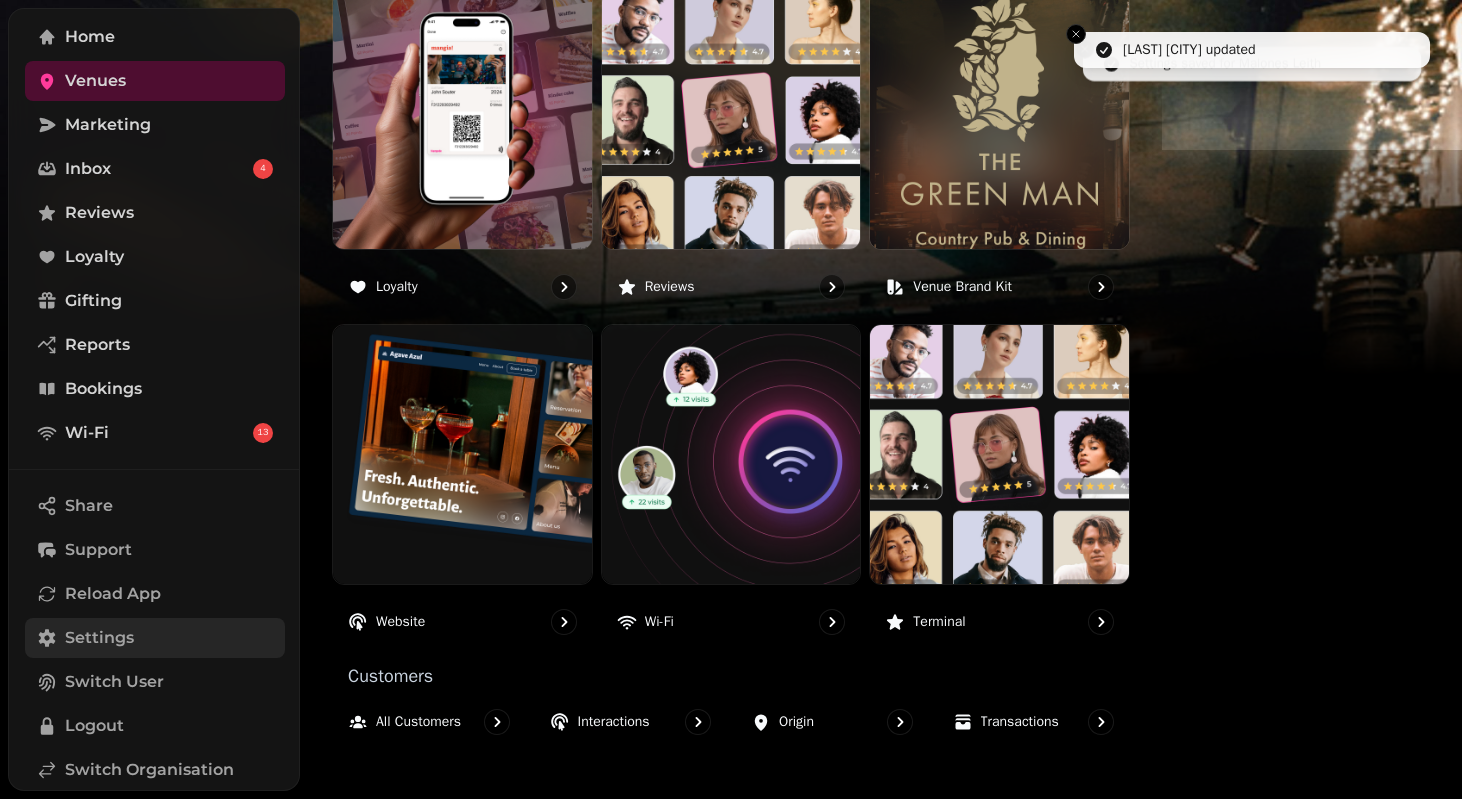 scroll, scrollTop: 1232, scrollLeft: 0, axis: vertical 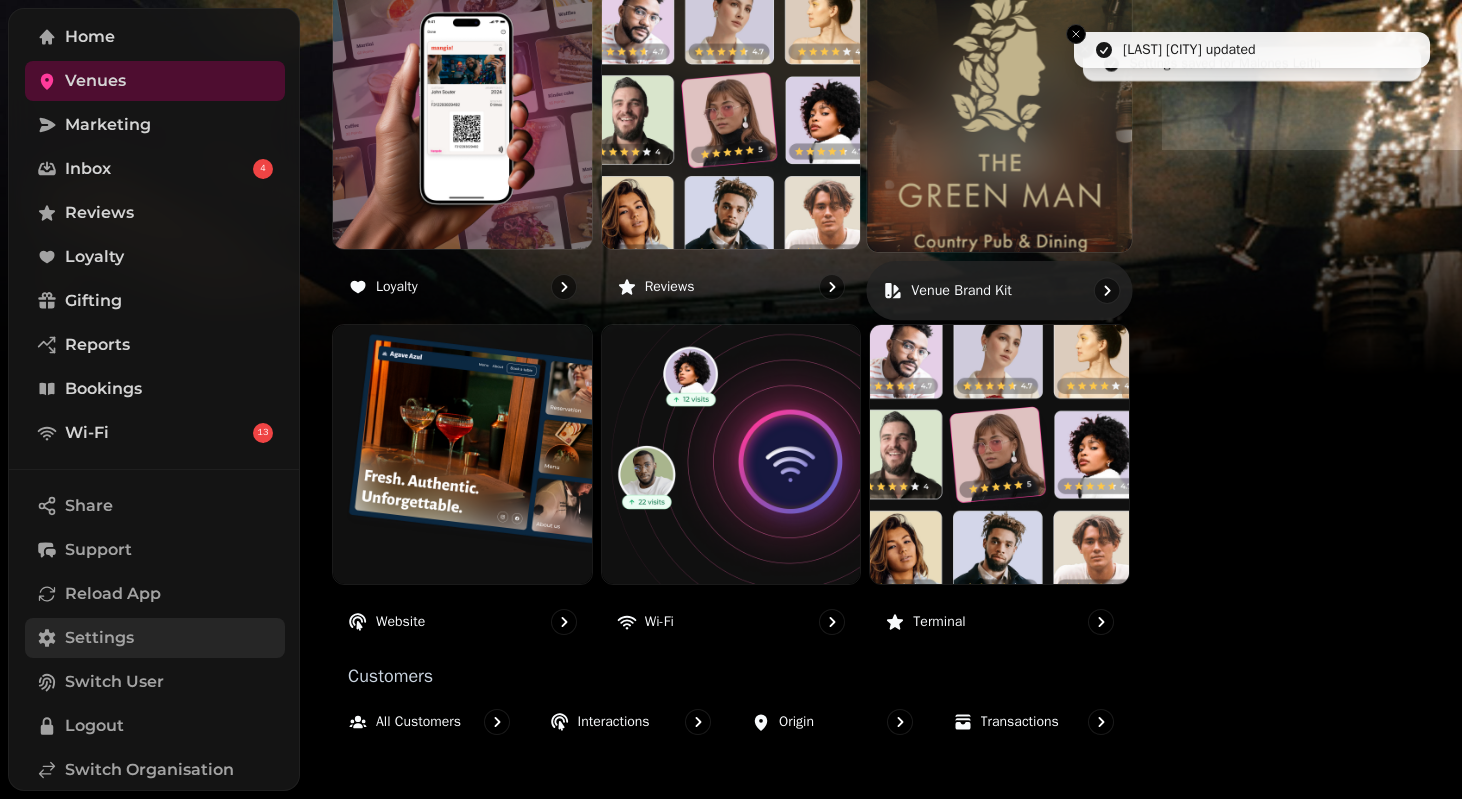 click at bounding box center (1000, 119) 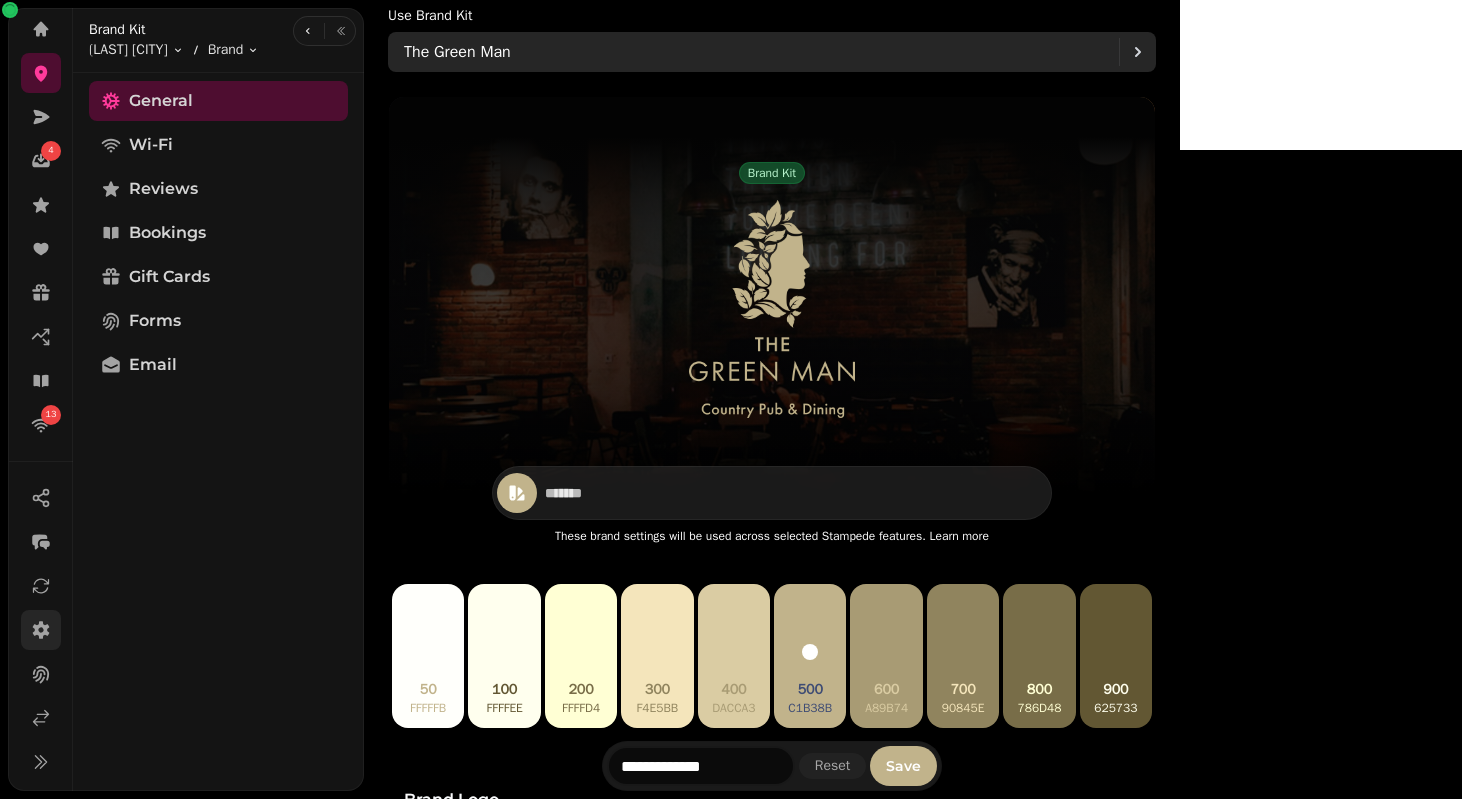 click on "The Green Man" at bounding box center (761, 52) 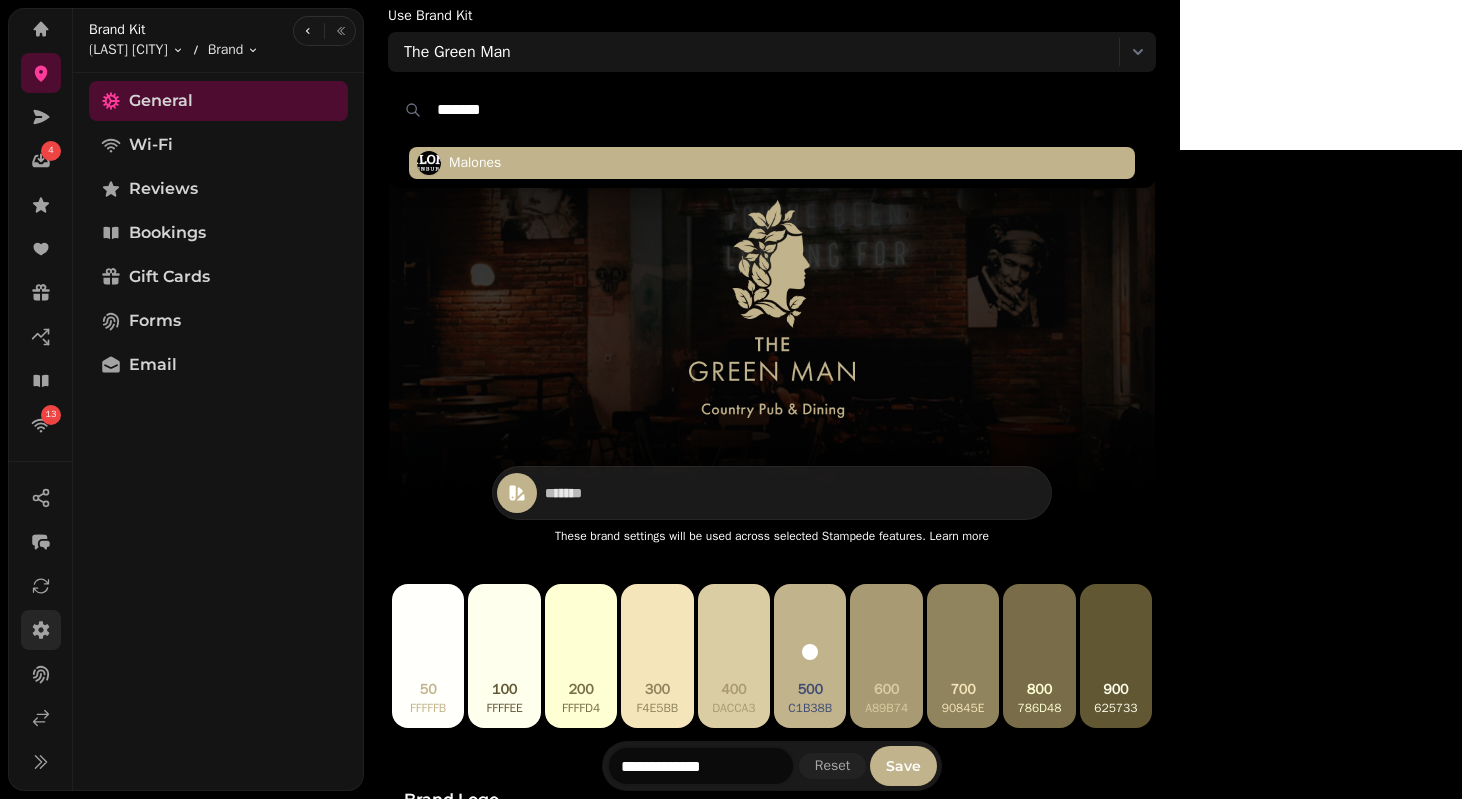 type on "*******" 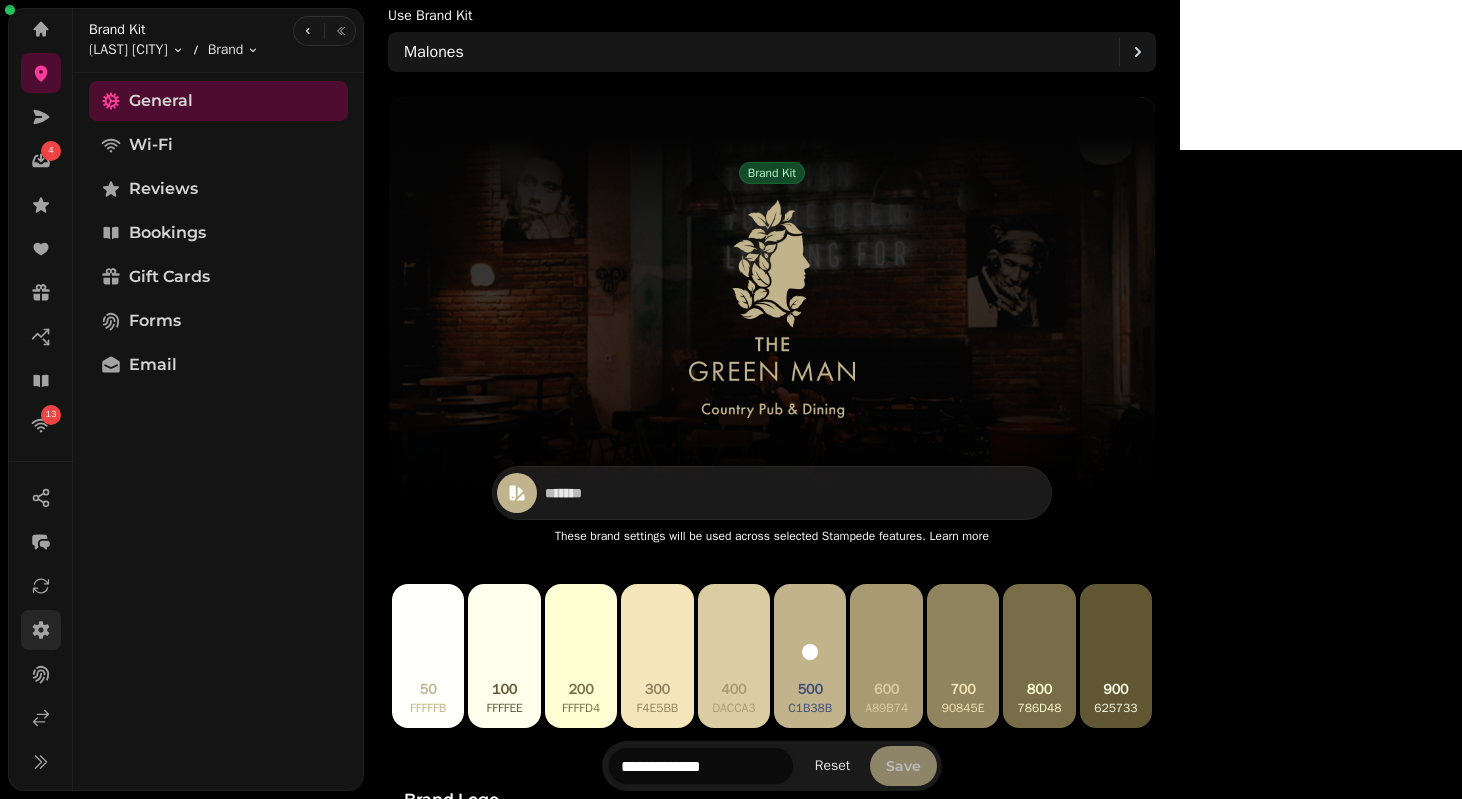 type on "*******" 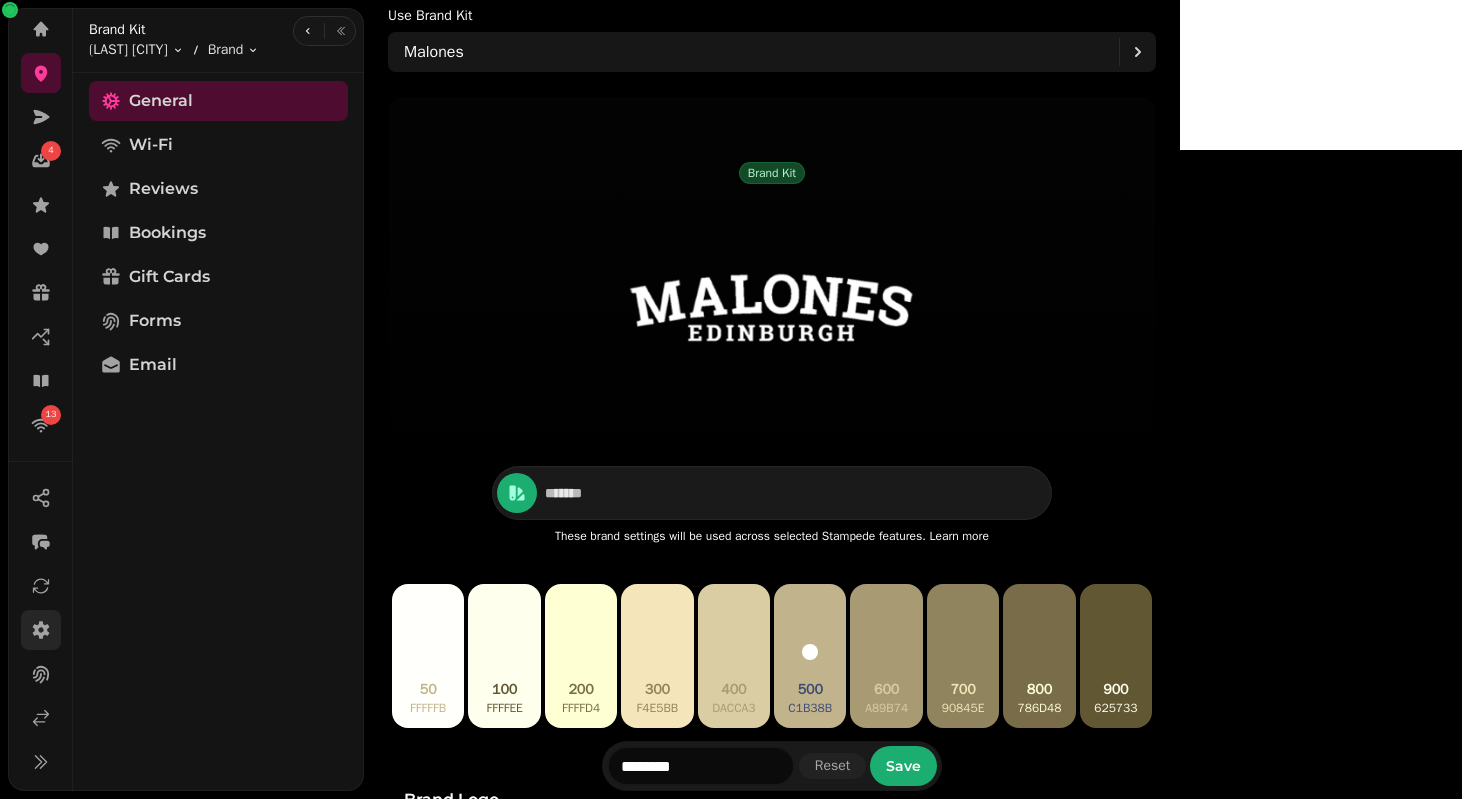 type on "*******" 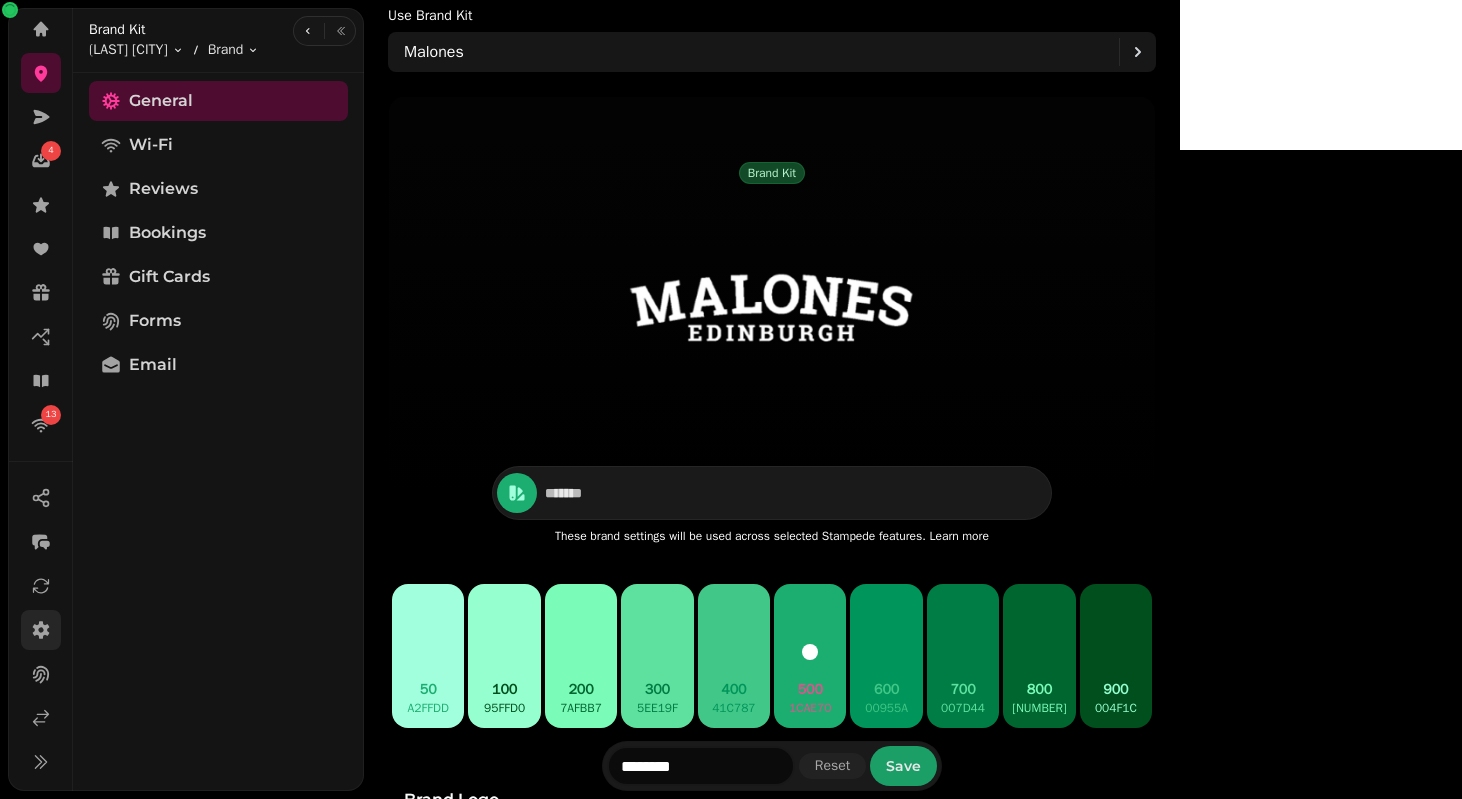click on "Save" at bounding box center [903, 766] 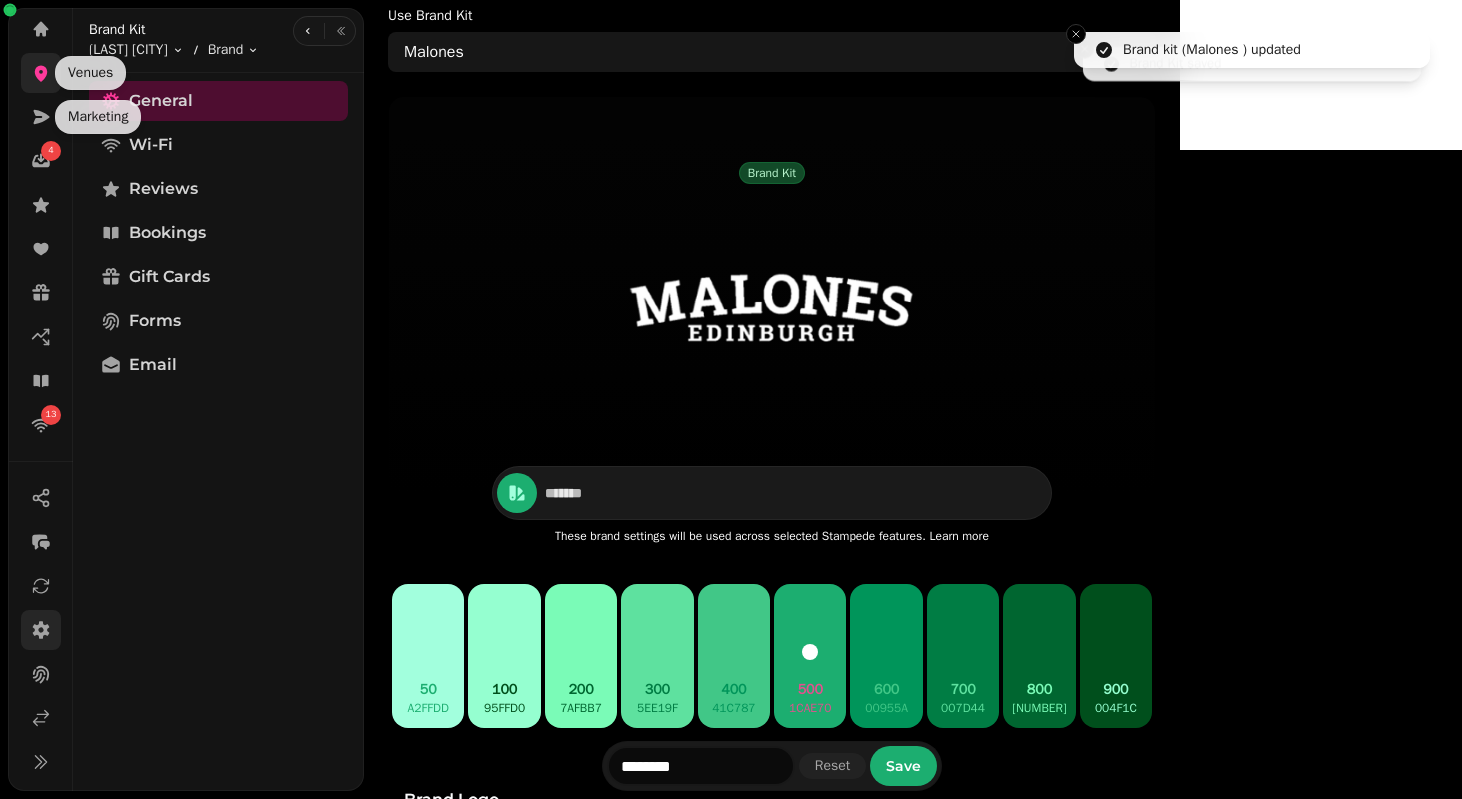click 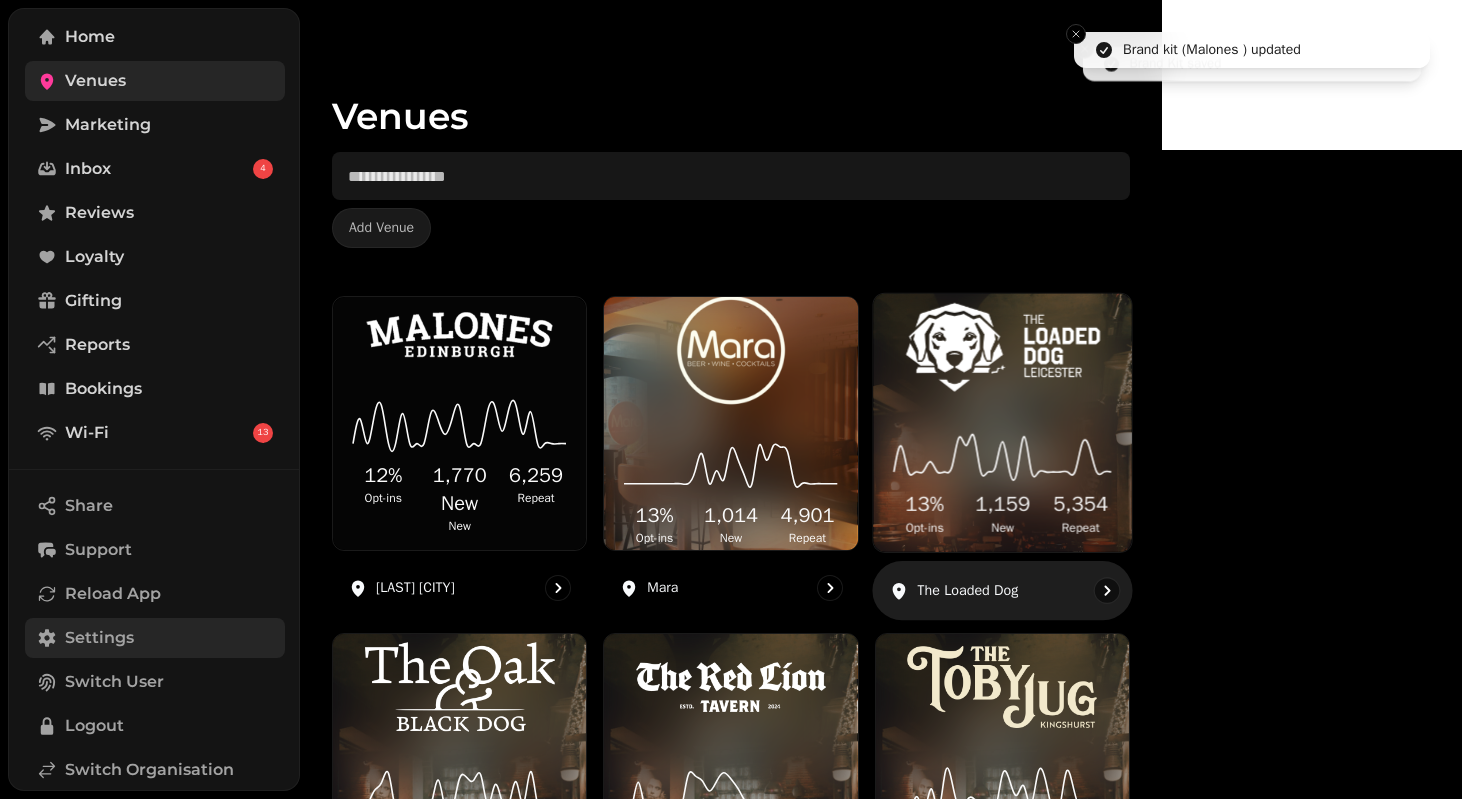 click at bounding box center [1002, 347] 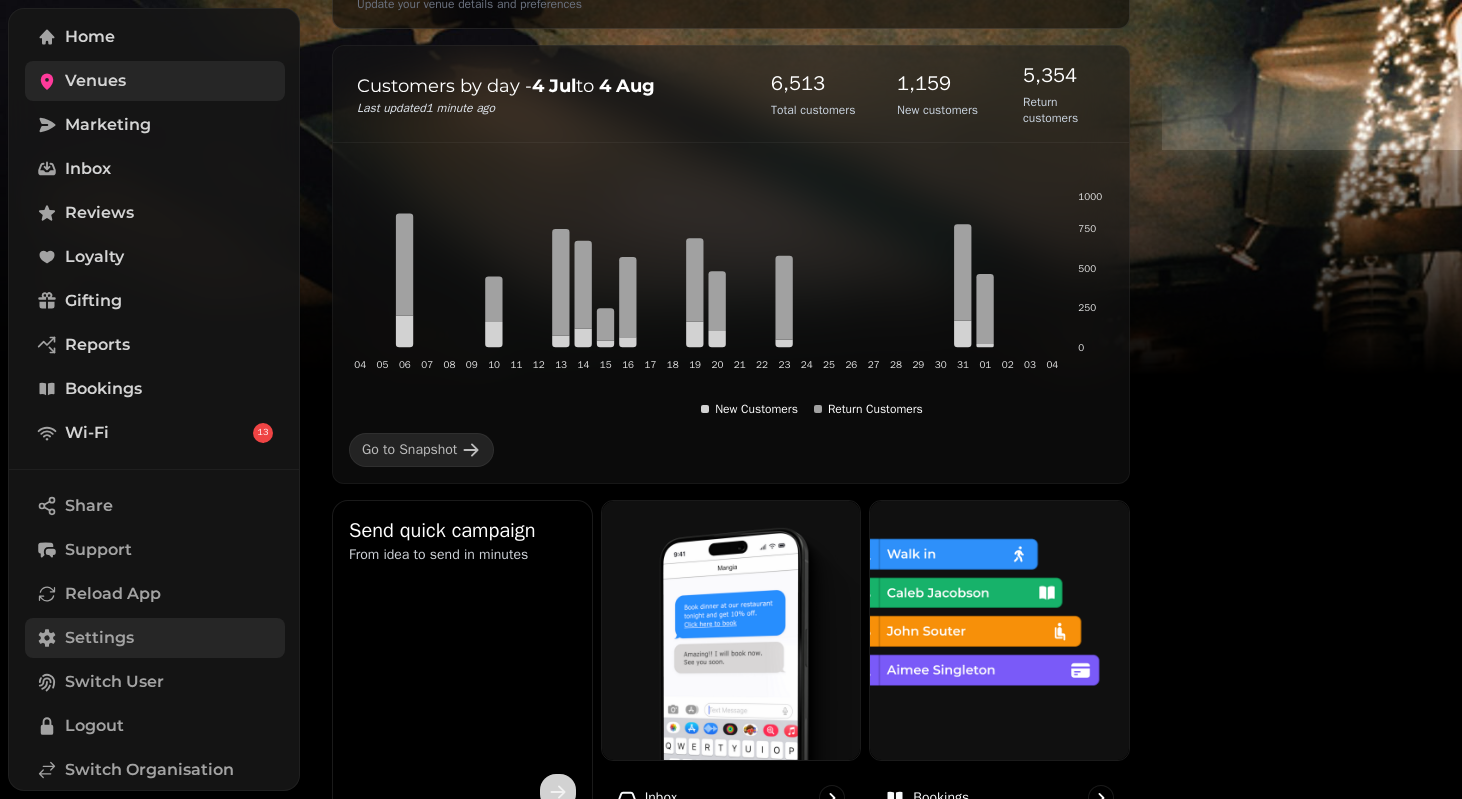 scroll, scrollTop: 0, scrollLeft: 0, axis: both 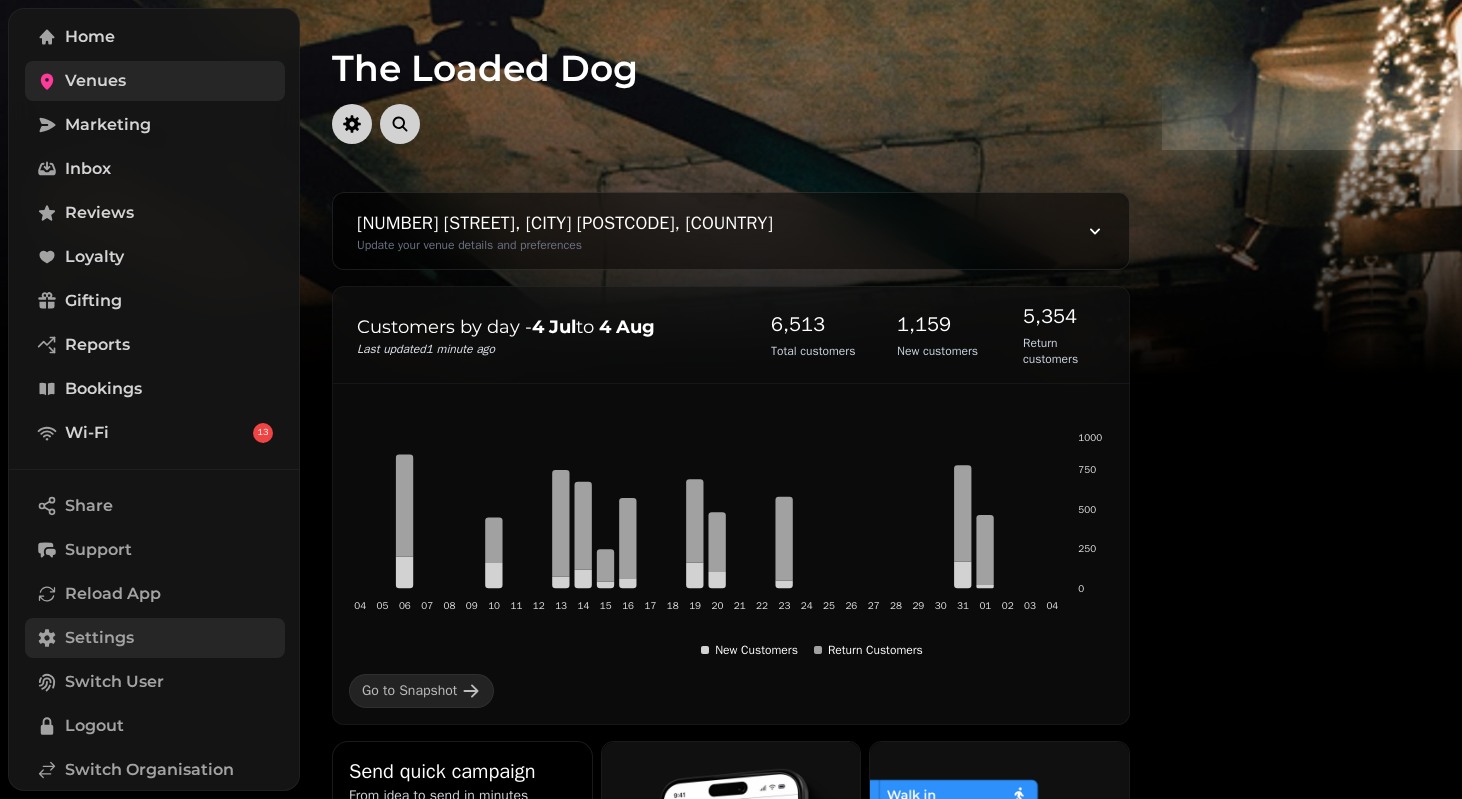 click on "Venues" at bounding box center (155, 81) 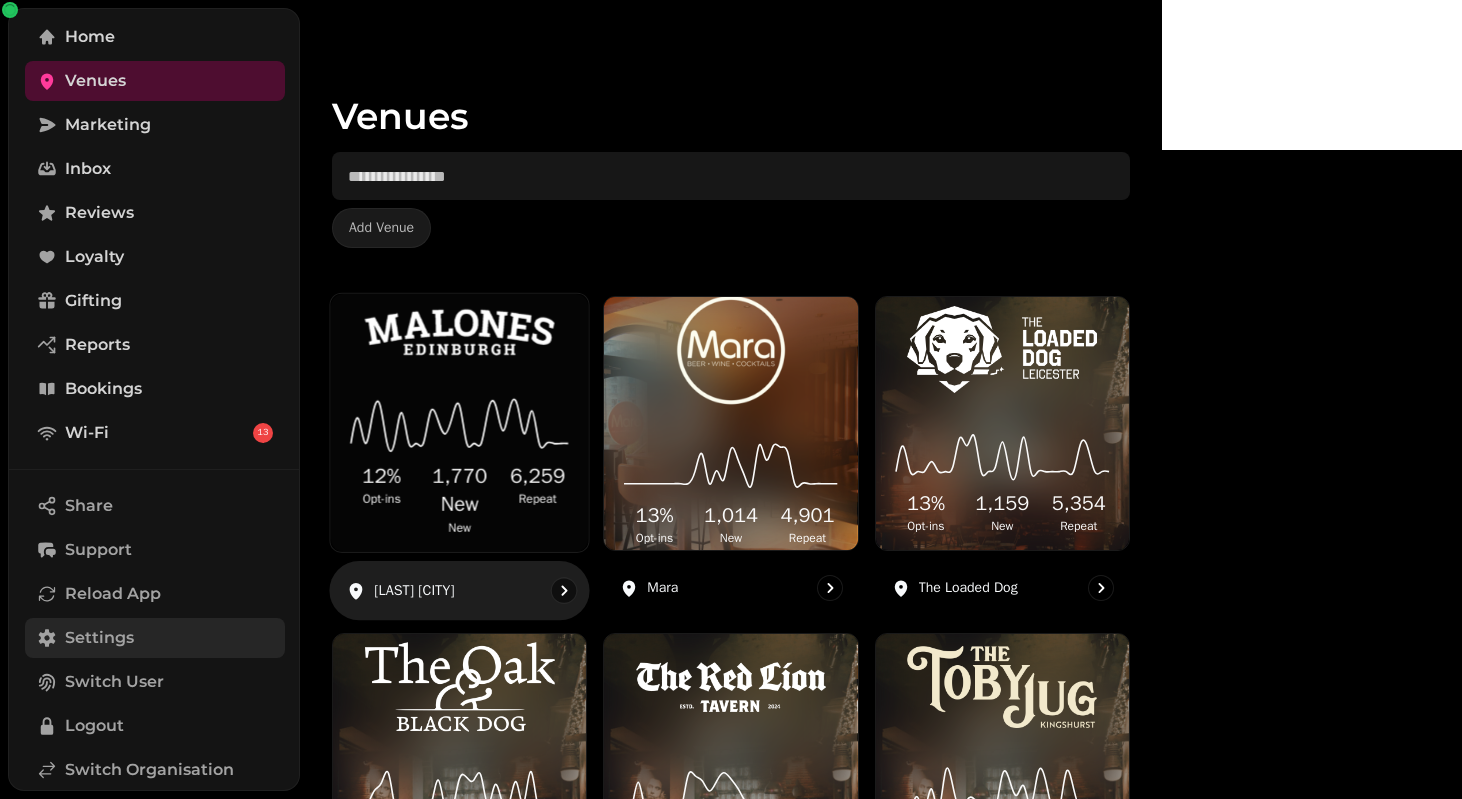 click on "1,770 New" at bounding box center [460, 490] 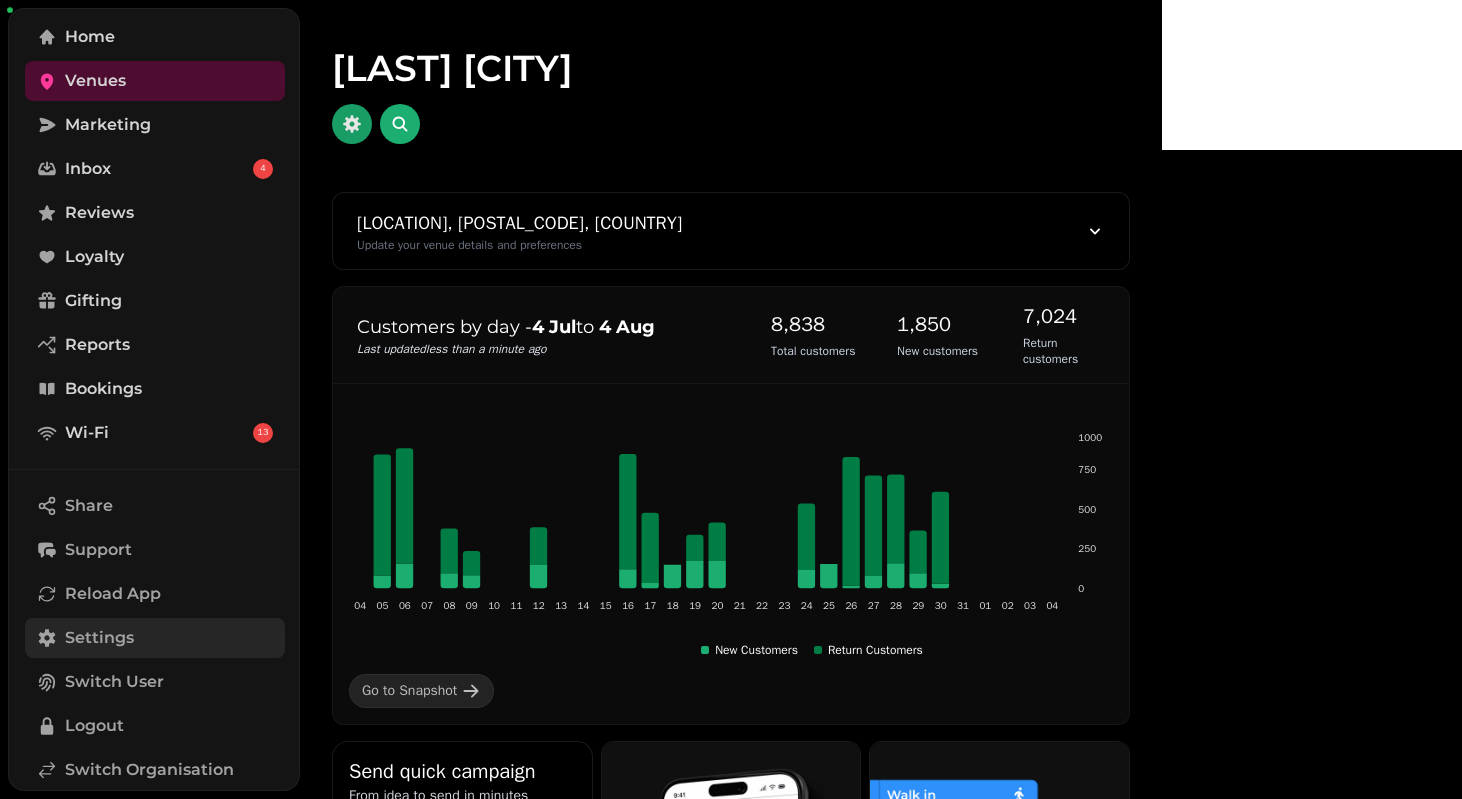 click at bounding box center (352, 124) 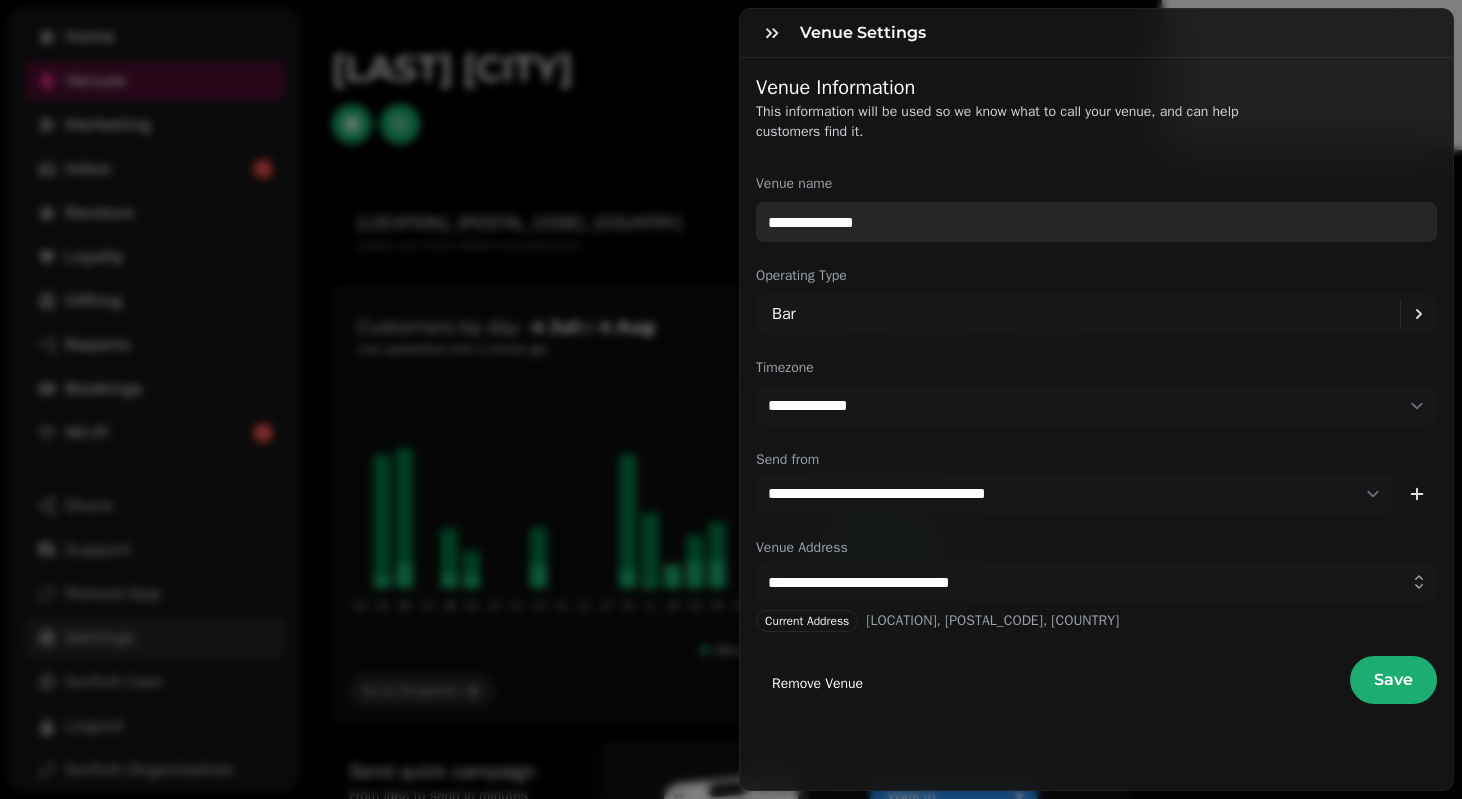 click on "**********" at bounding box center (1096, 222) 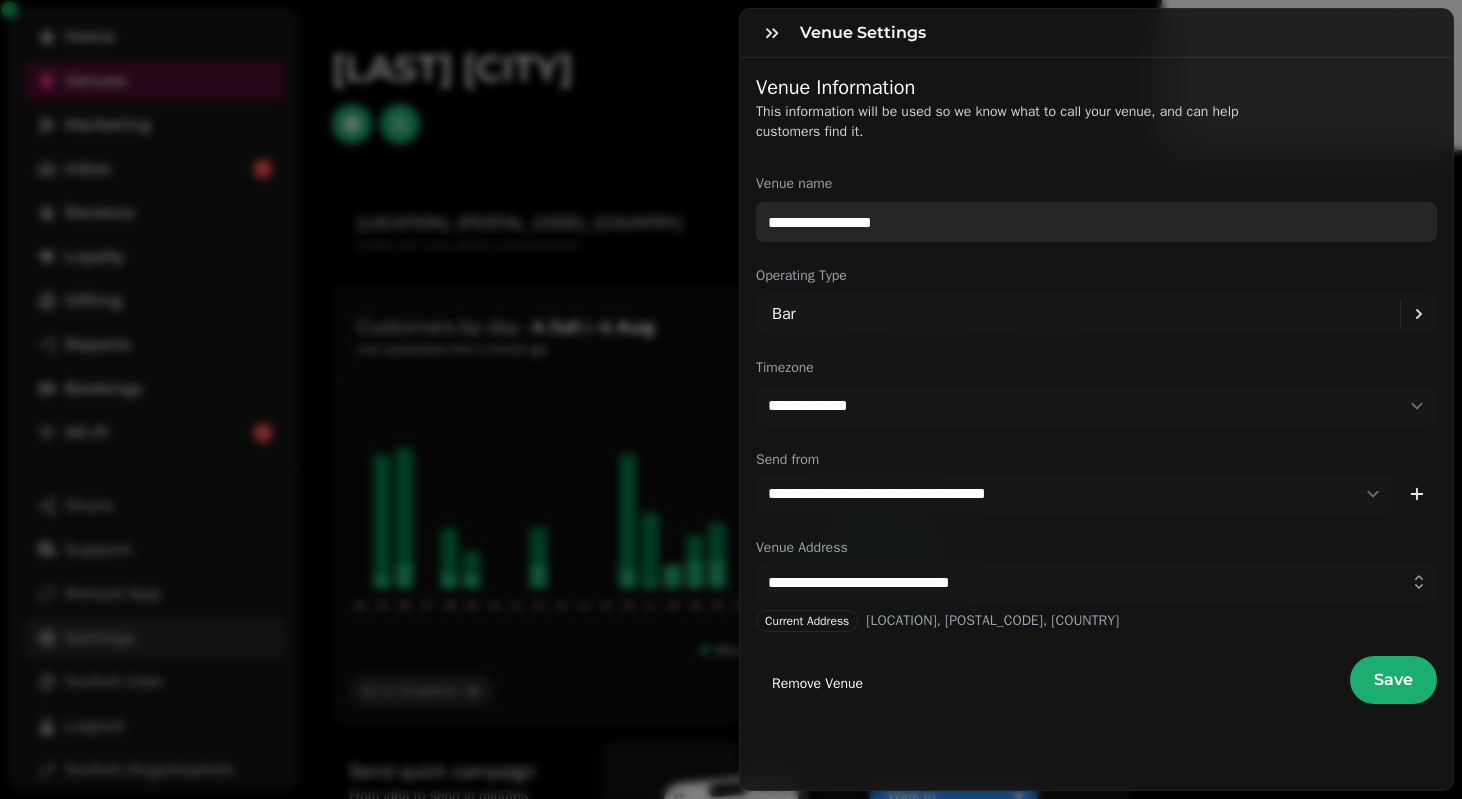 type on "**********" 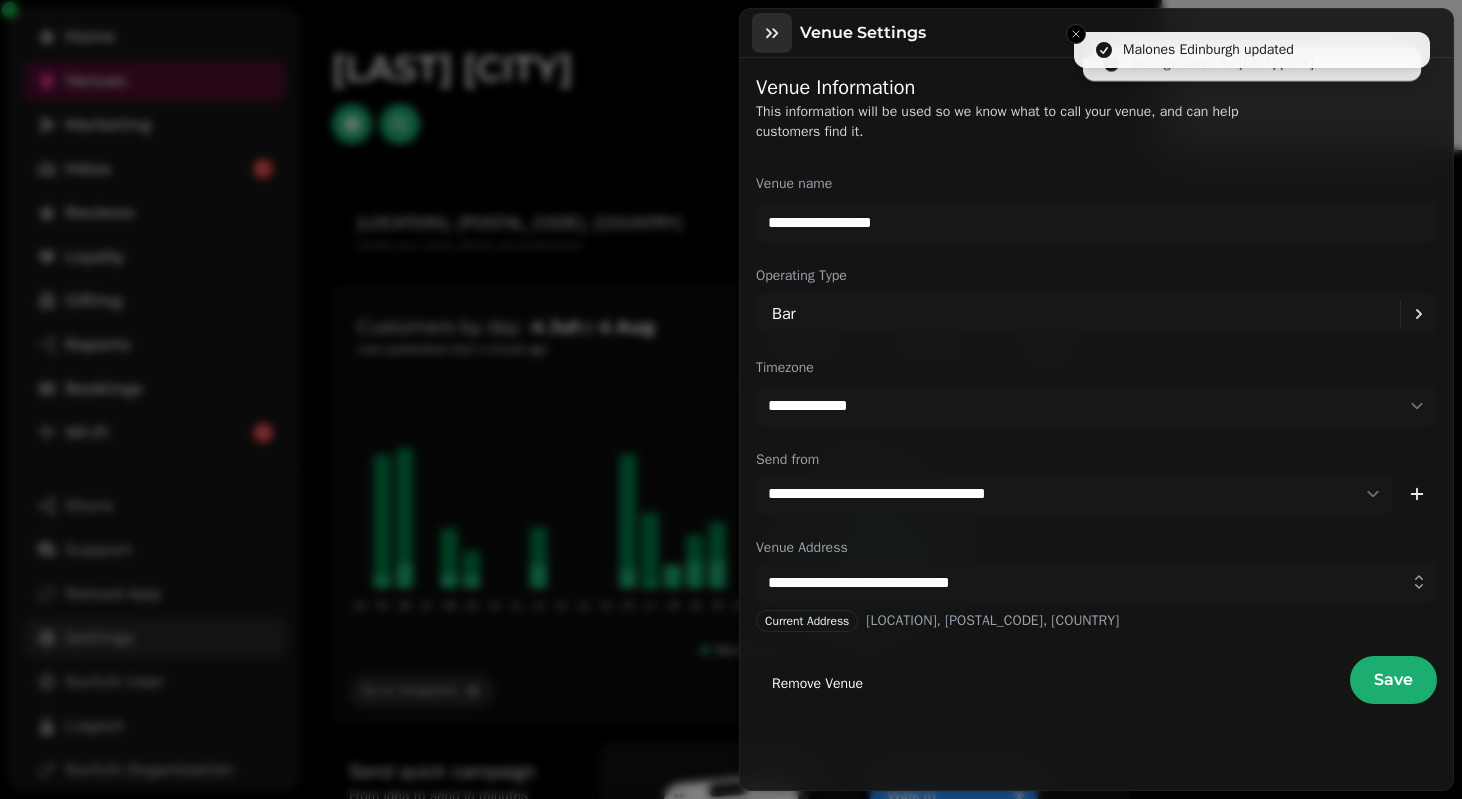 click at bounding box center (772, 33) 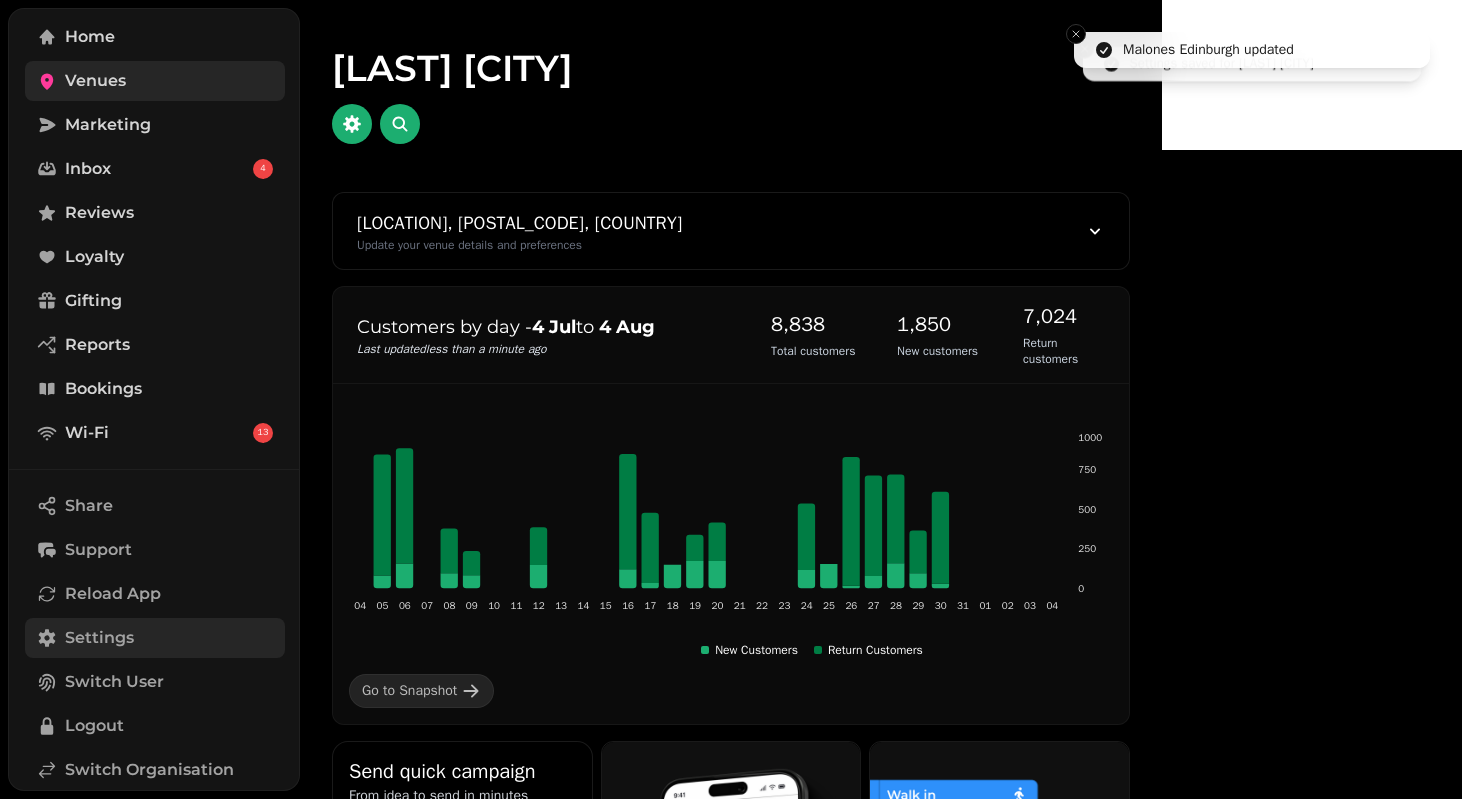 click on "Venues" at bounding box center (95, 81) 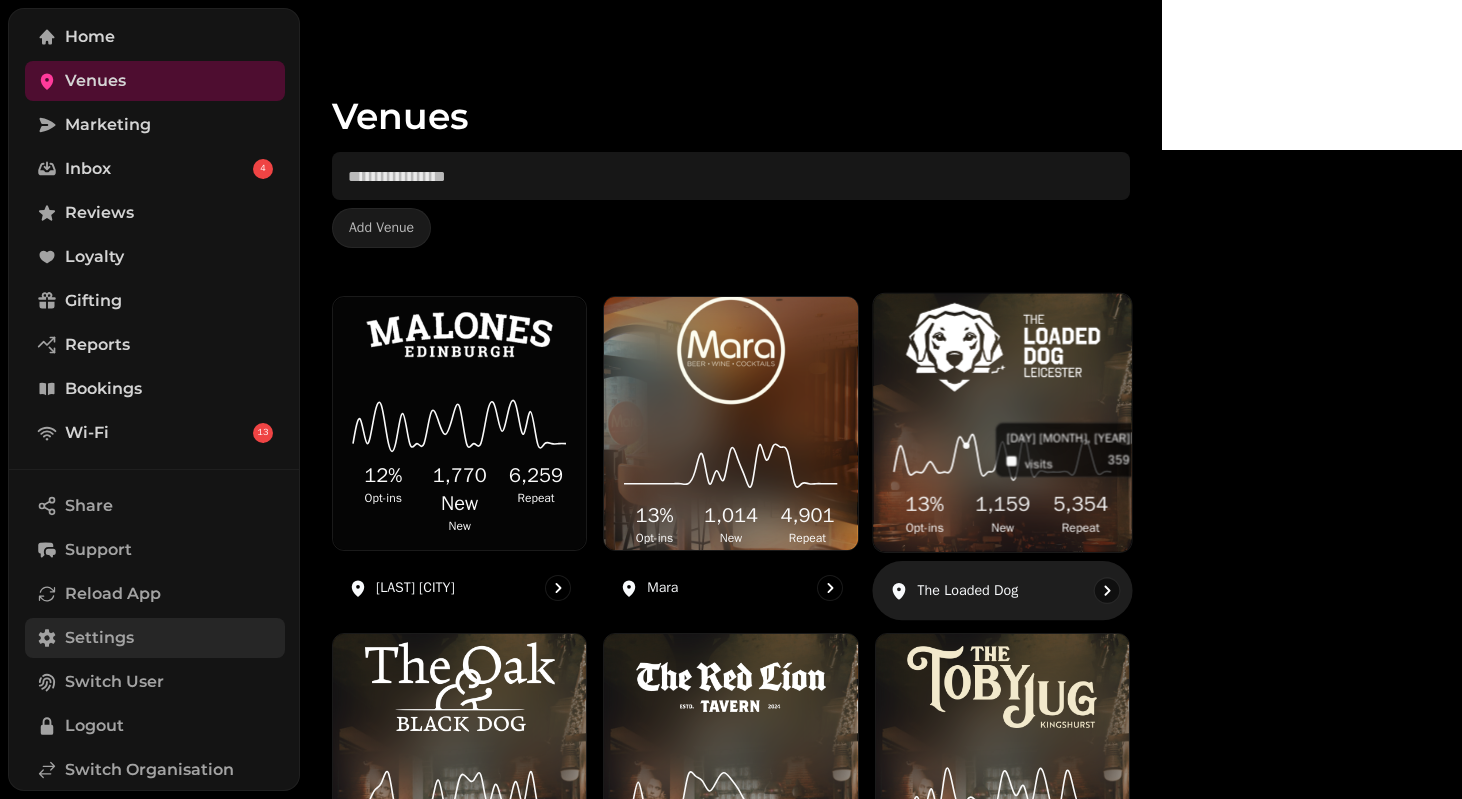 click 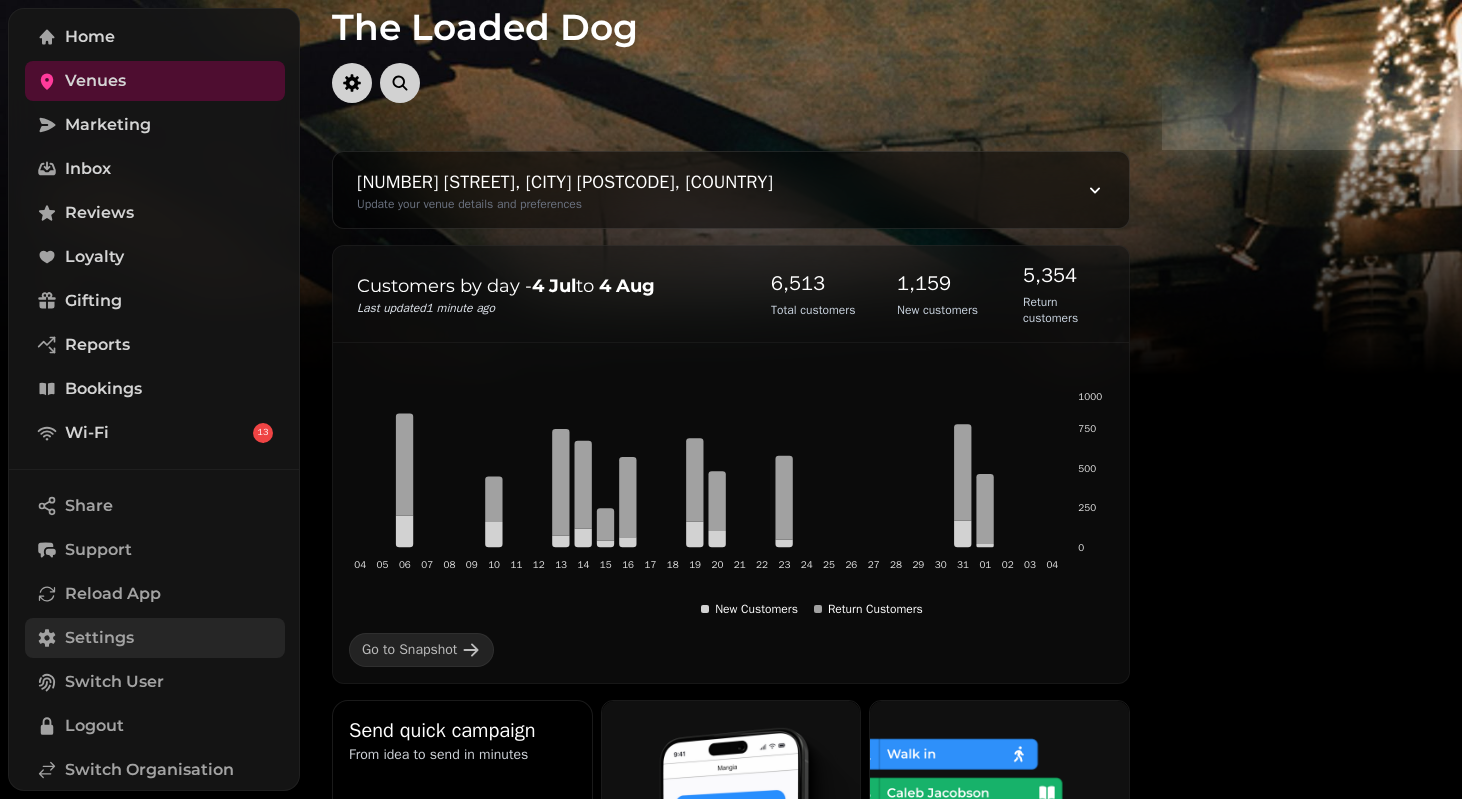scroll, scrollTop: 0, scrollLeft: 0, axis: both 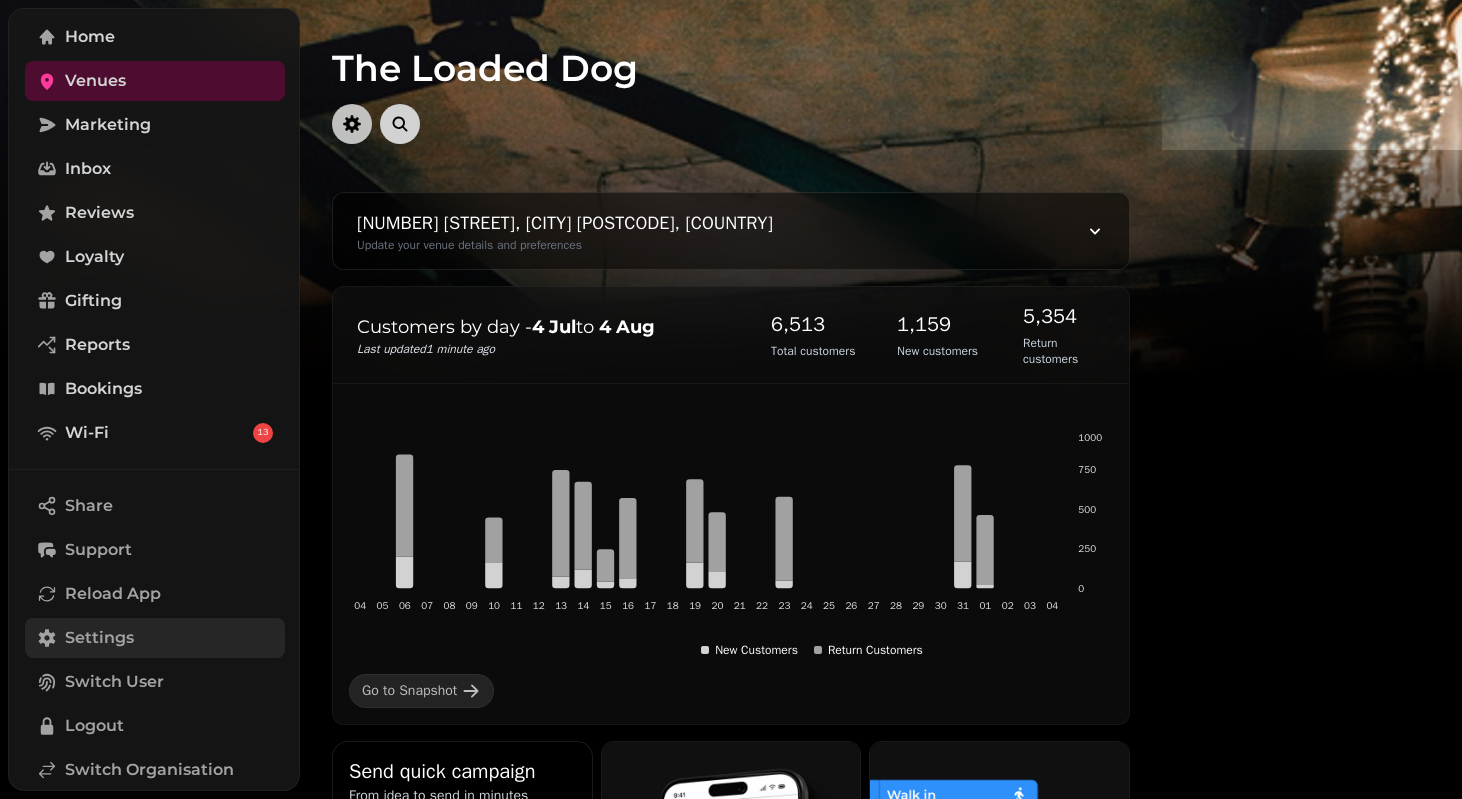 click 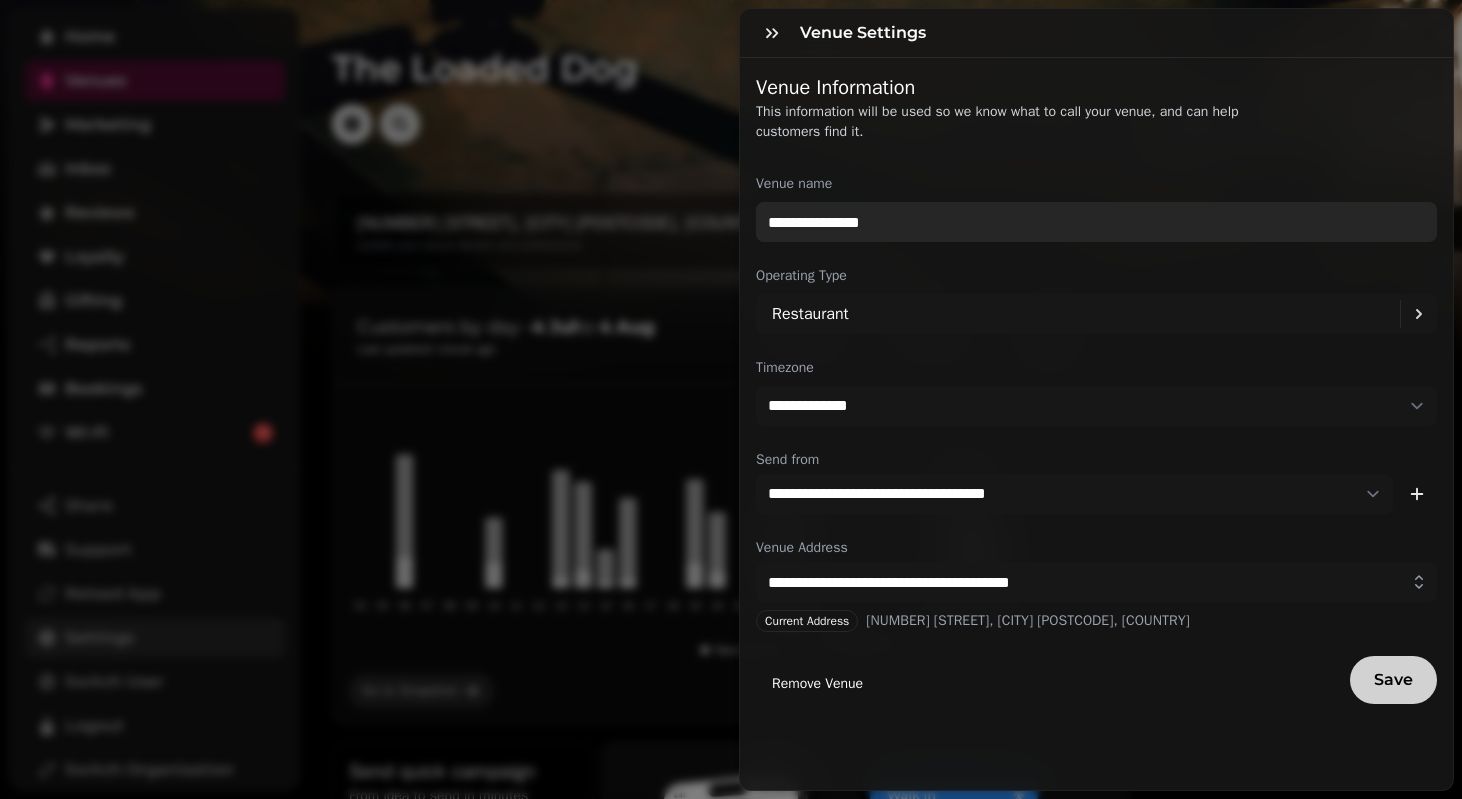 click on "**********" at bounding box center (1096, 222) 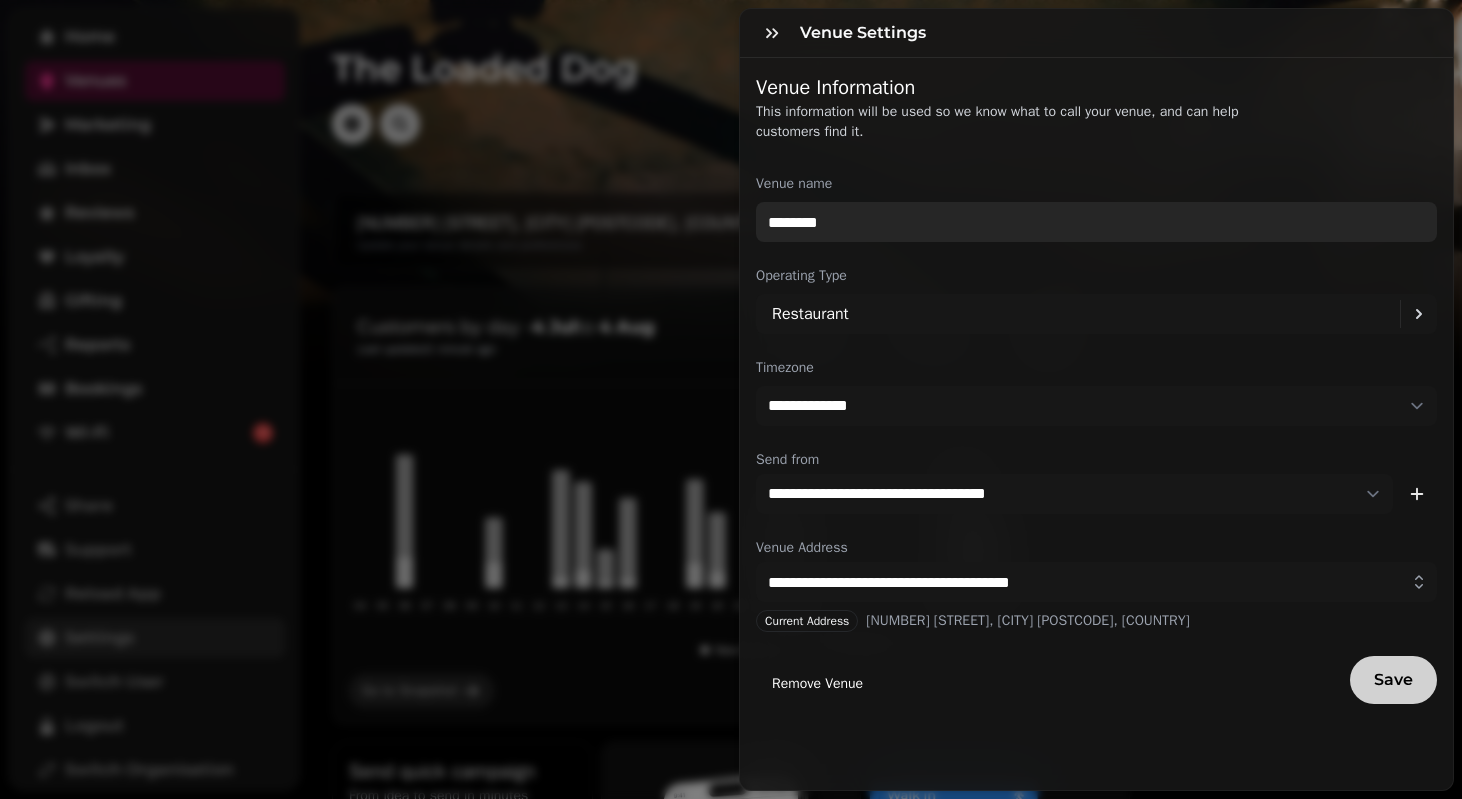 type on "**********" 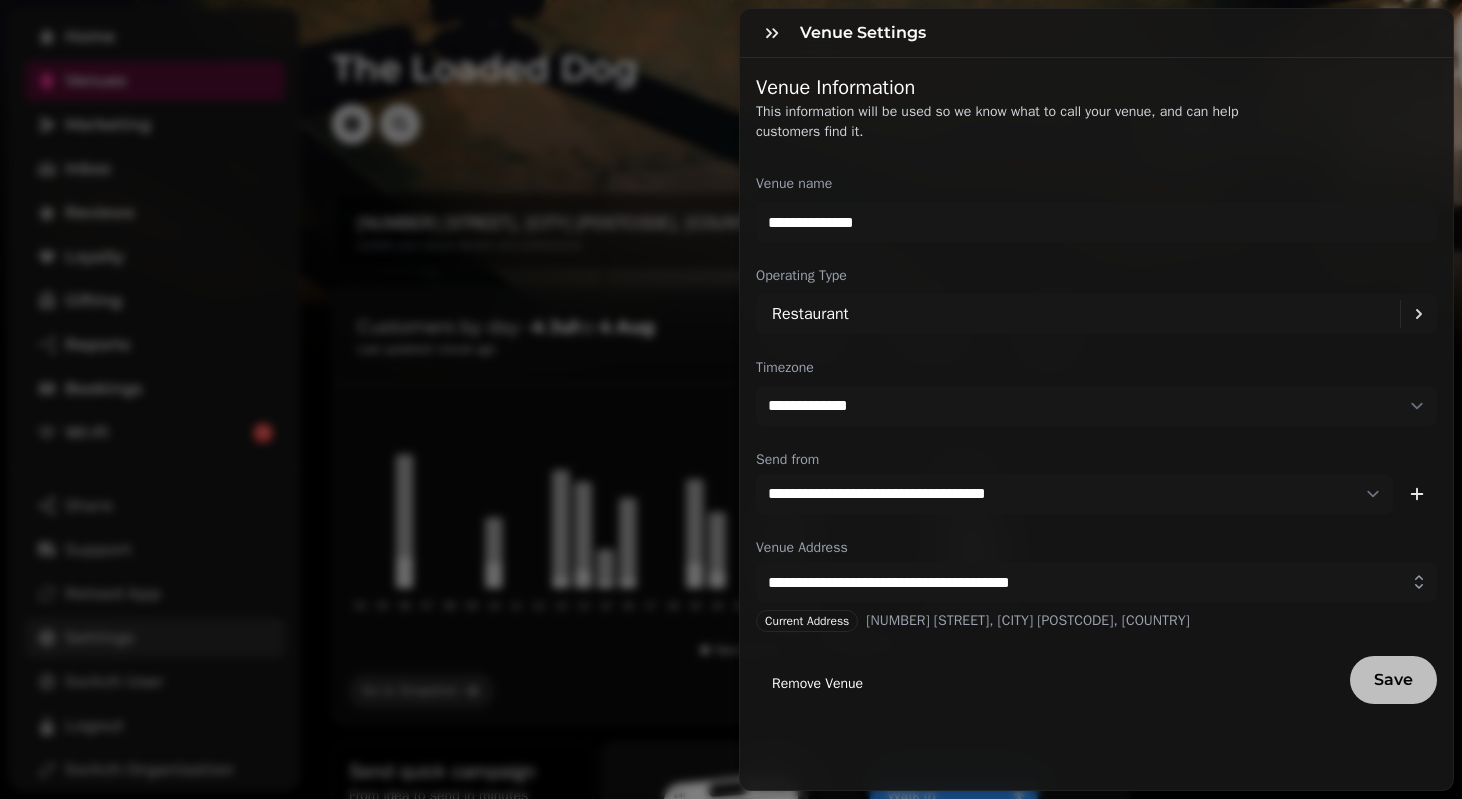 click on "Save" at bounding box center (1393, 680) 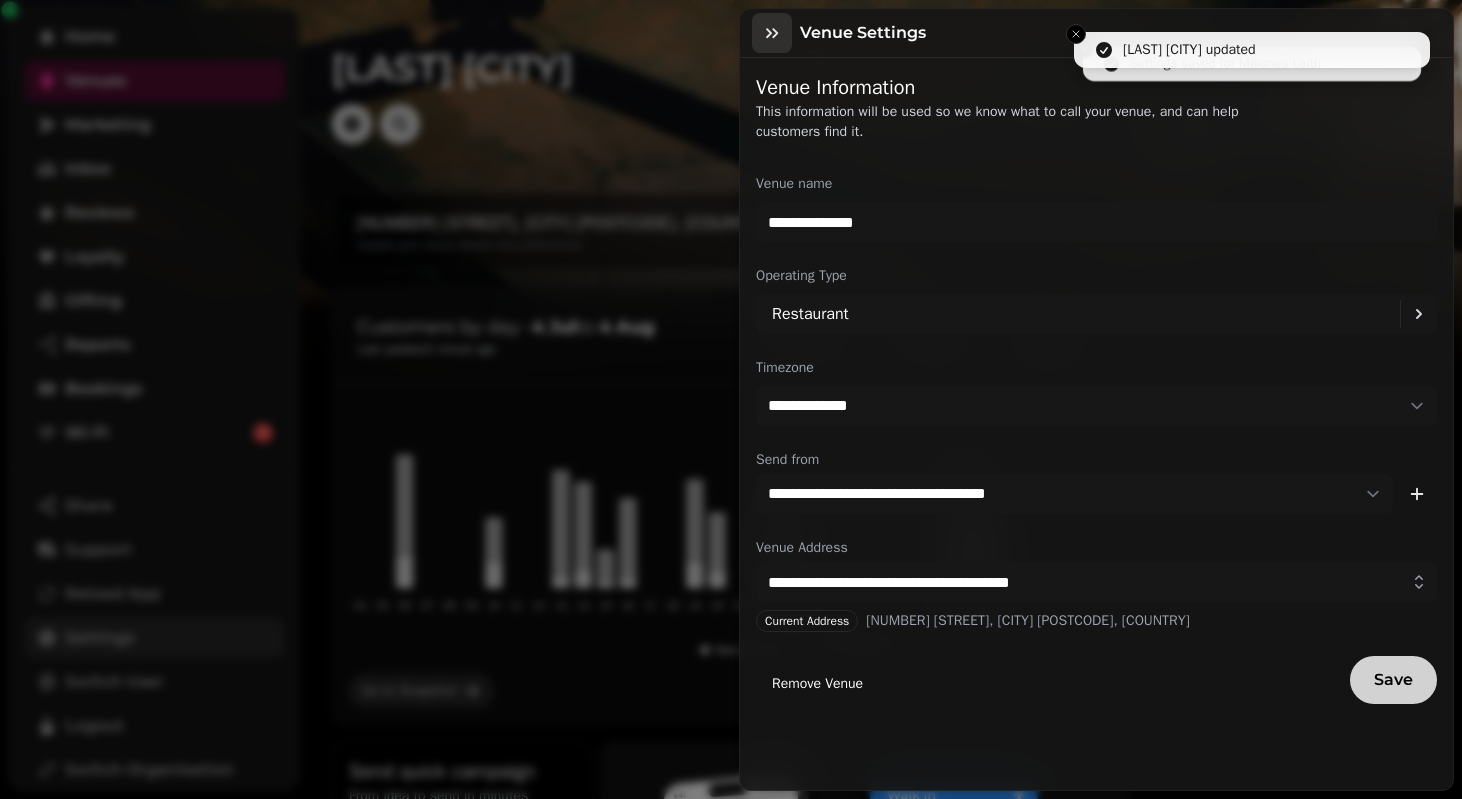 click 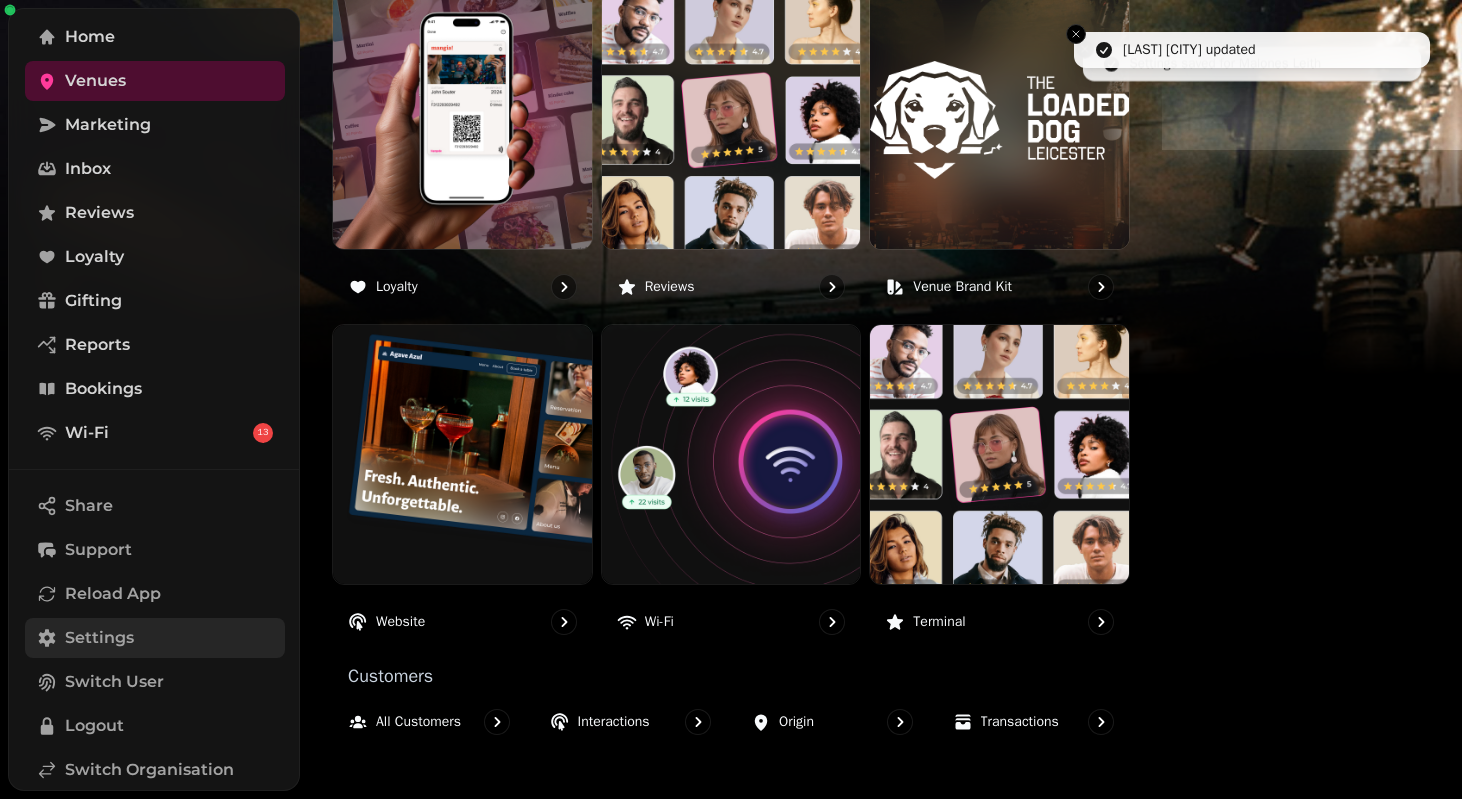 scroll, scrollTop: 1232, scrollLeft: 0, axis: vertical 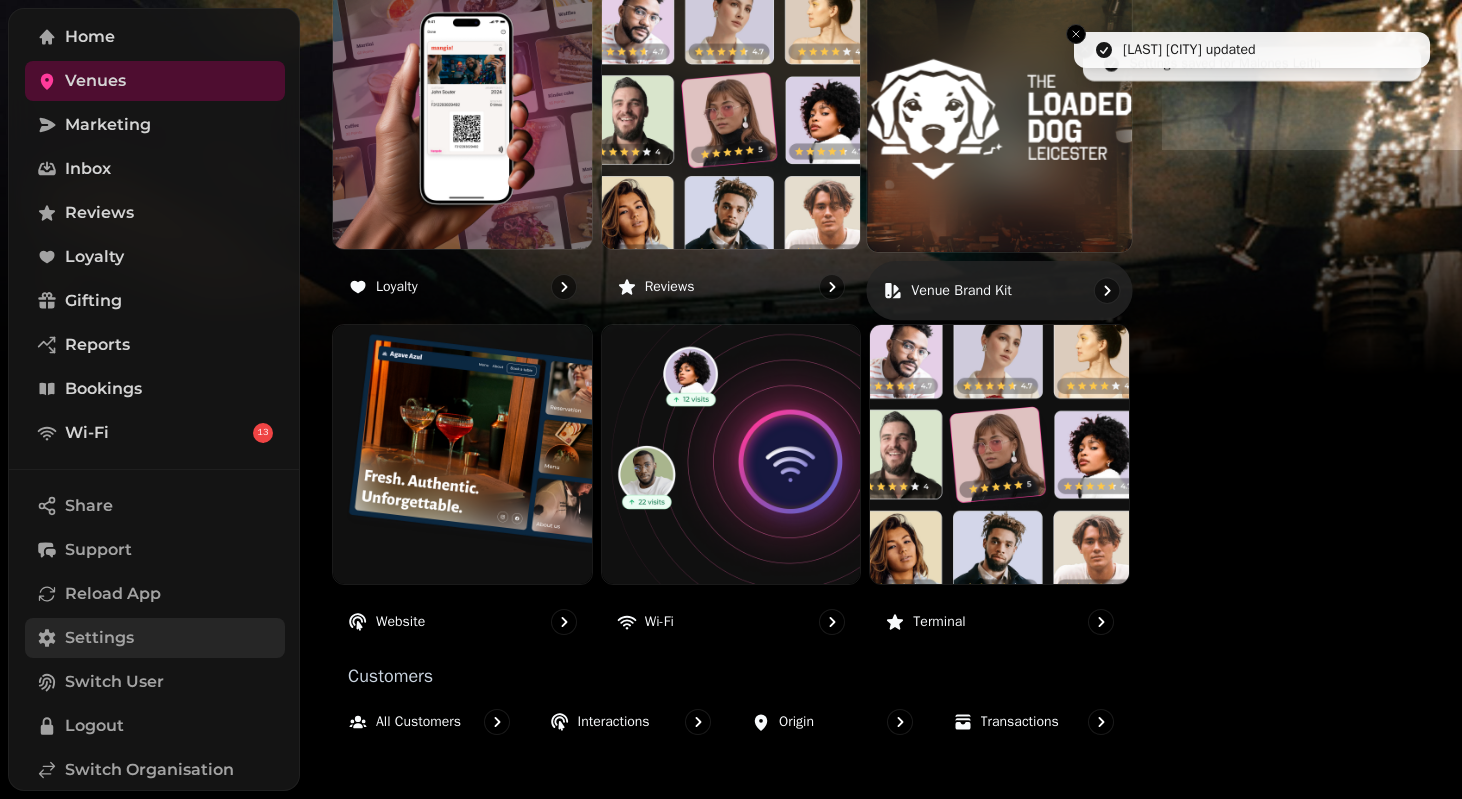 click on "Venue brand kit" at bounding box center [1000, 152] 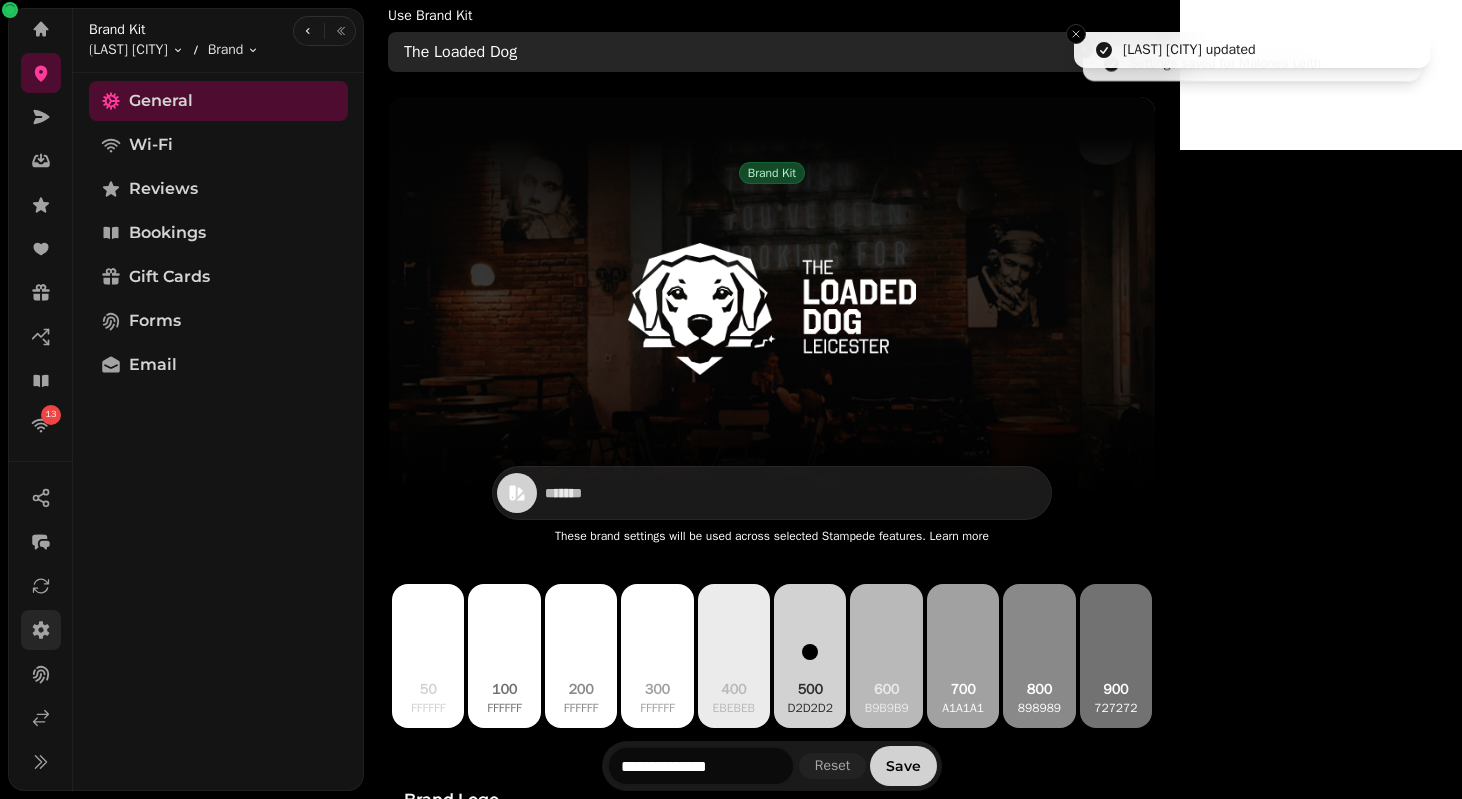 click on "The Loaded Dog" at bounding box center (761, 52) 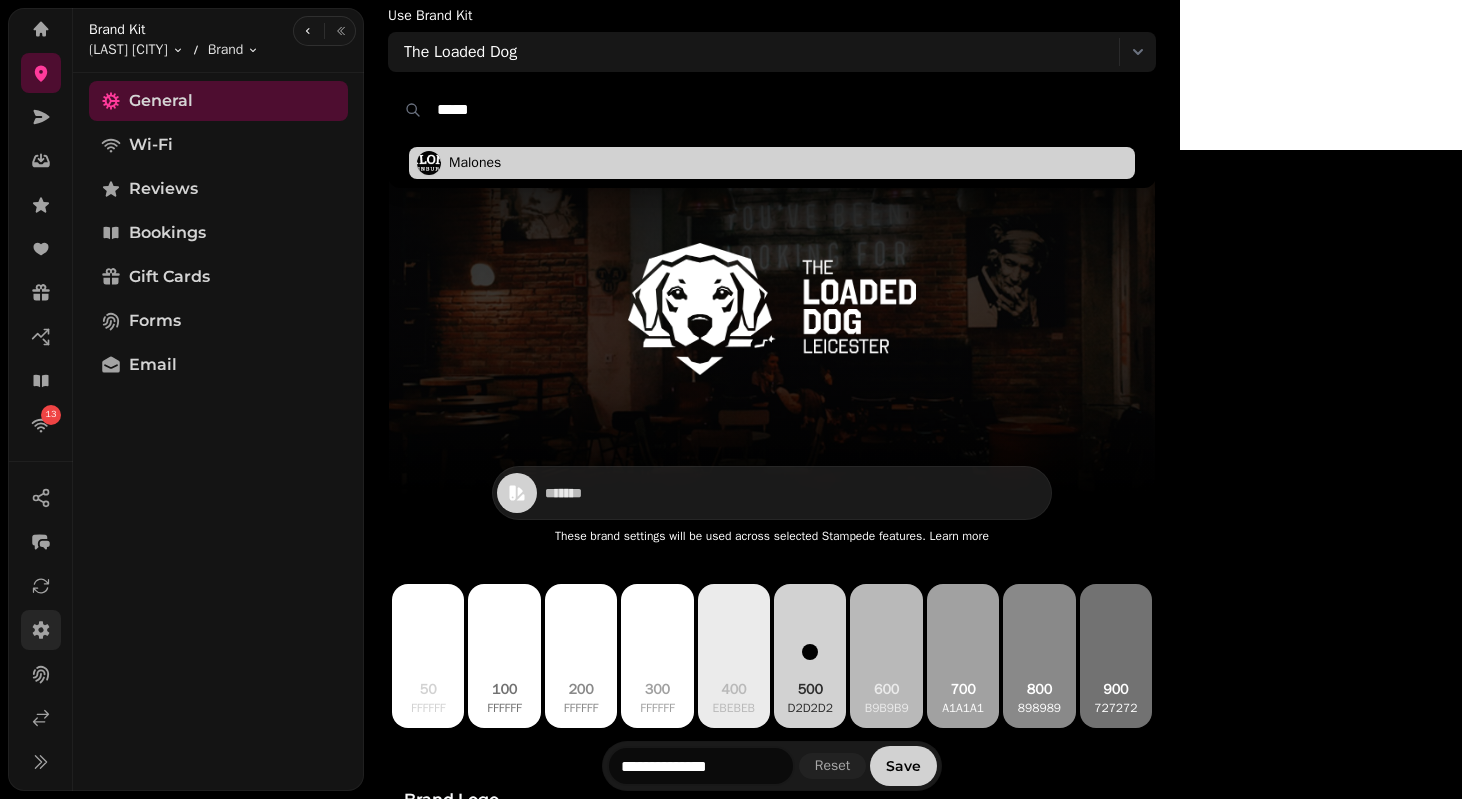 type on "*****" 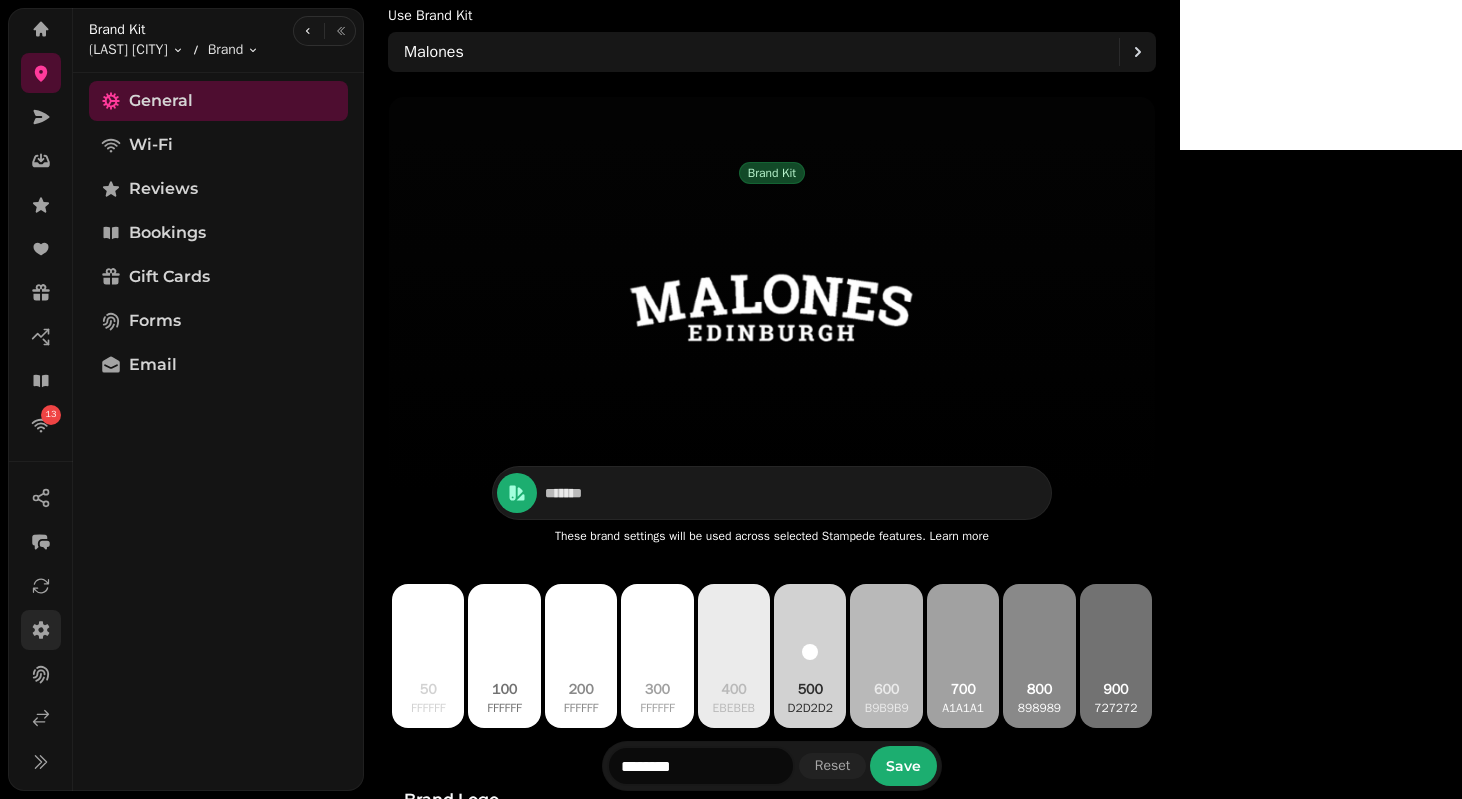 type on "*******" 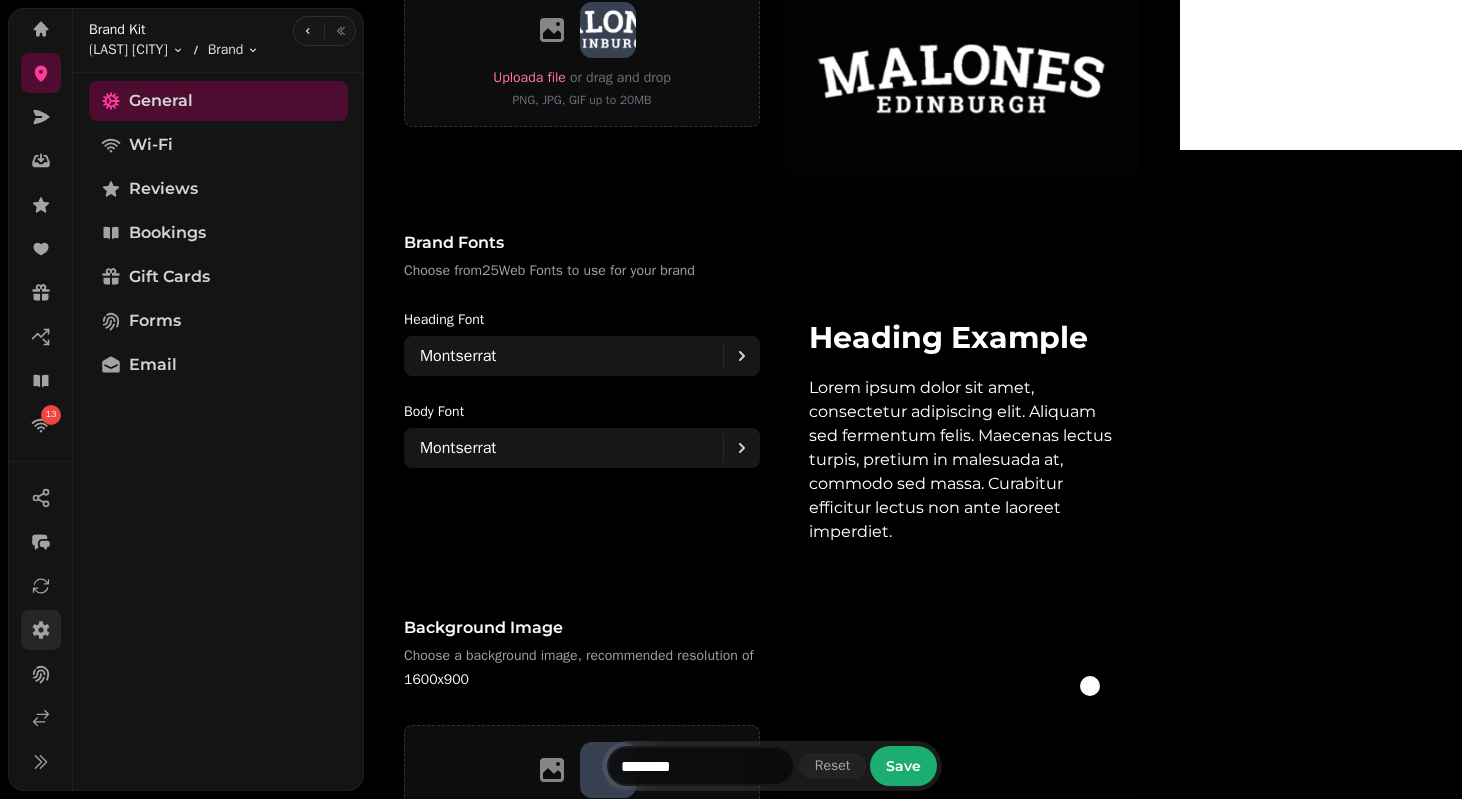 scroll, scrollTop: 745, scrollLeft: 0, axis: vertical 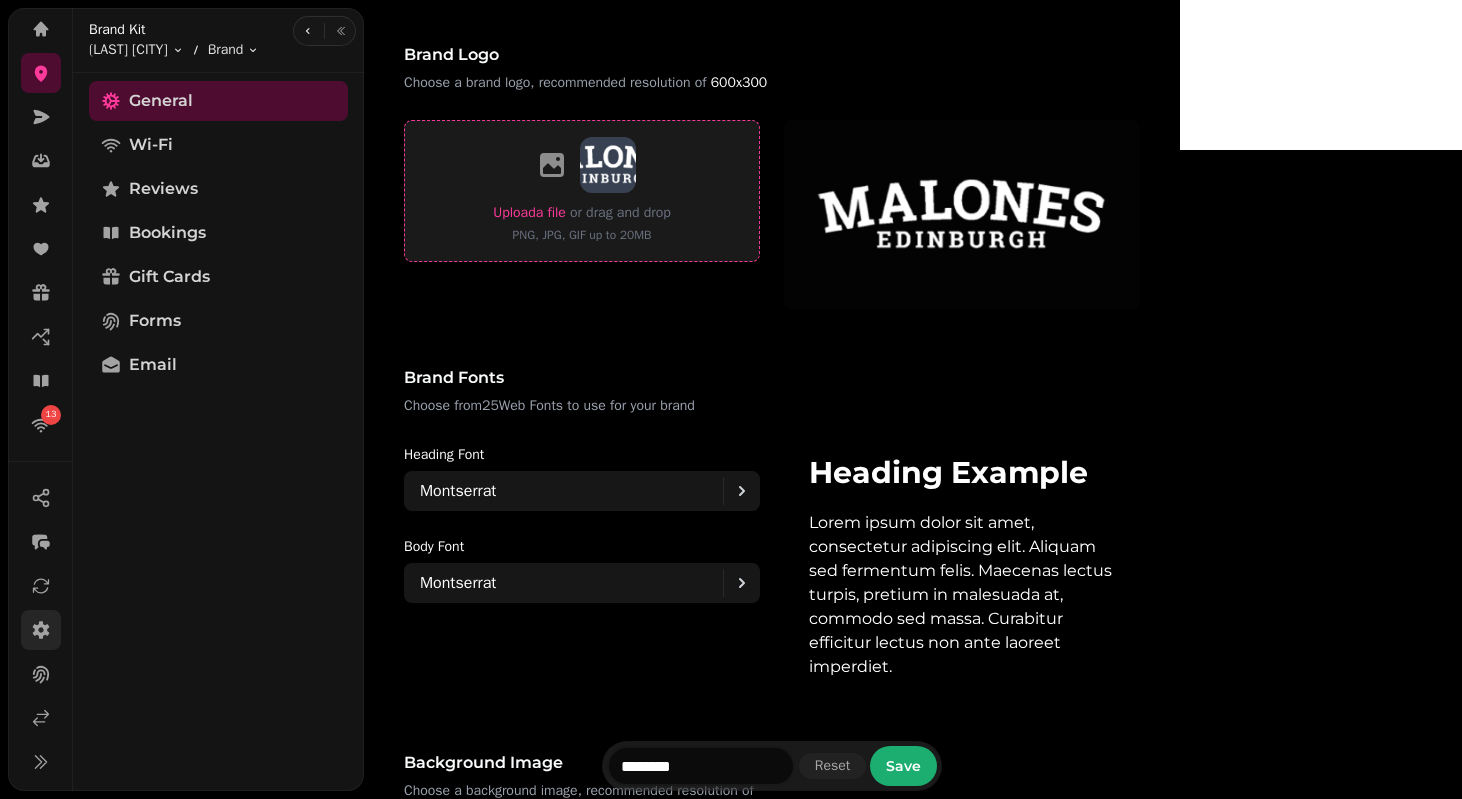 click on "Upload  a file" at bounding box center [529, 212] 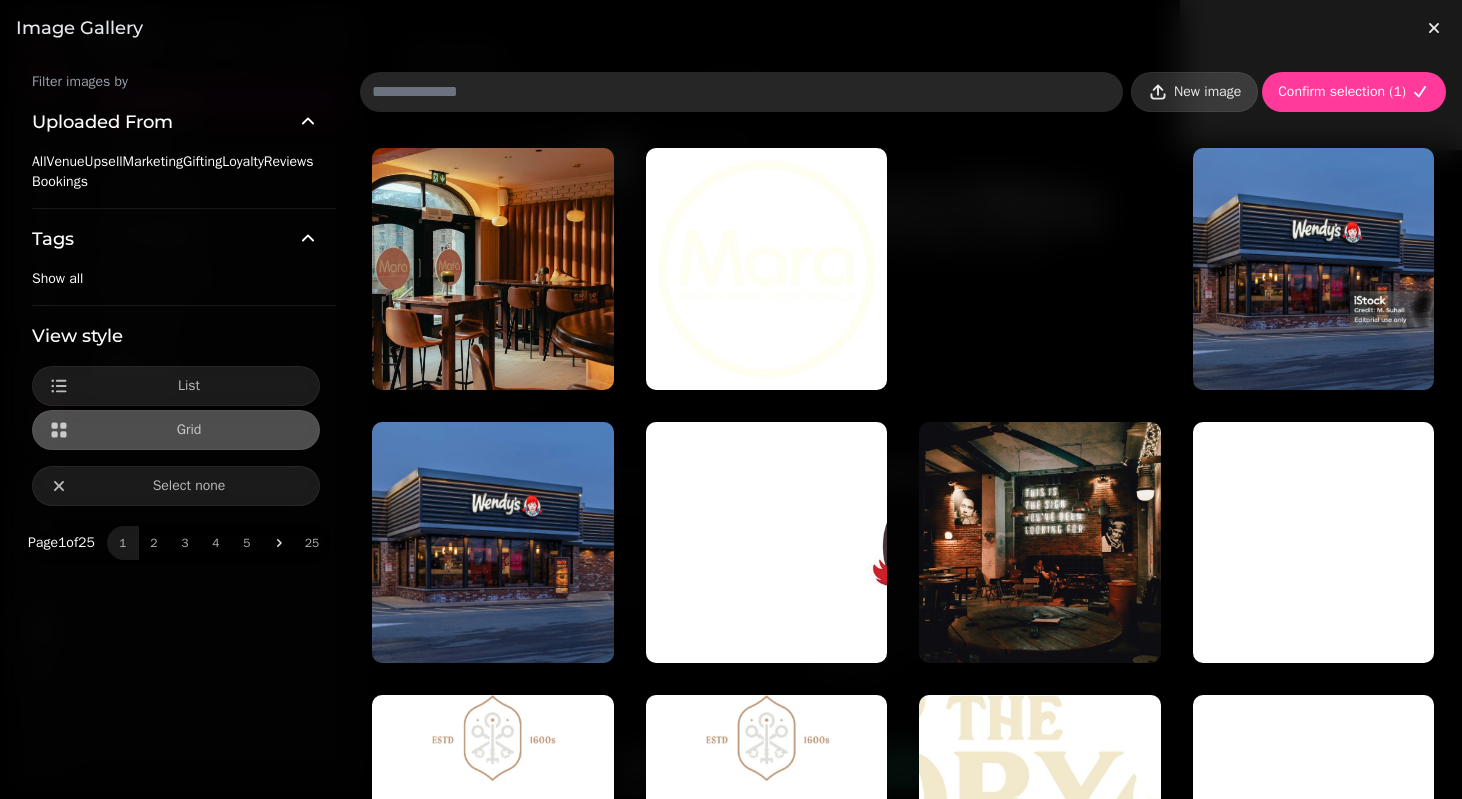 click 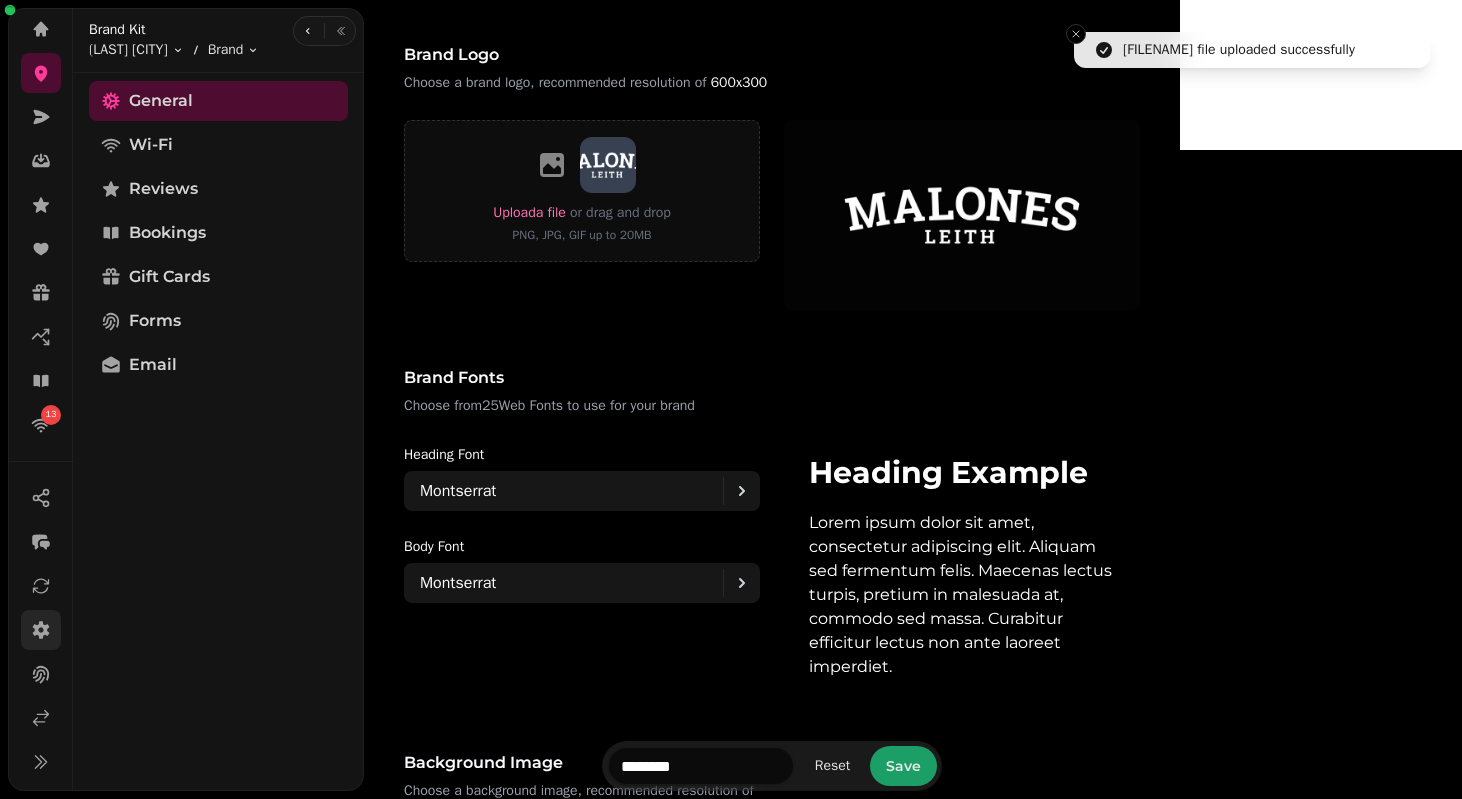 click on "Save" at bounding box center (903, 766) 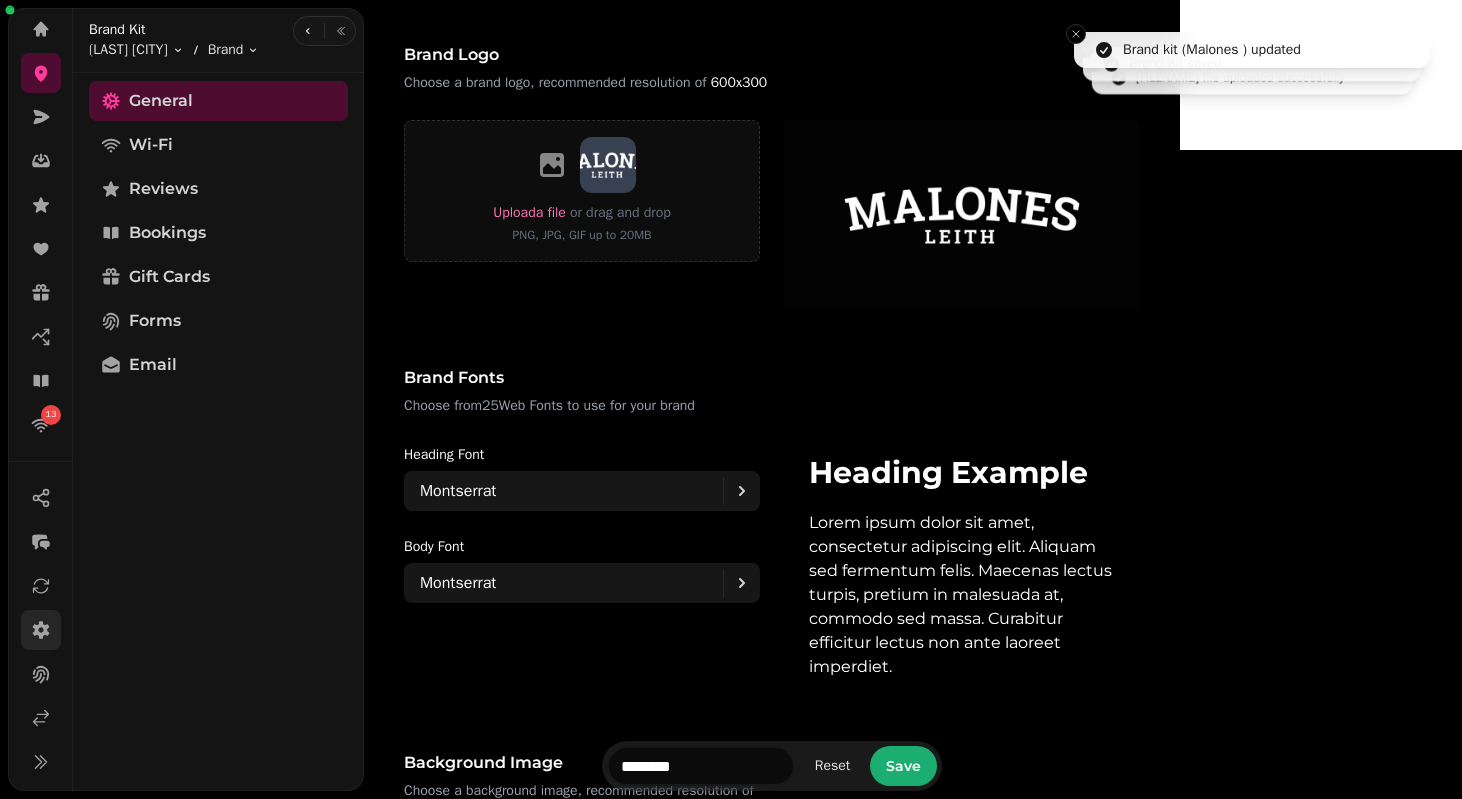 scroll, scrollTop: 0, scrollLeft: 0, axis: both 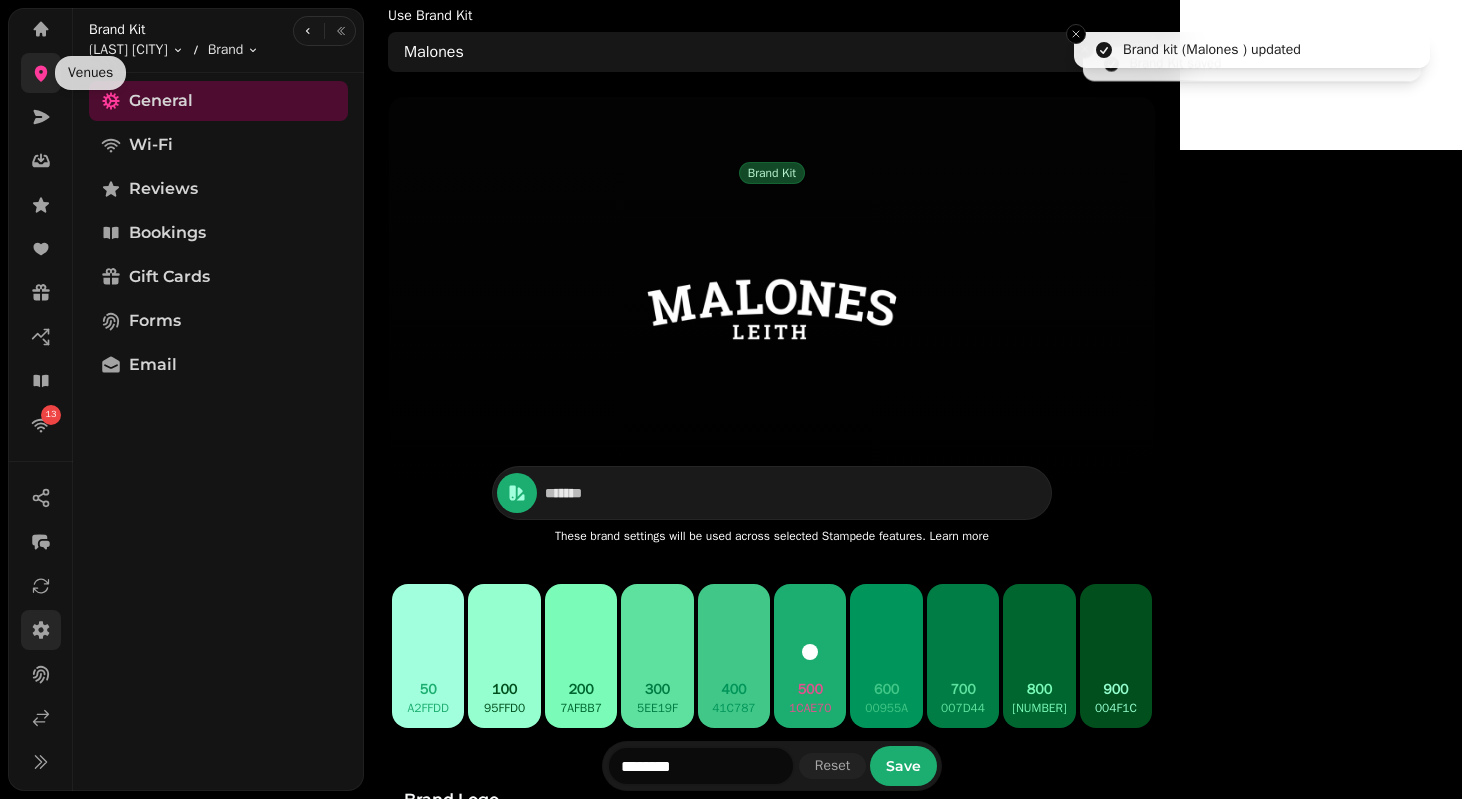 click 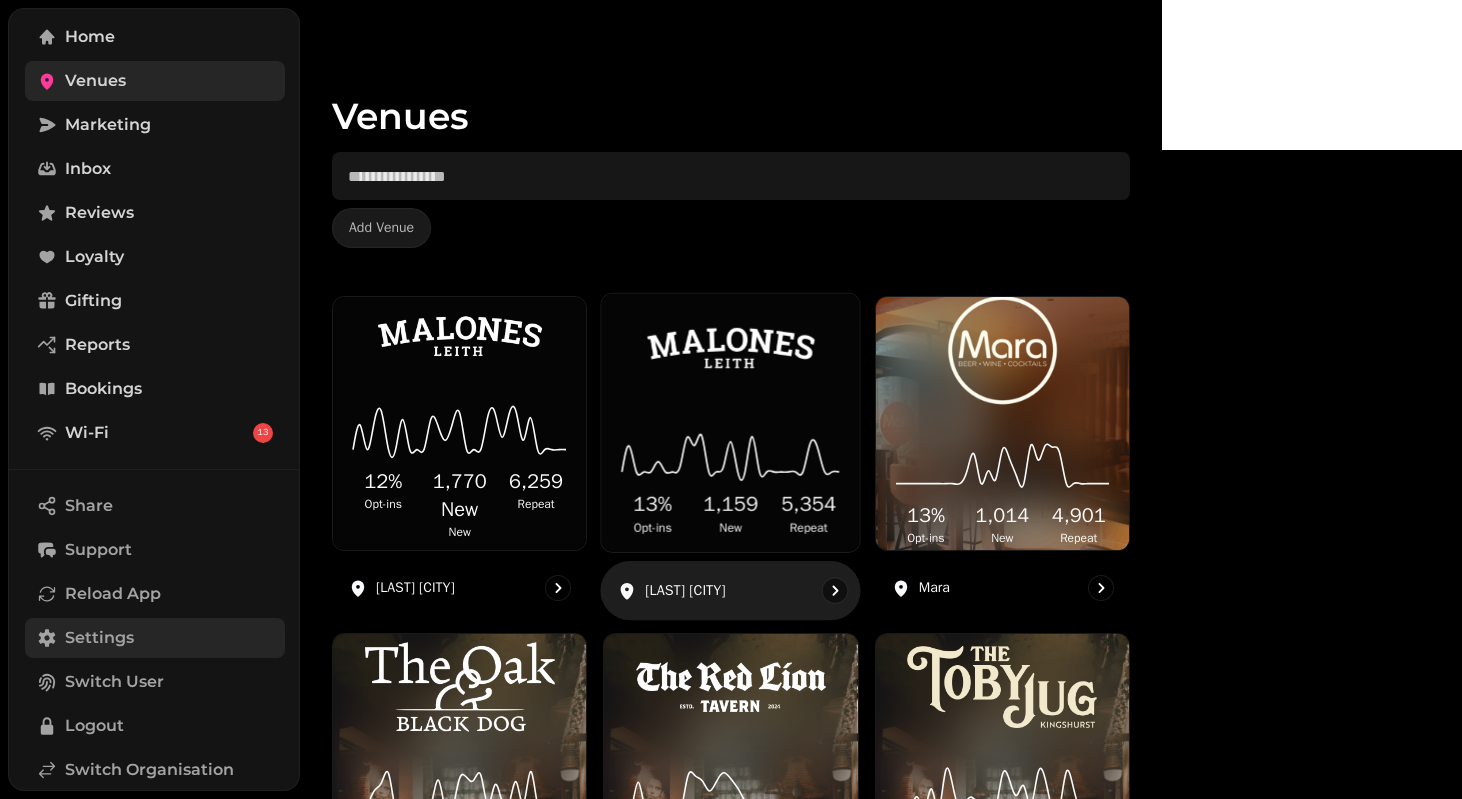 click at bounding box center (731, 347) 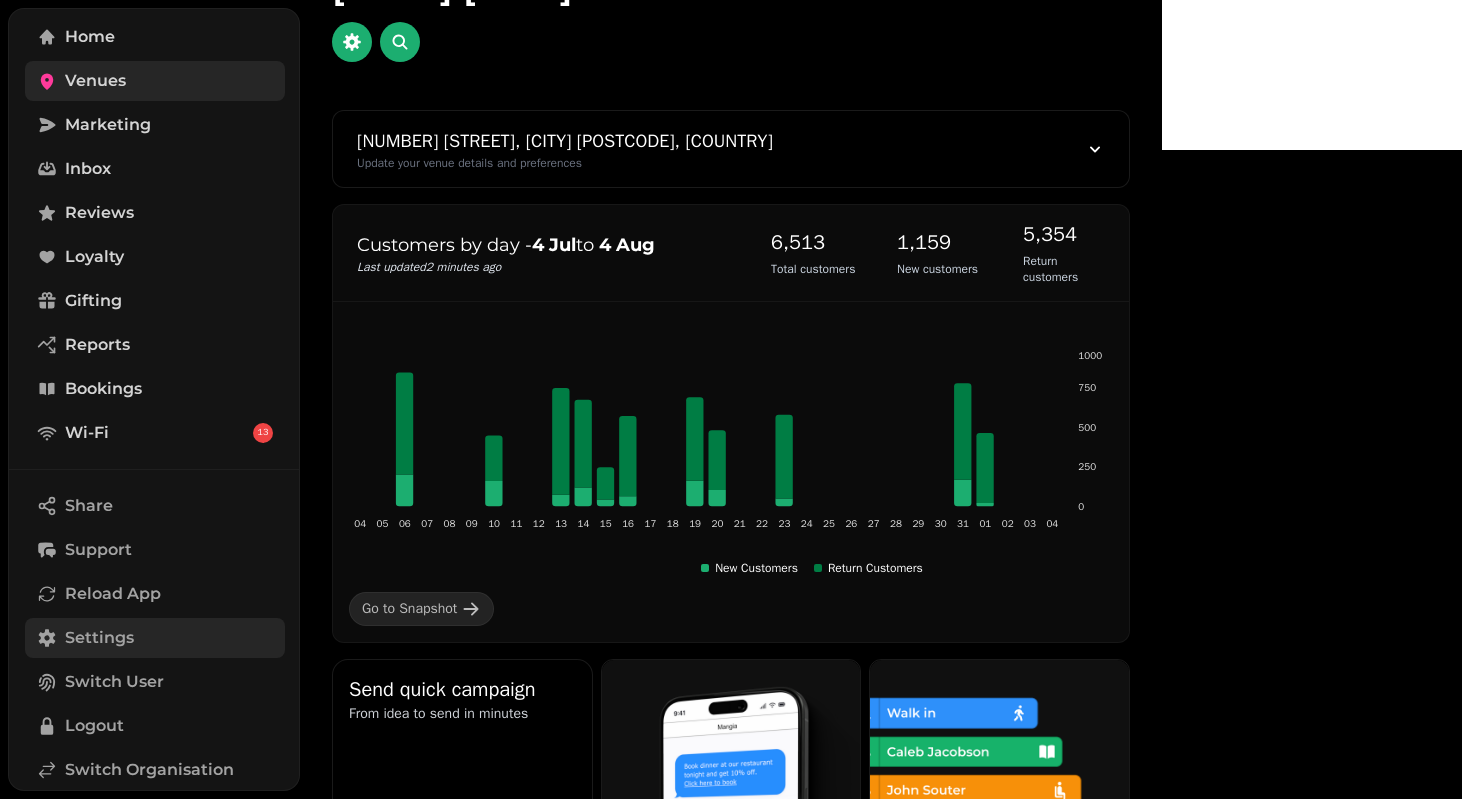 scroll, scrollTop: 0, scrollLeft: 0, axis: both 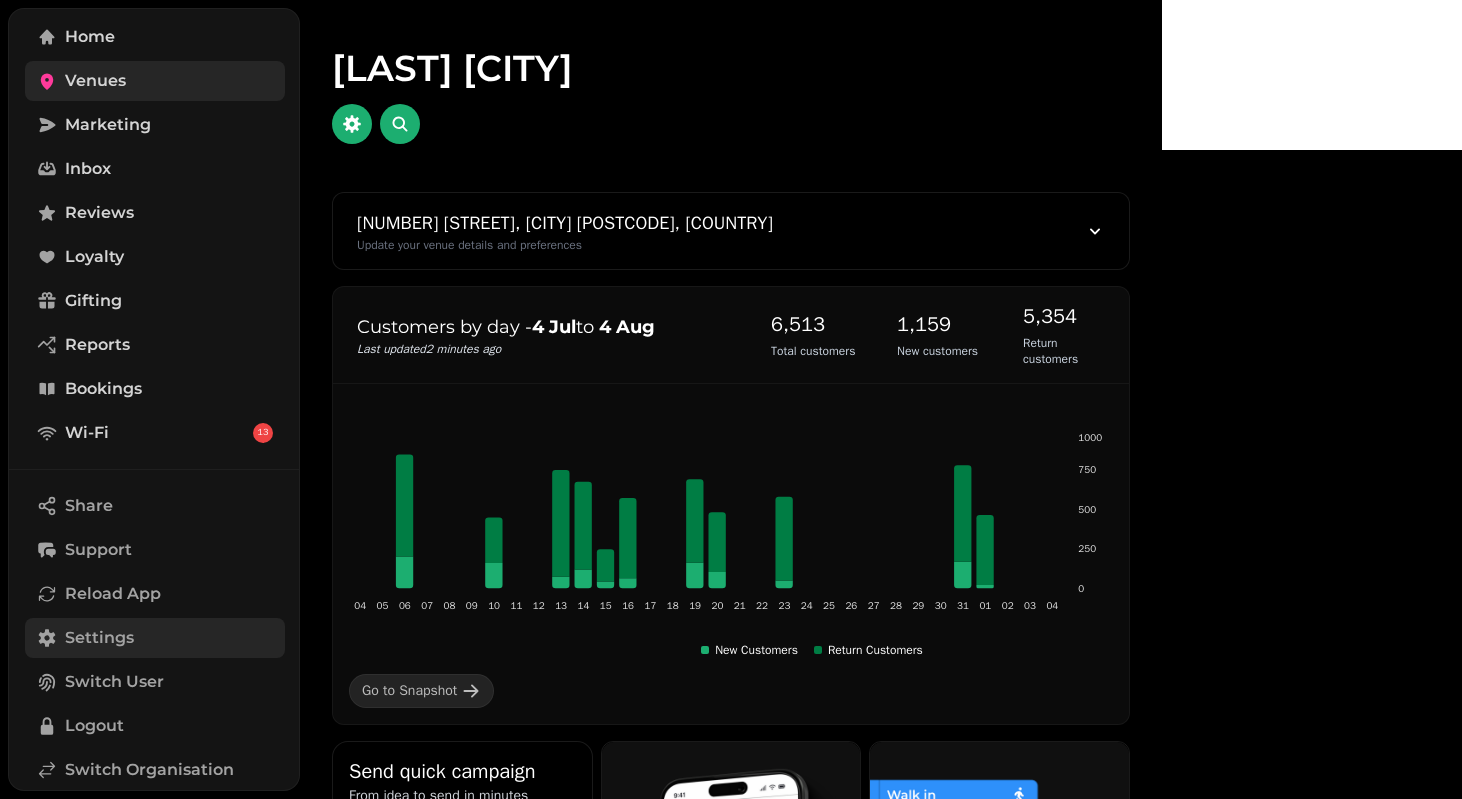 click on "Venues" at bounding box center (95, 81) 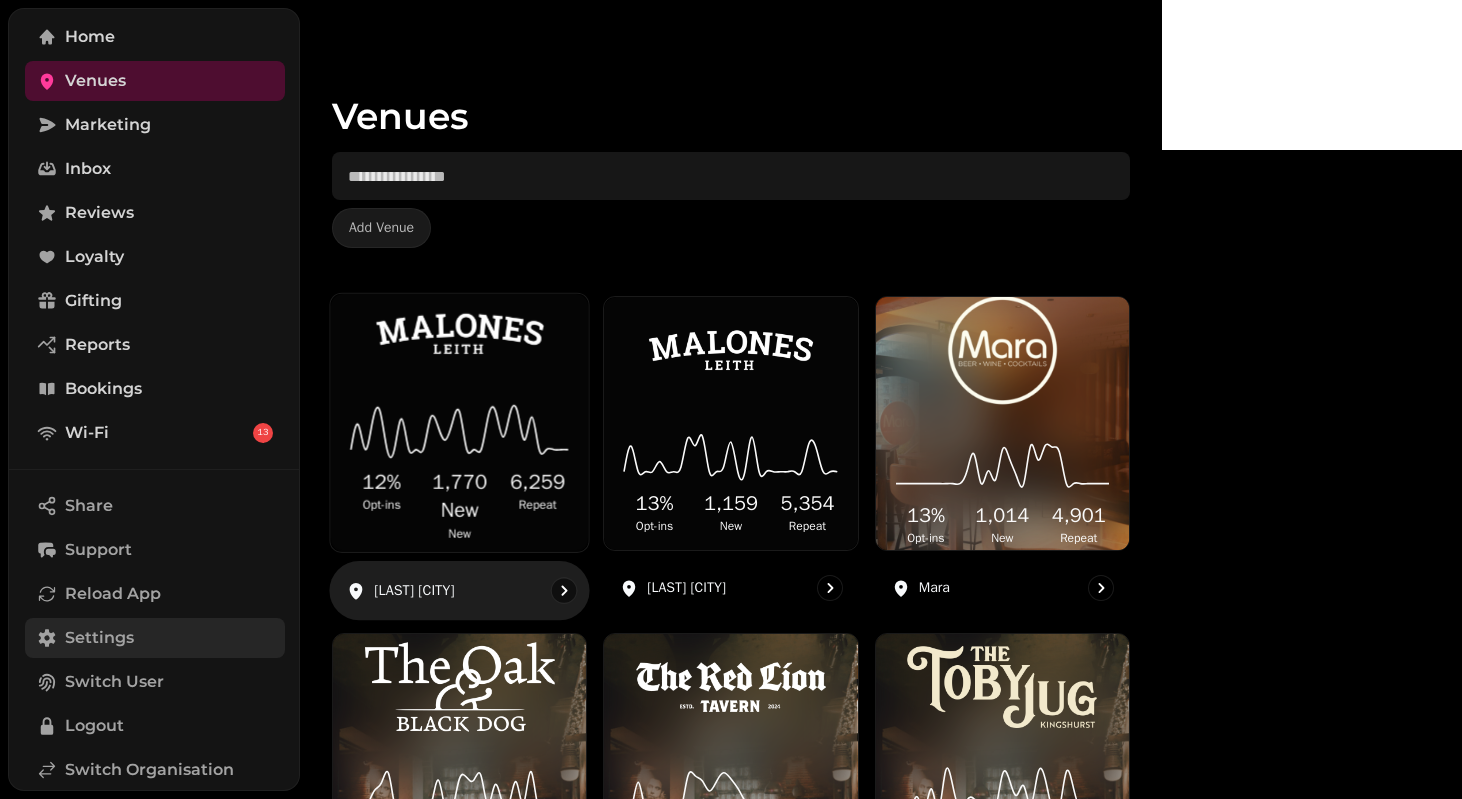 click at bounding box center [460, 333] 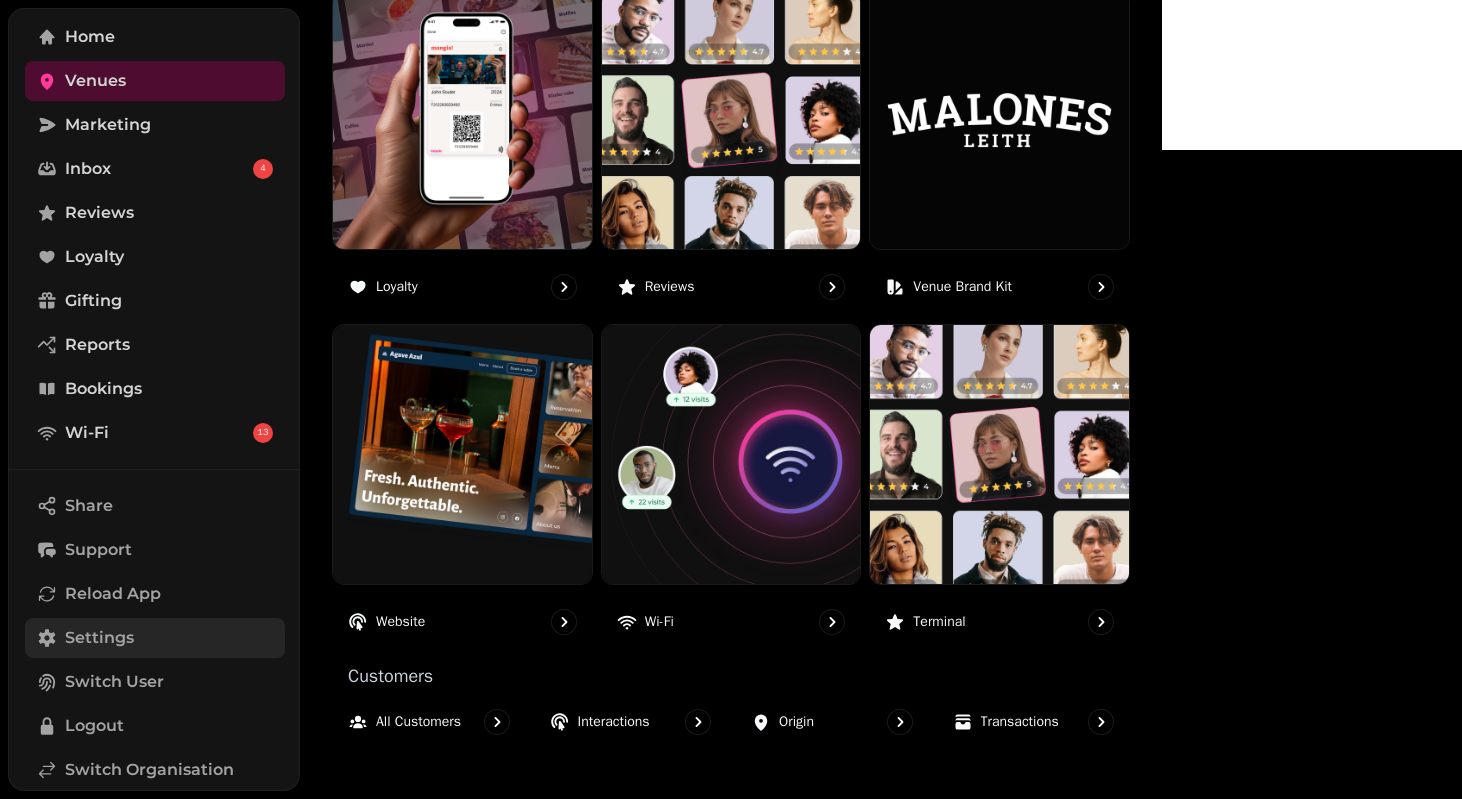scroll, scrollTop: 1232, scrollLeft: 0, axis: vertical 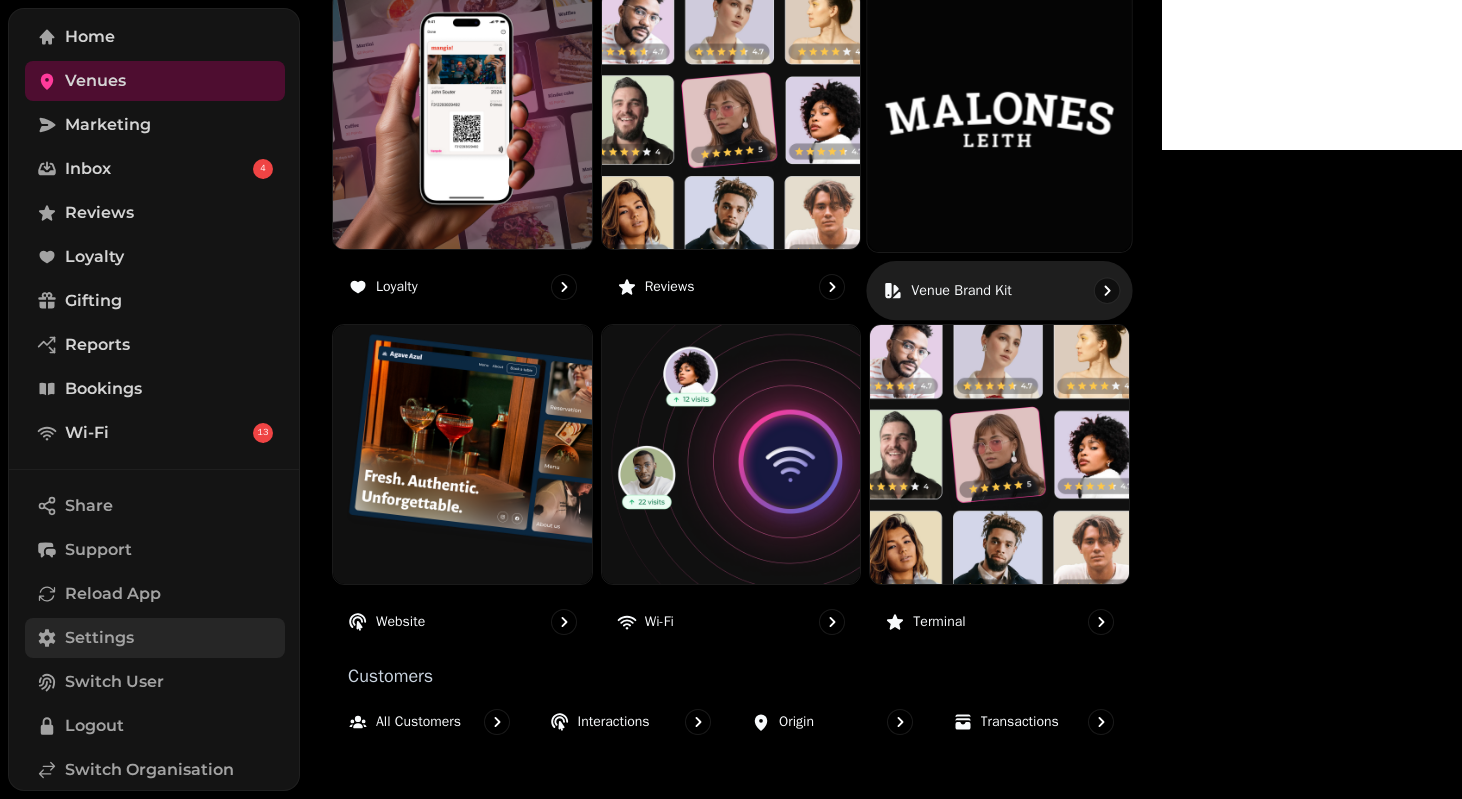 click at bounding box center (1000, 119) 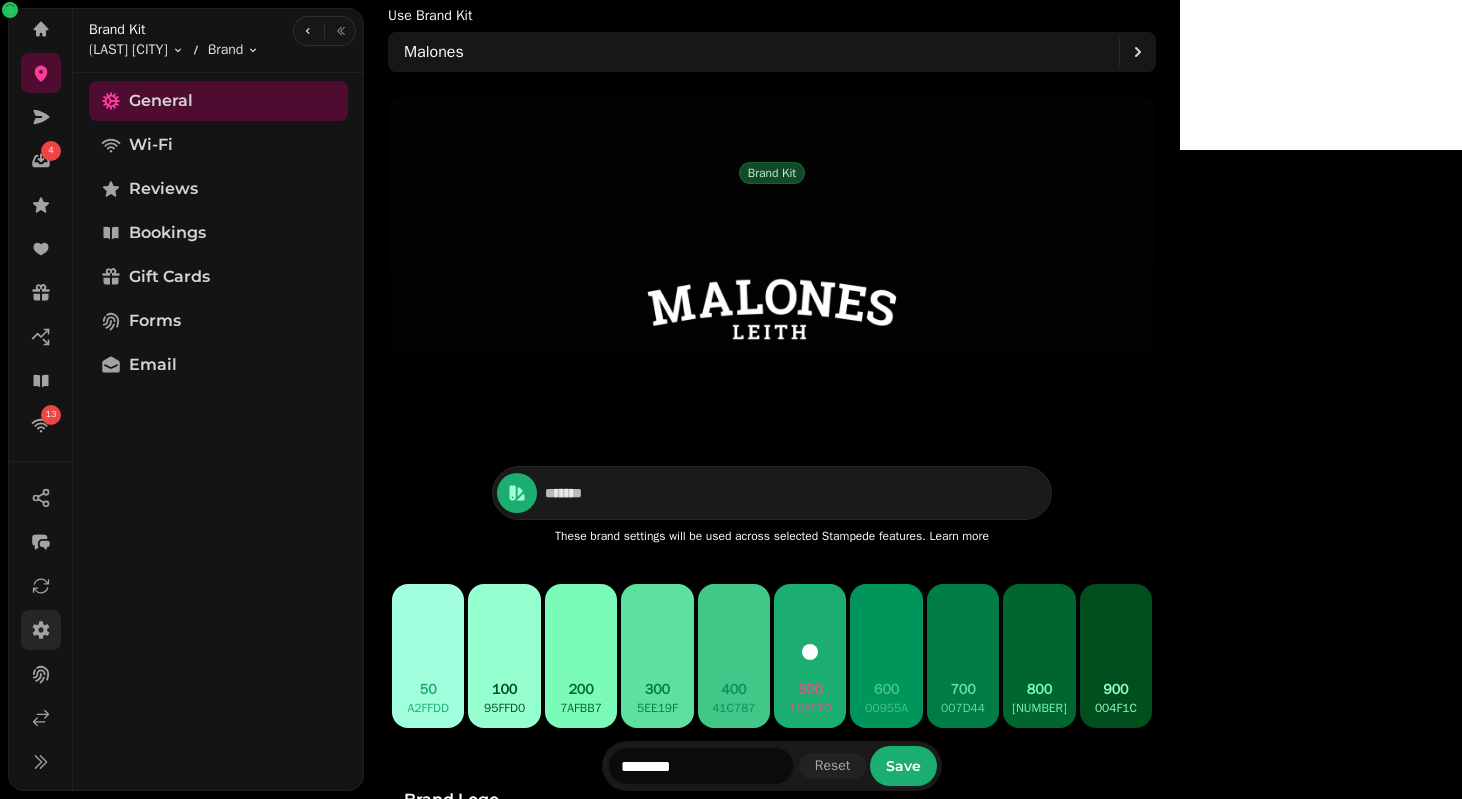 scroll, scrollTop: 412, scrollLeft: 0, axis: vertical 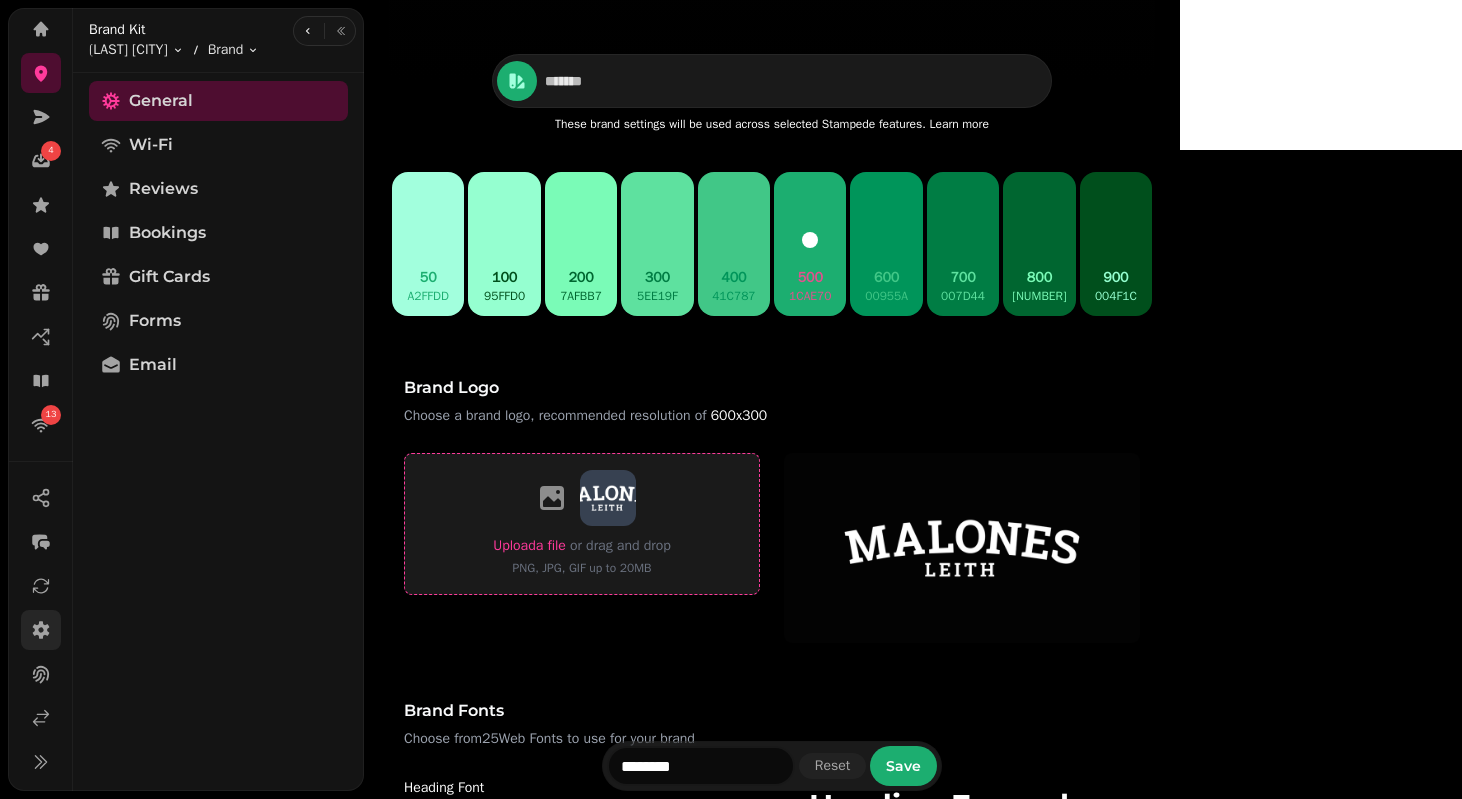 click on "Upload  a file" at bounding box center [529, 545] 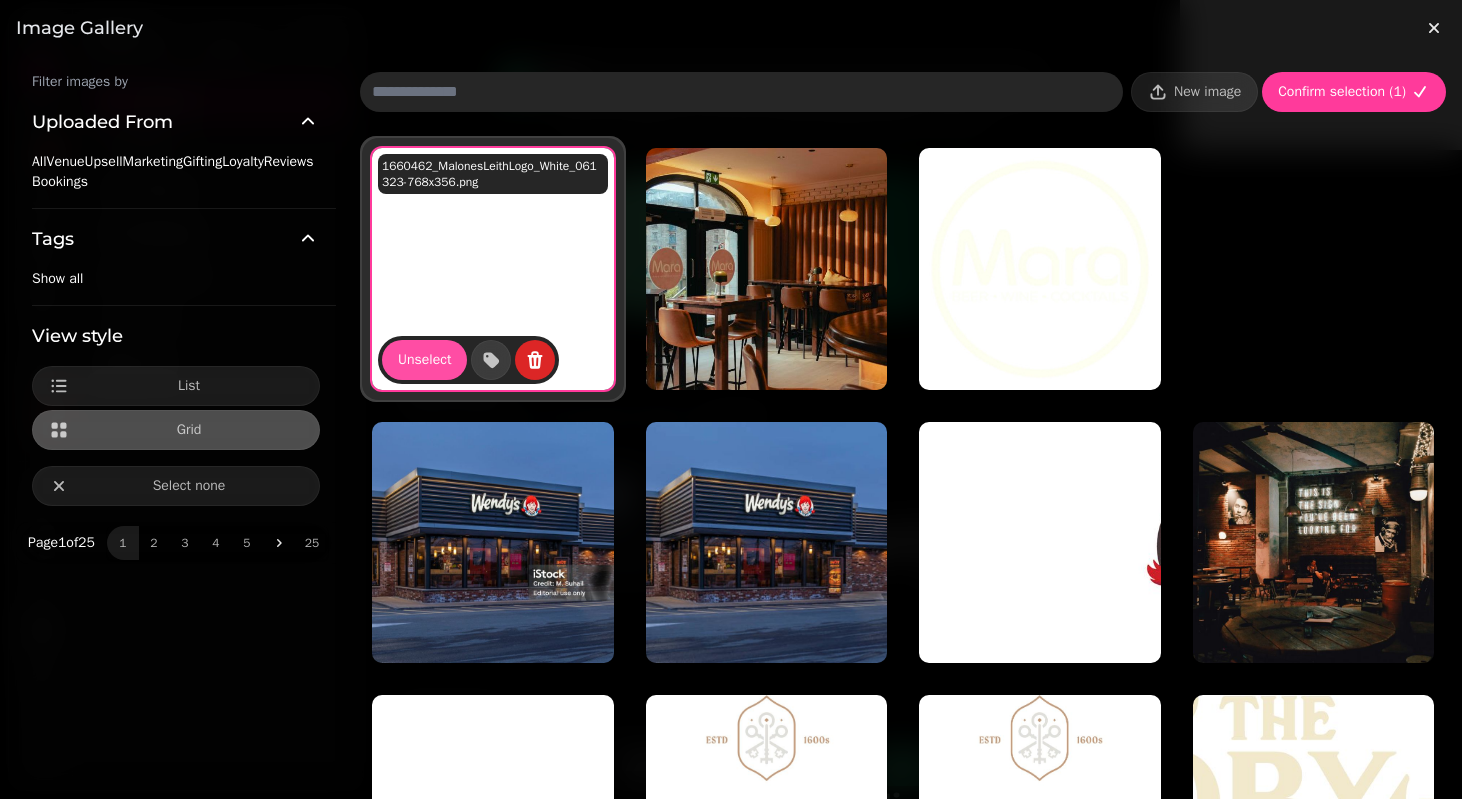 click at bounding box center (741, 92) 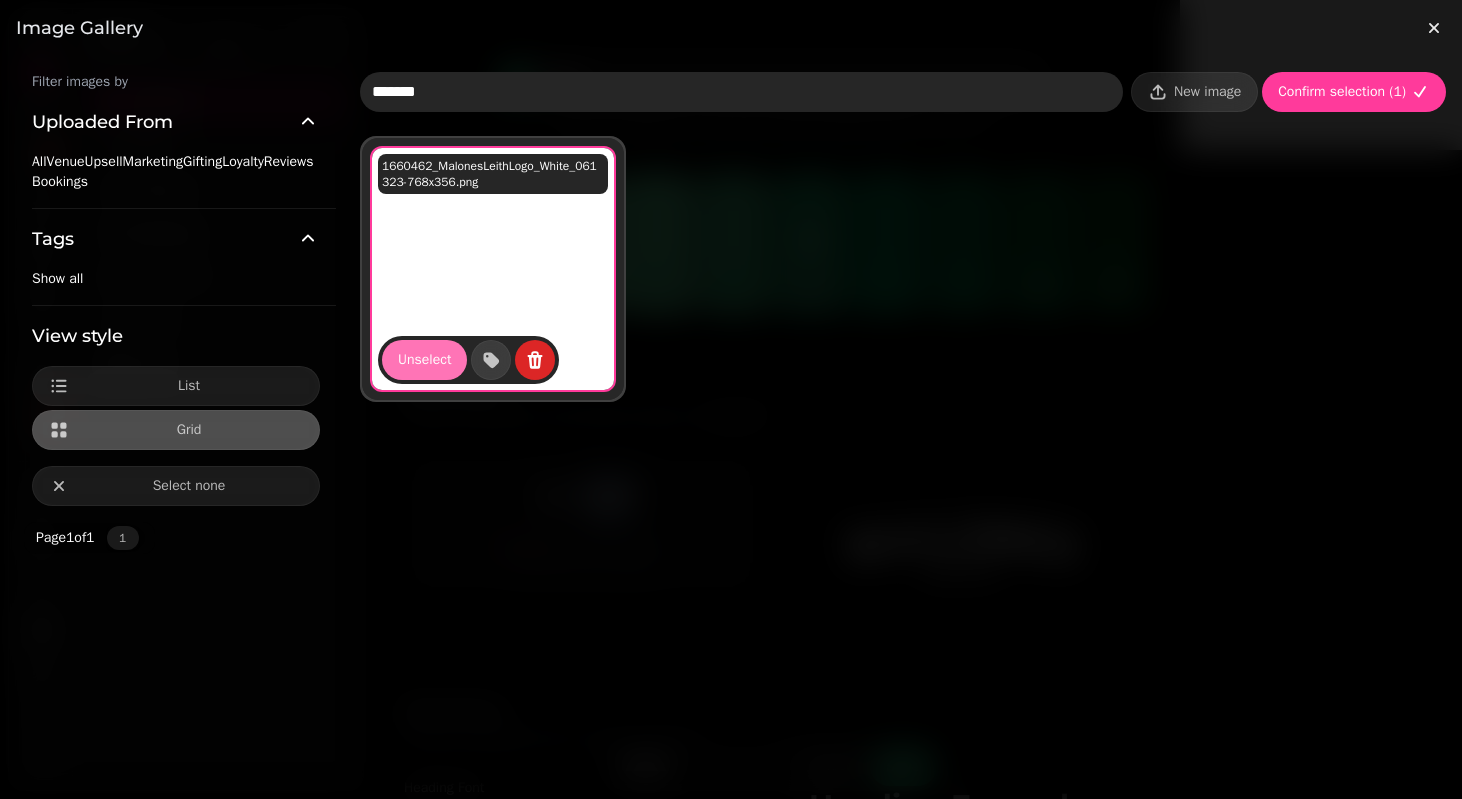 type on "*******" 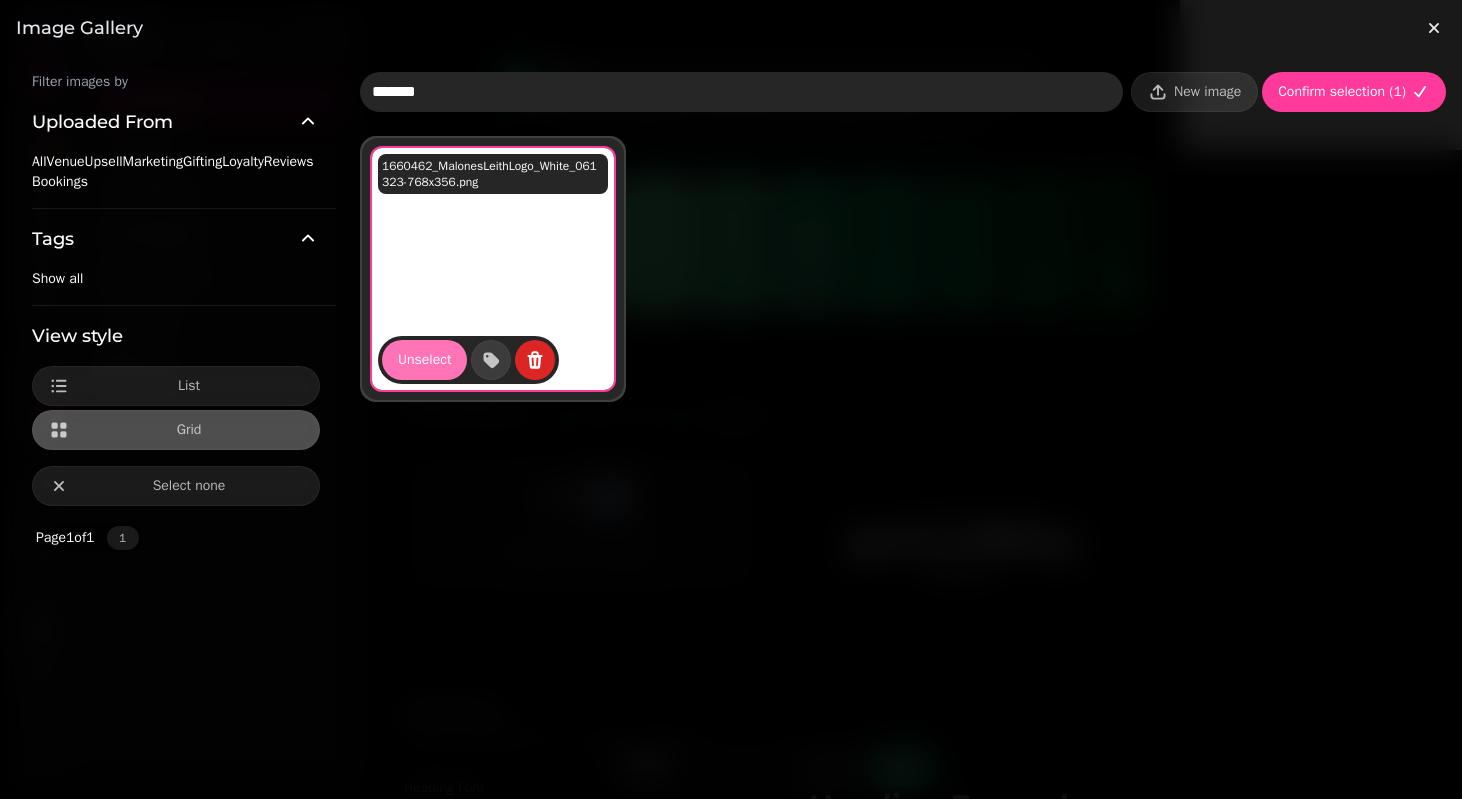 click on "Unselect" at bounding box center (424, 360) 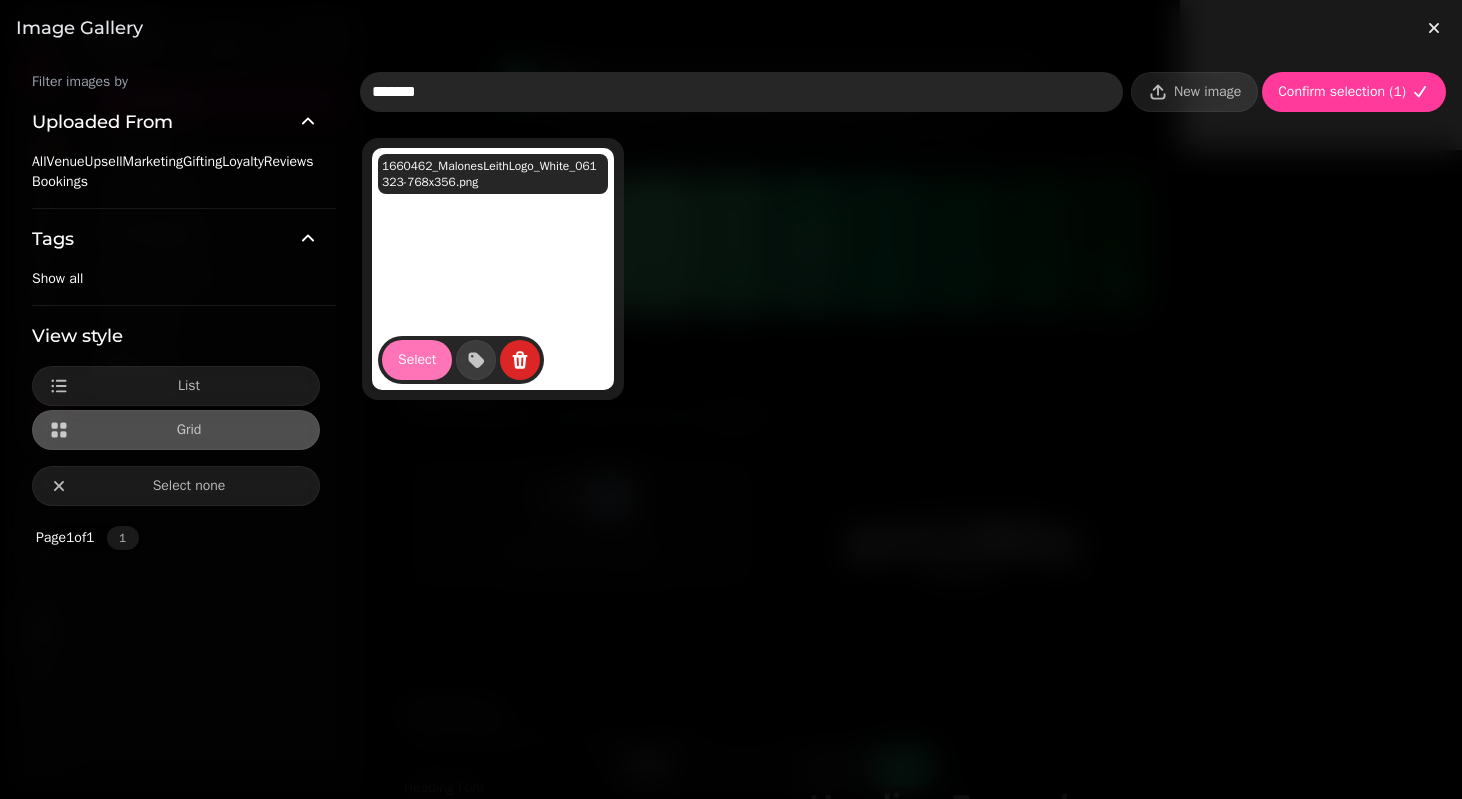 click on "Select" at bounding box center (417, 360) 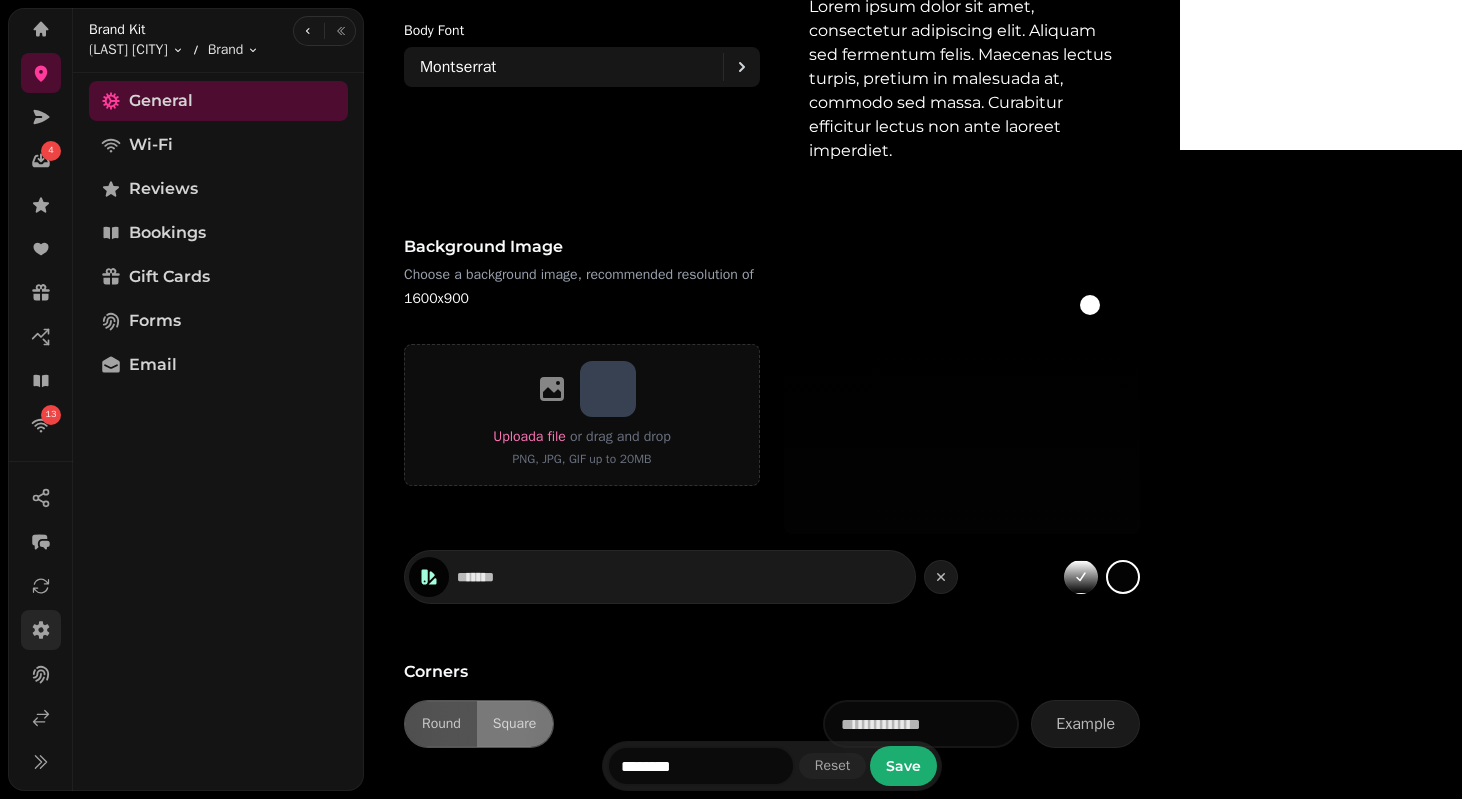 scroll, scrollTop: 1276, scrollLeft: 0, axis: vertical 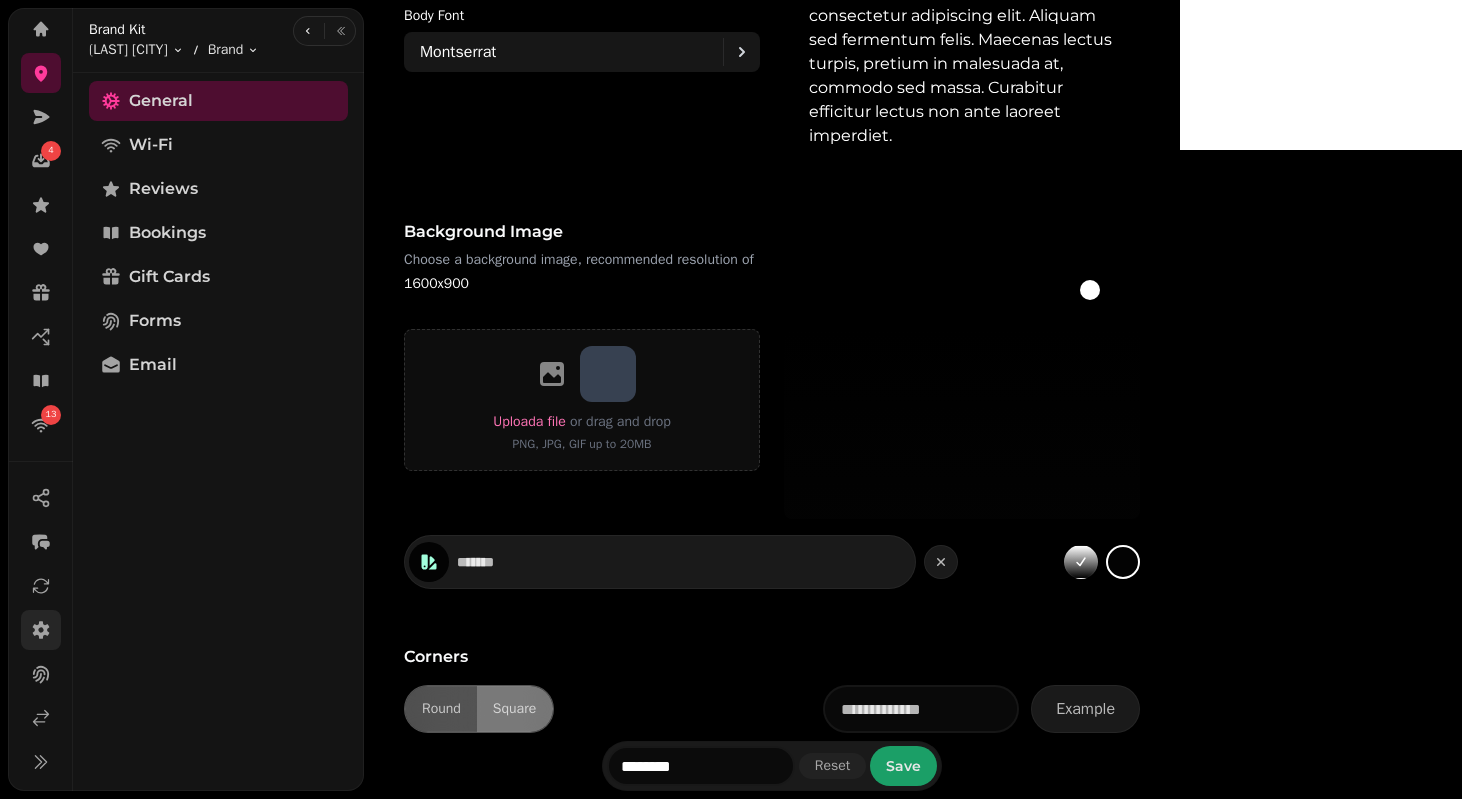 click on "Save" at bounding box center [903, 766] 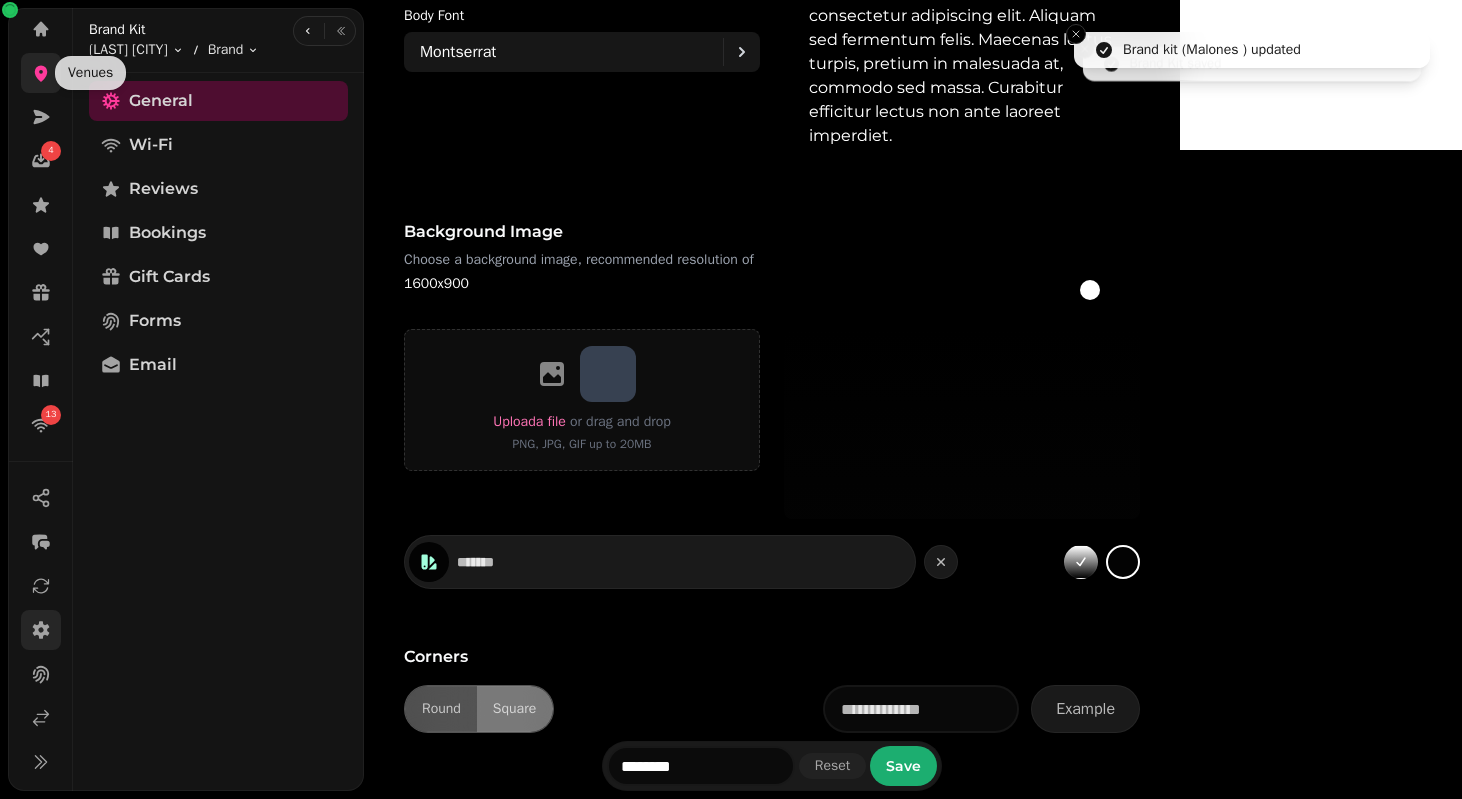 click 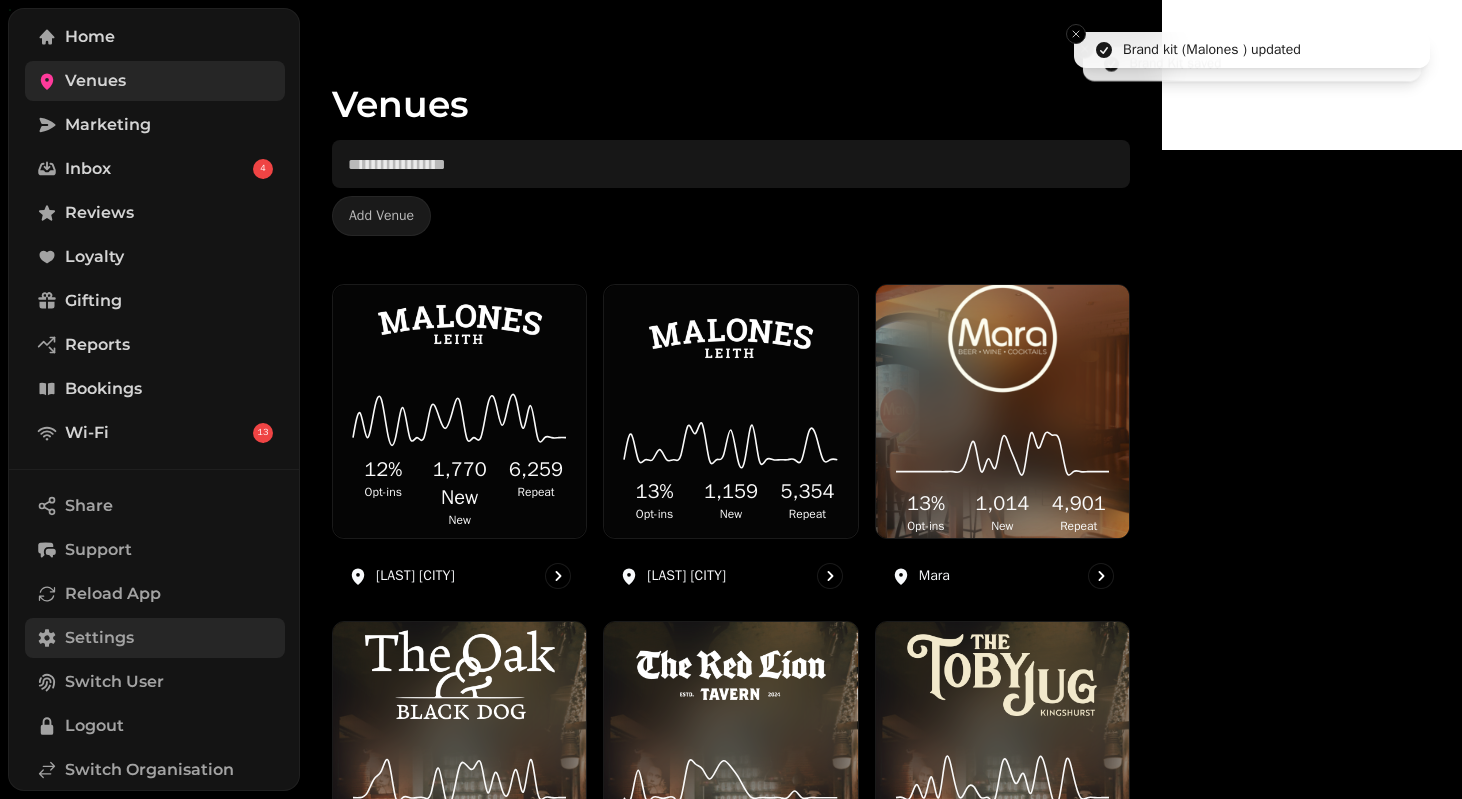 scroll, scrollTop: 0, scrollLeft: 0, axis: both 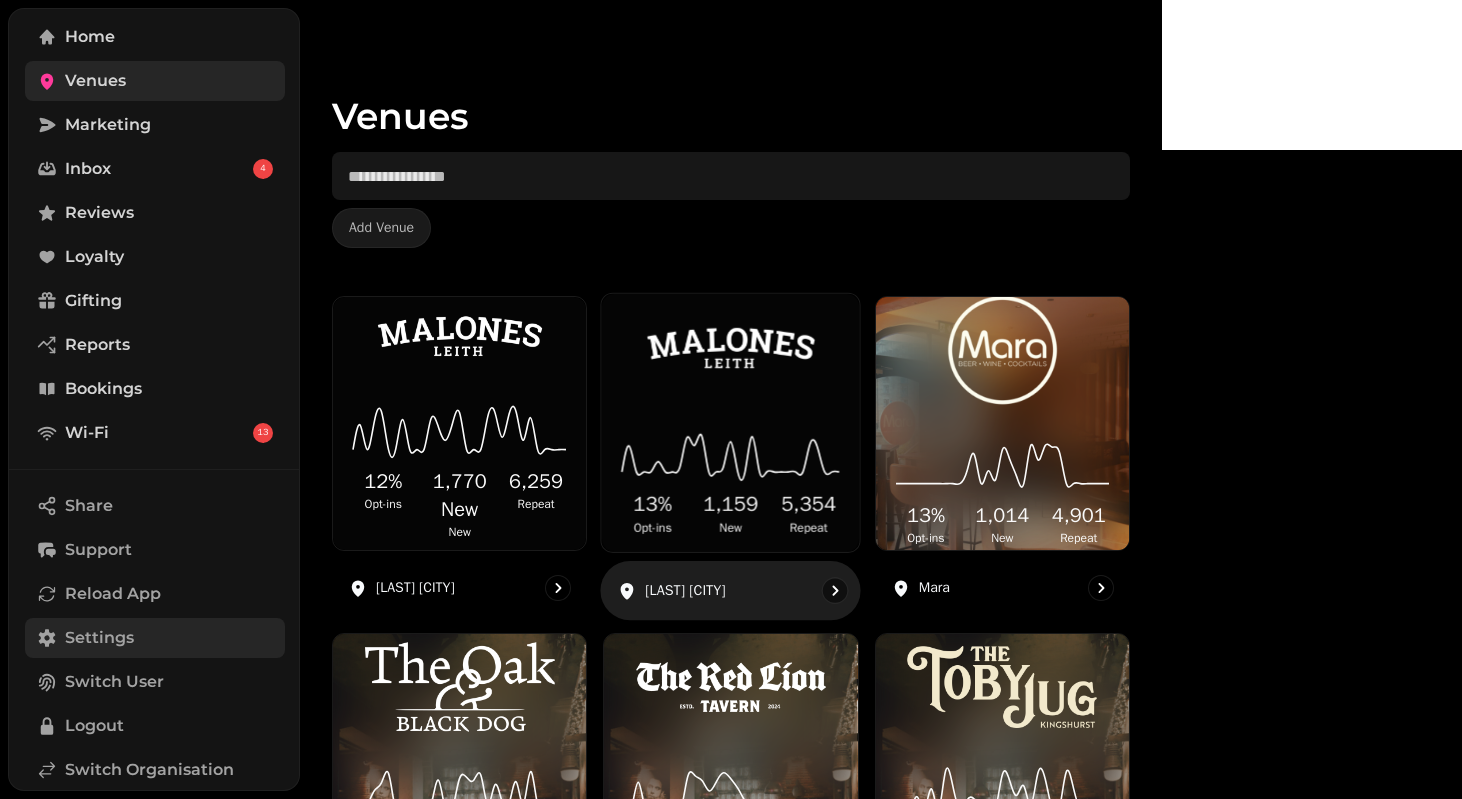 click at bounding box center [731, 347] 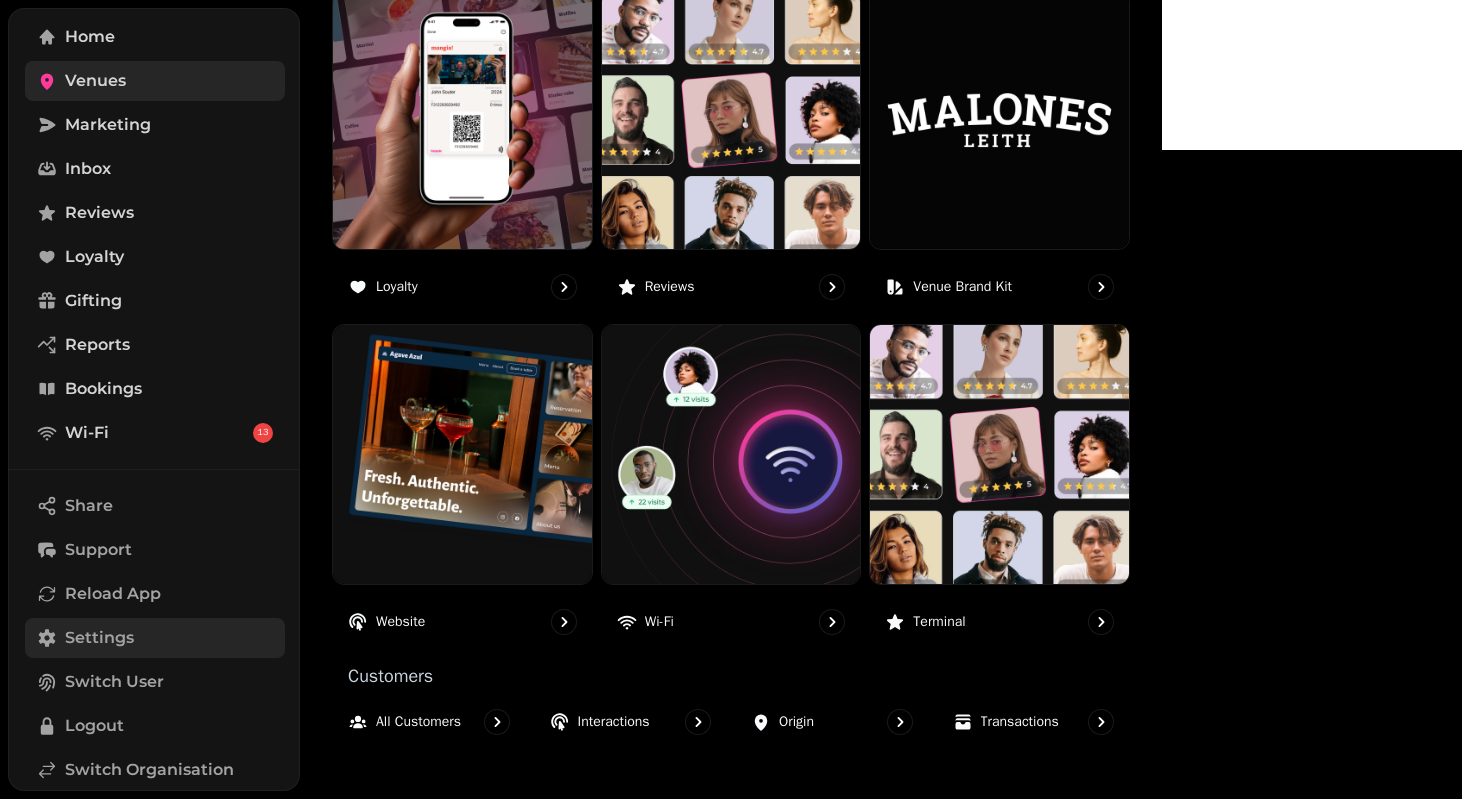 scroll, scrollTop: 1232, scrollLeft: 0, axis: vertical 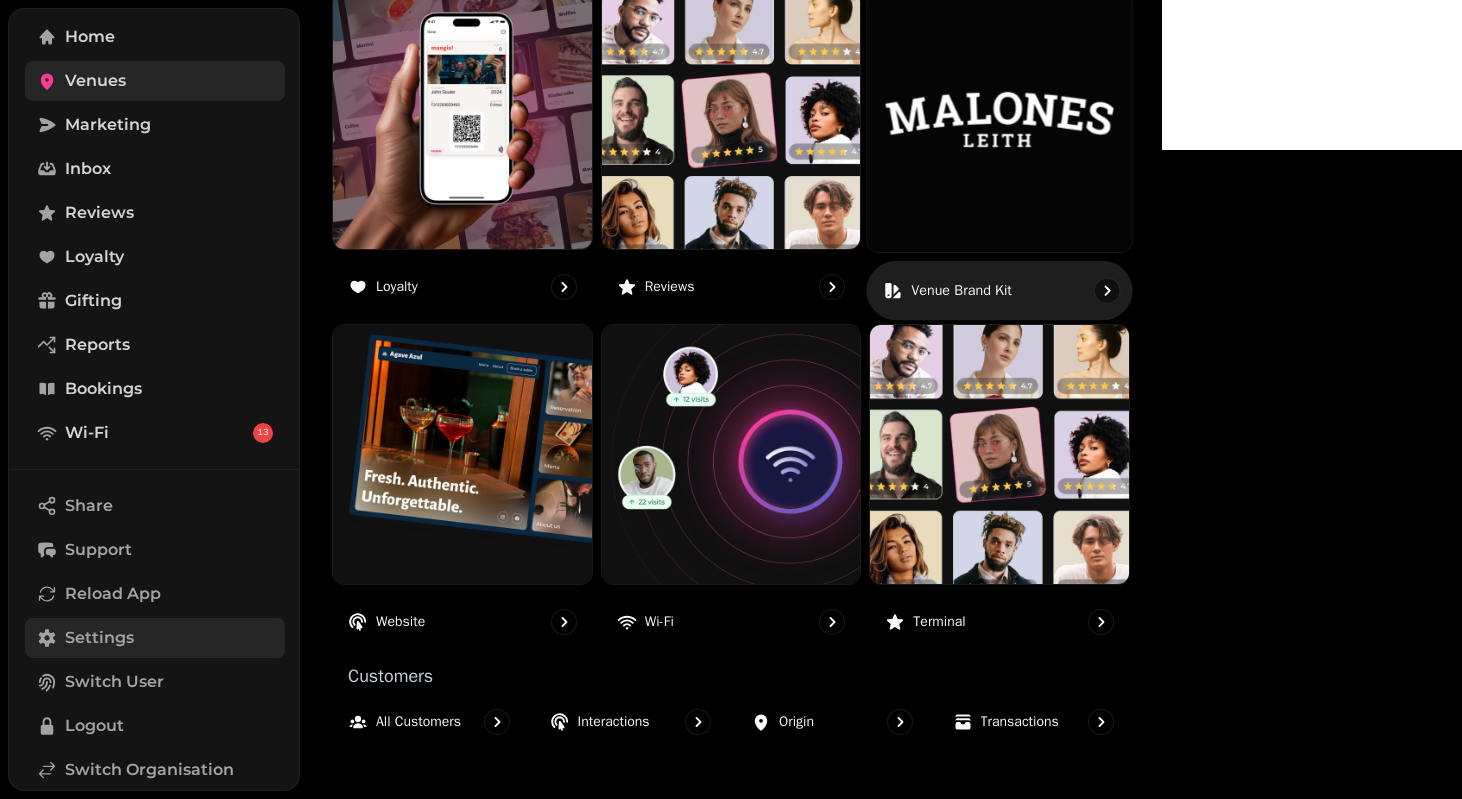 click at bounding box center [1000, 119] 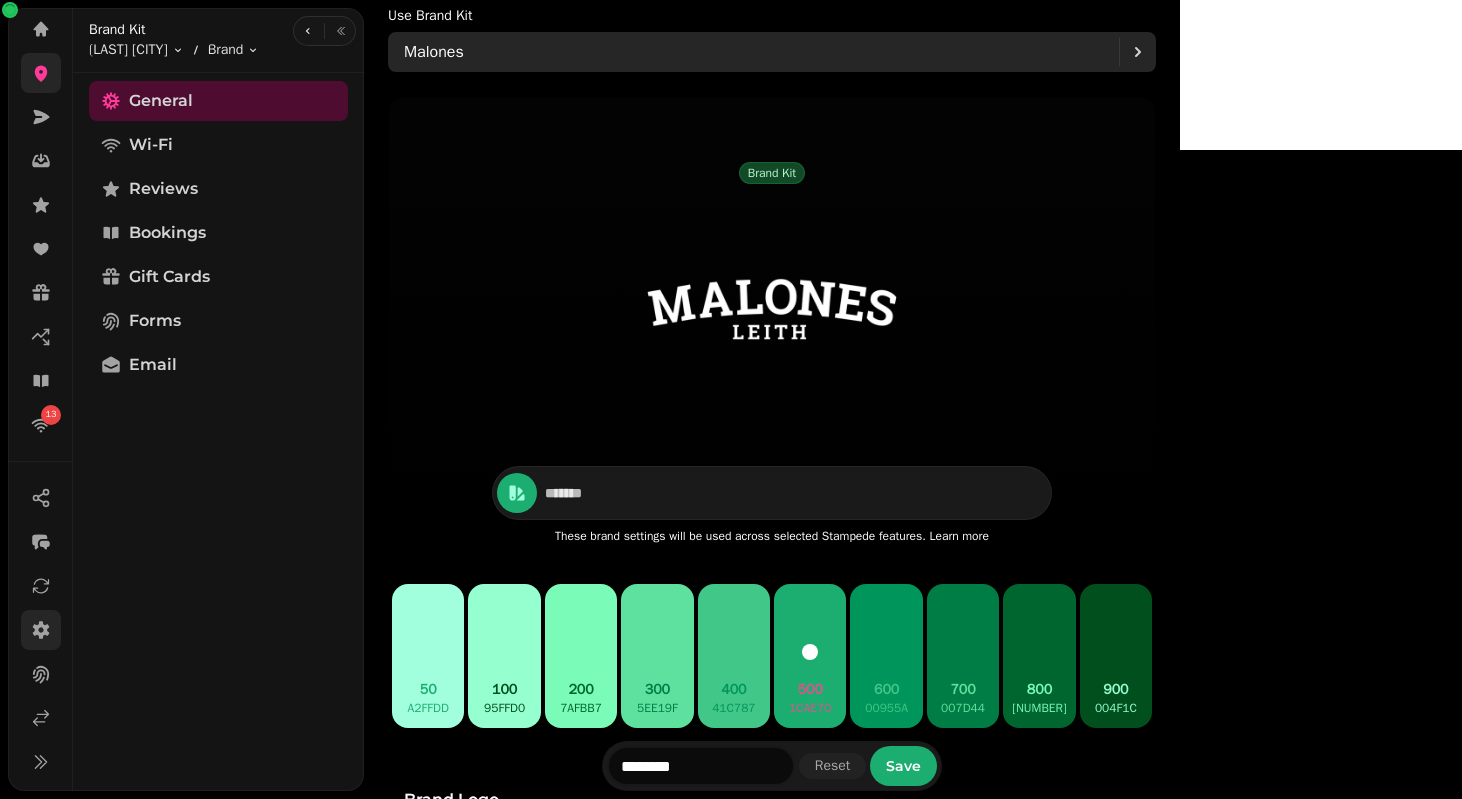 click on "Malones" at bounding box center (761, 52) 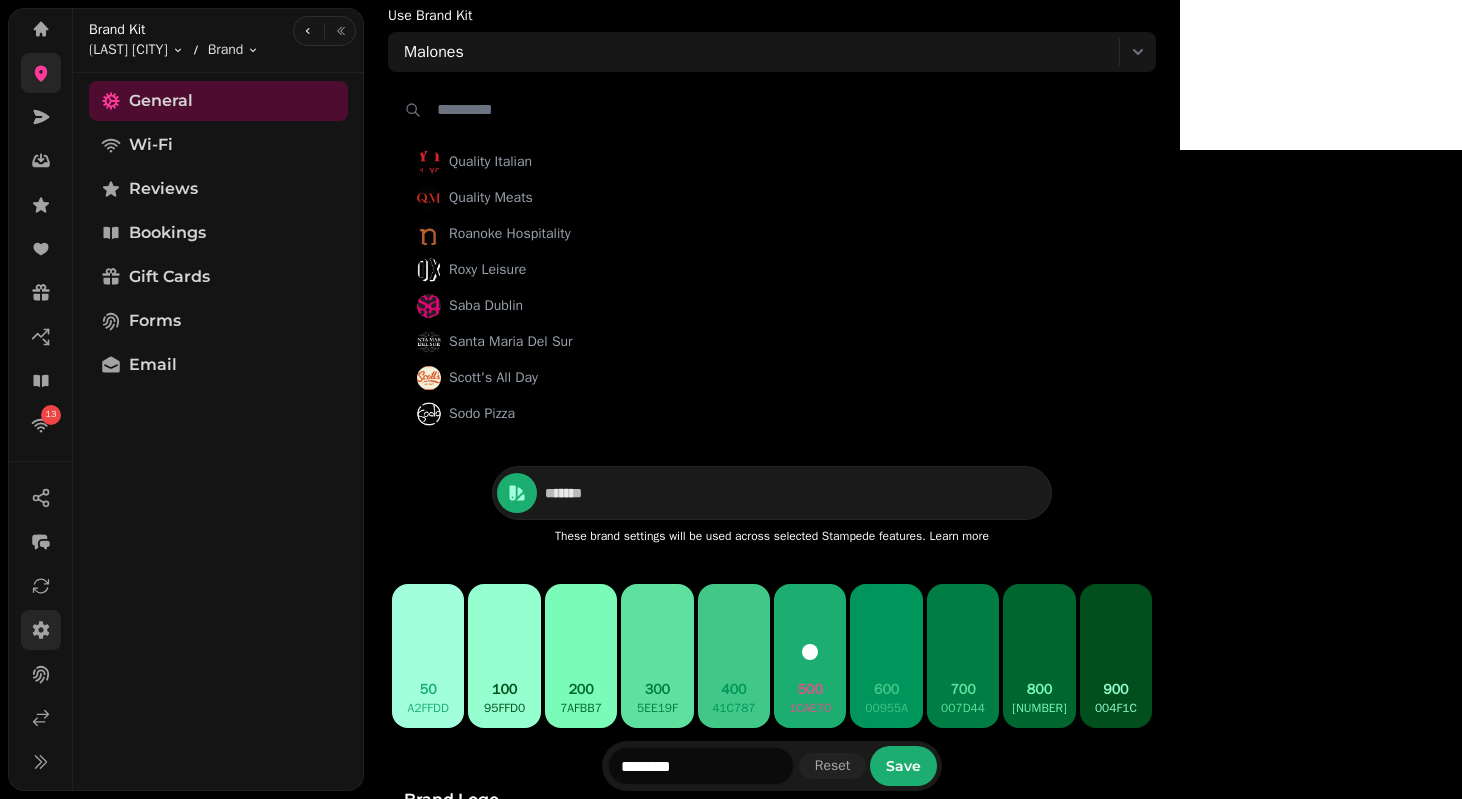 scroll, scrollTop: 1988, scrollLeft: 0, axis: vertical 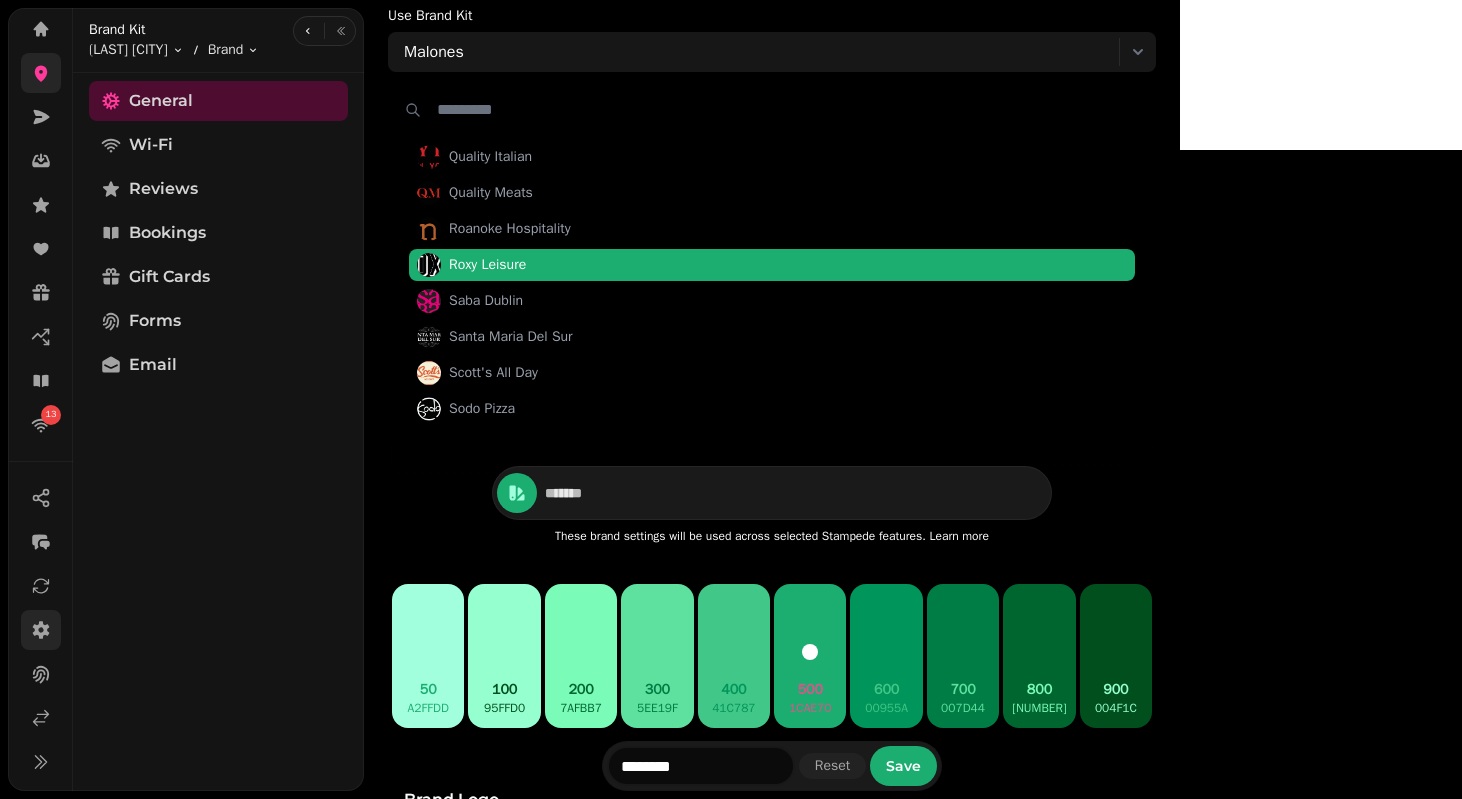 click on "Roxy Leisure" at bounding box center [487, 265] 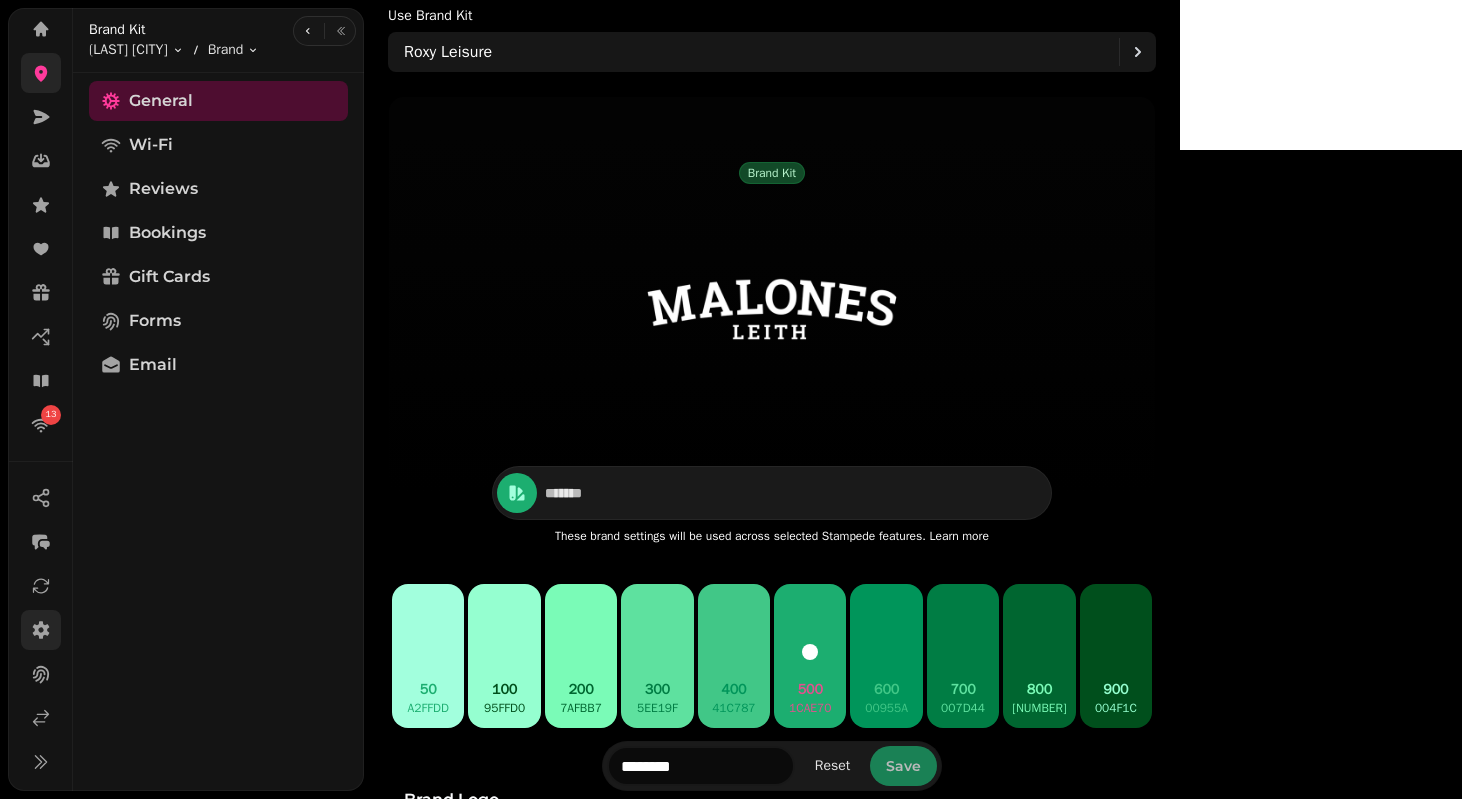 type on "*******" 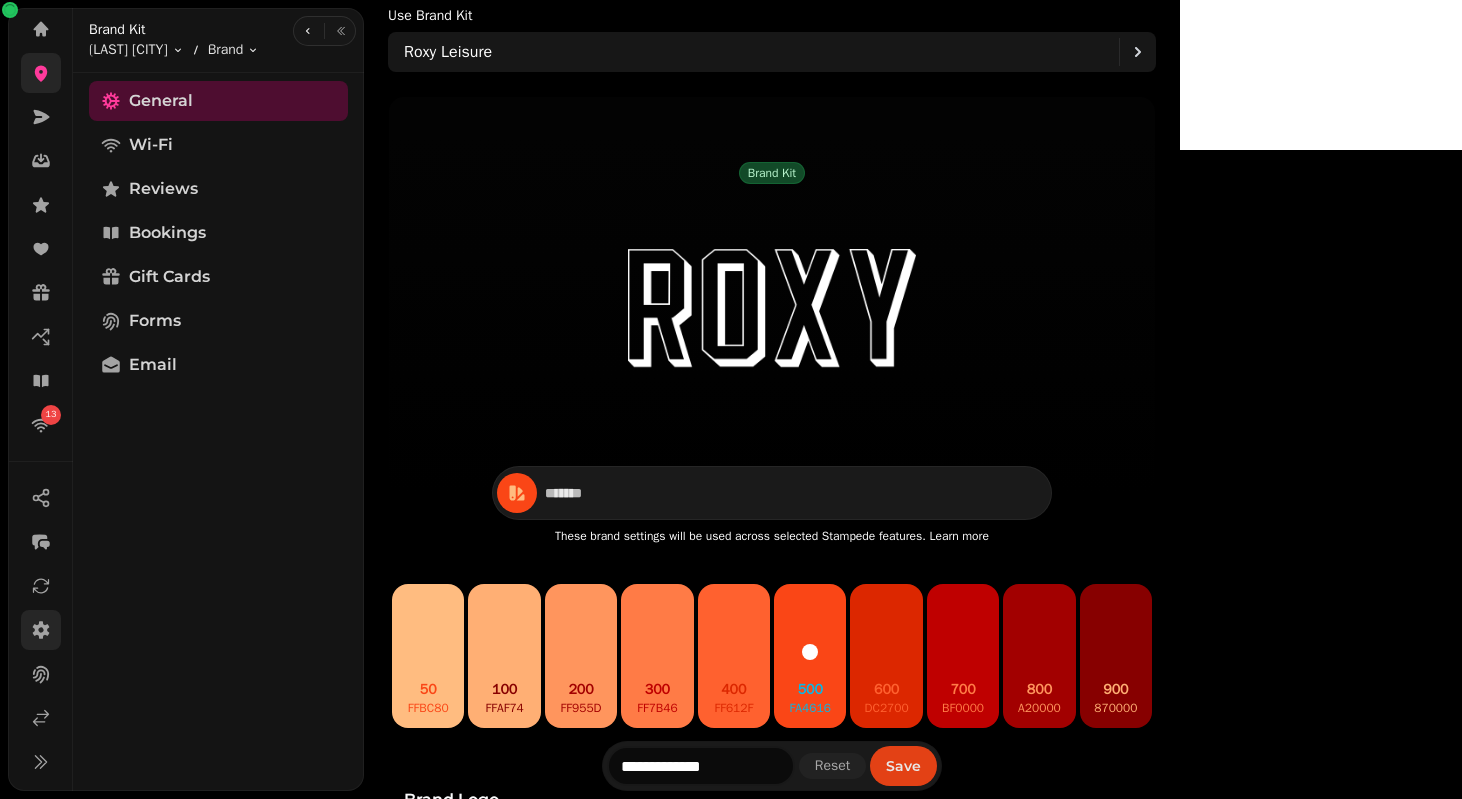 click on "Save" at bounding box center (903, 766) 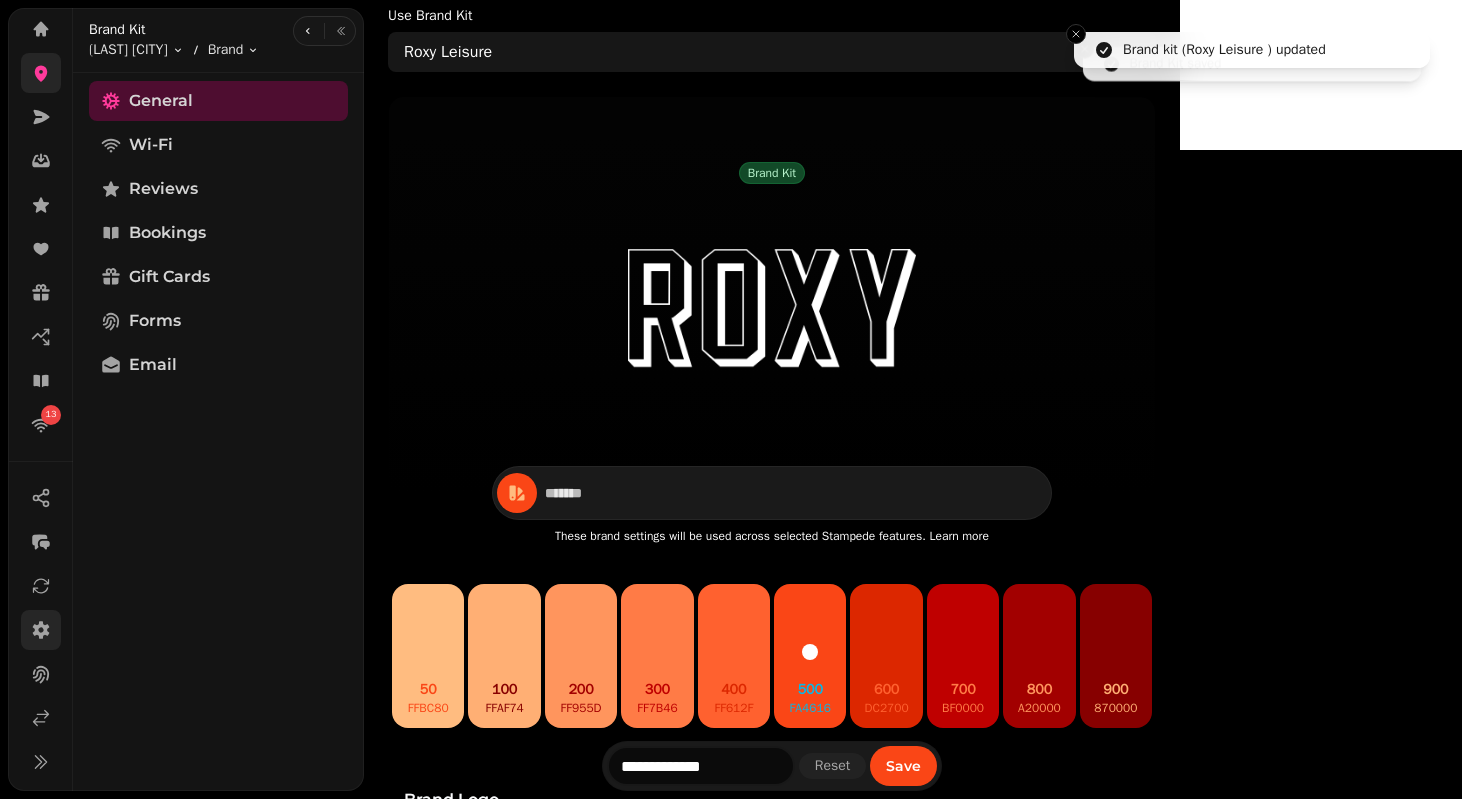 click 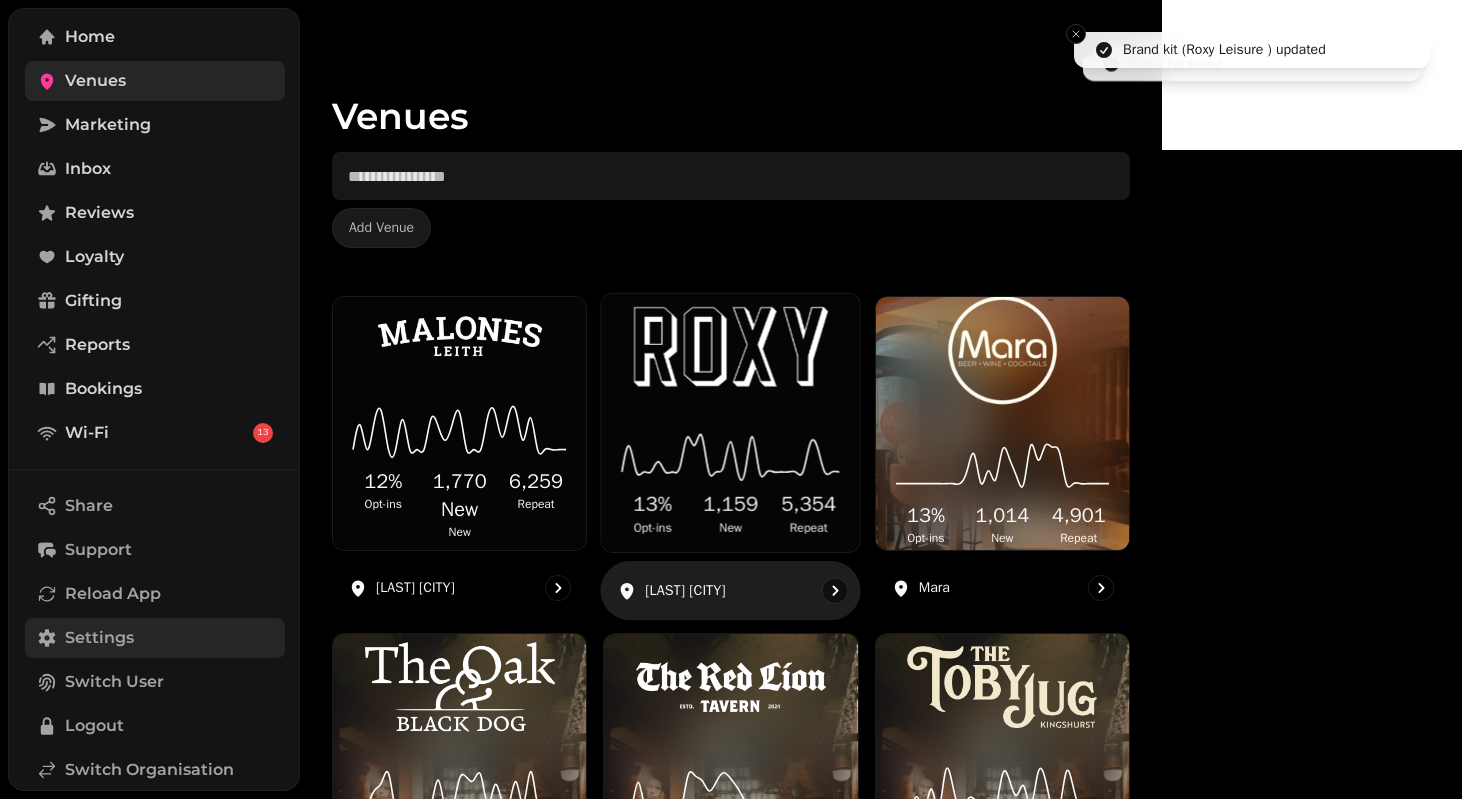 click at bounding box center [731, 347] 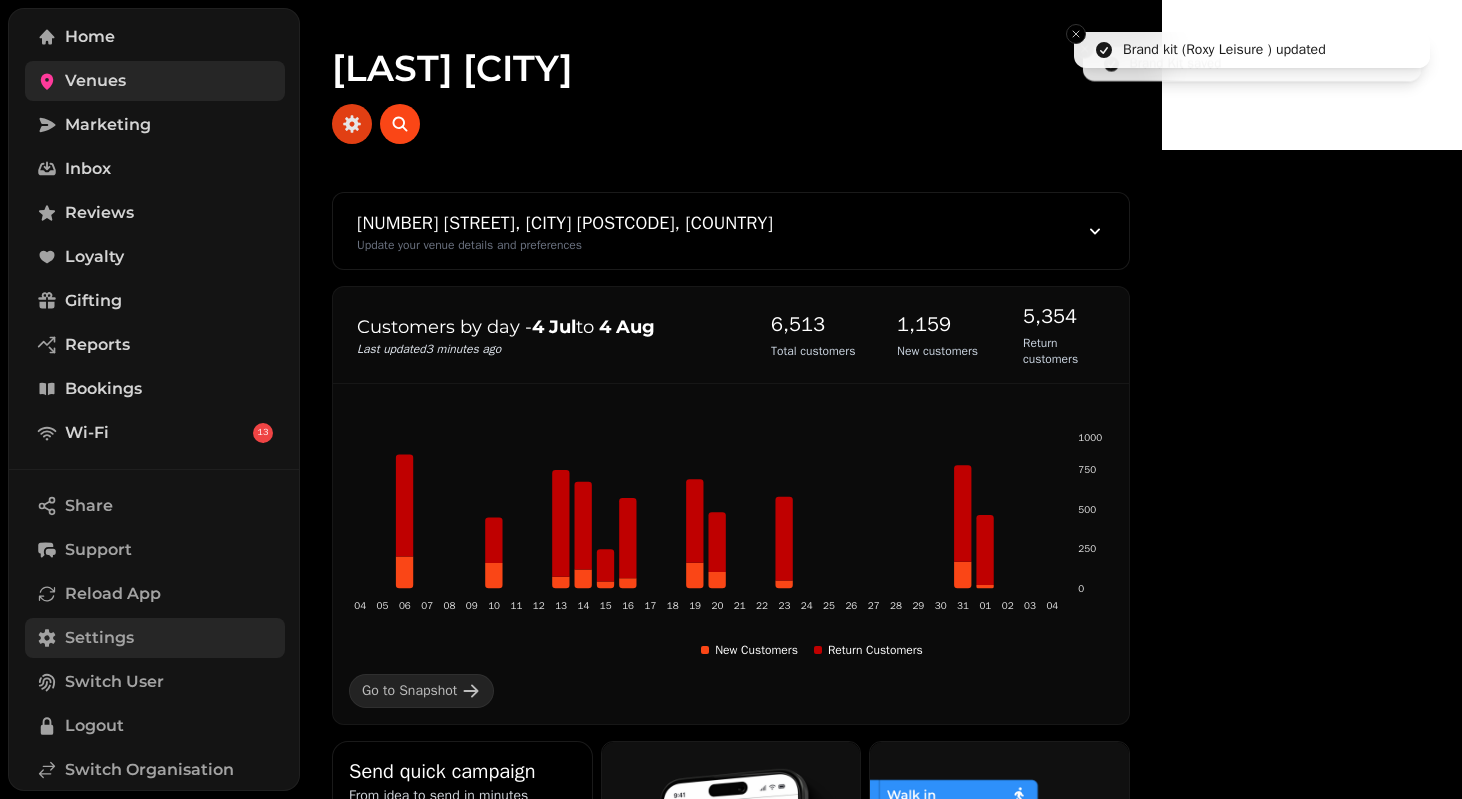 click 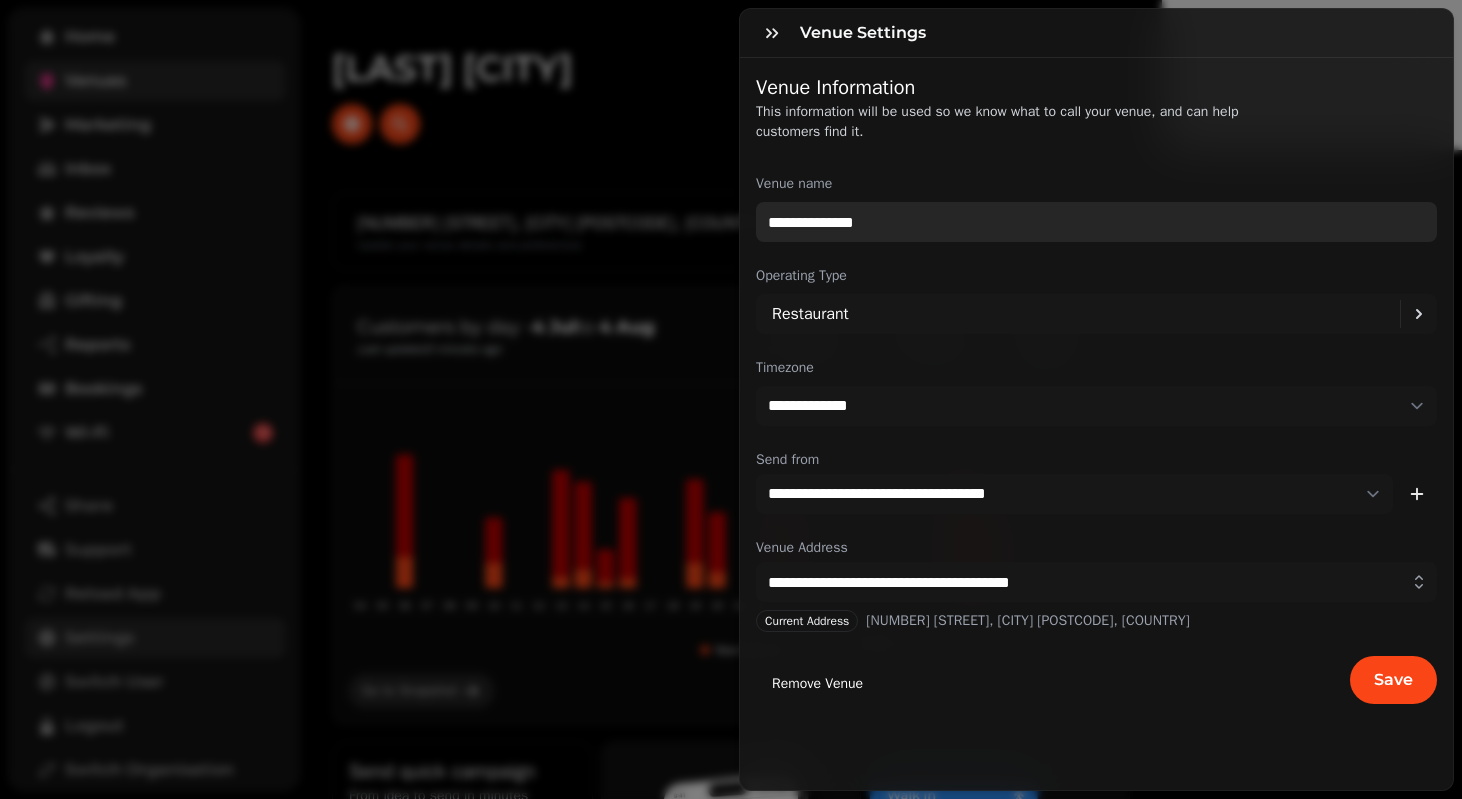 click on "**********" at bounding box center [1096, 222] 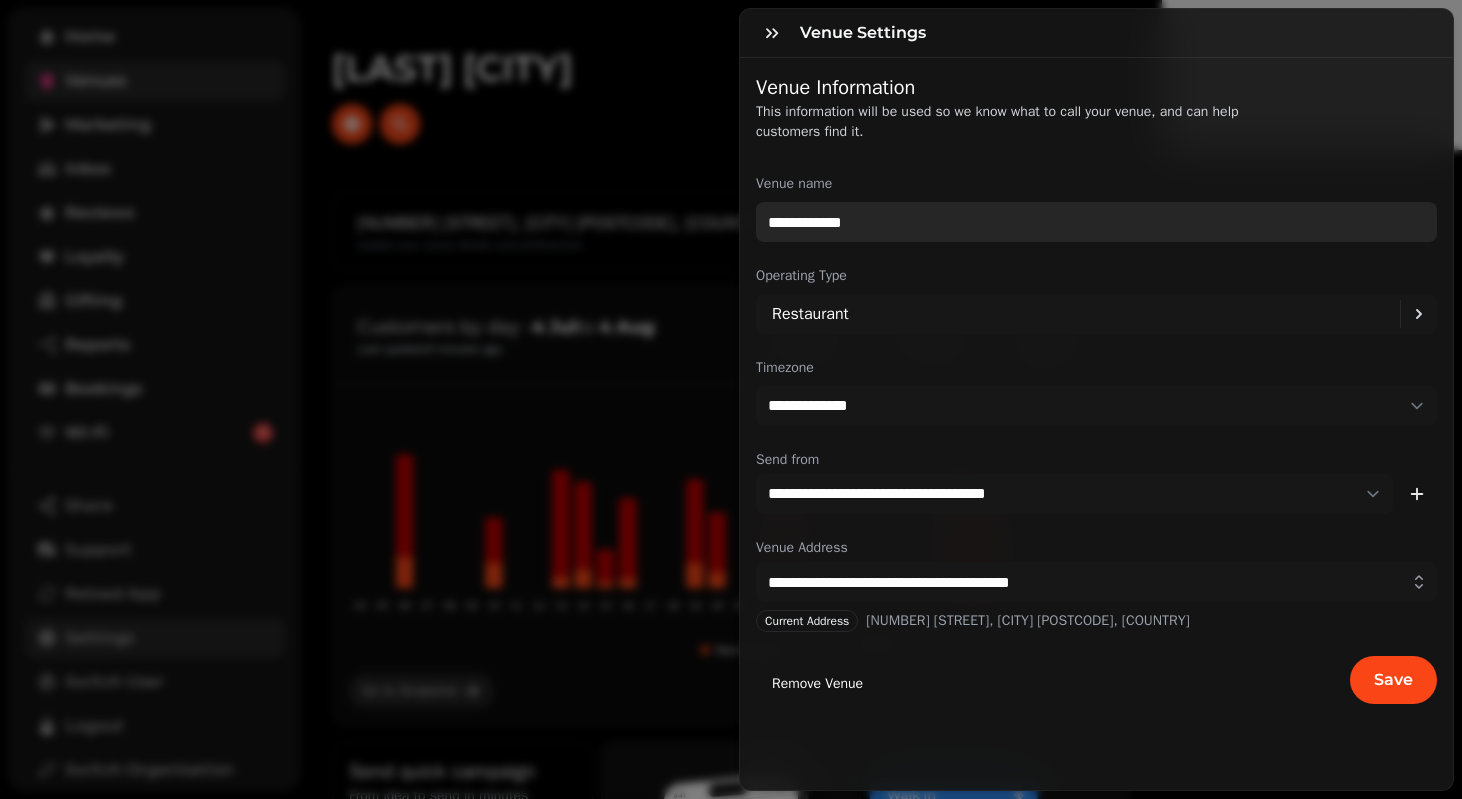 type on "**********" 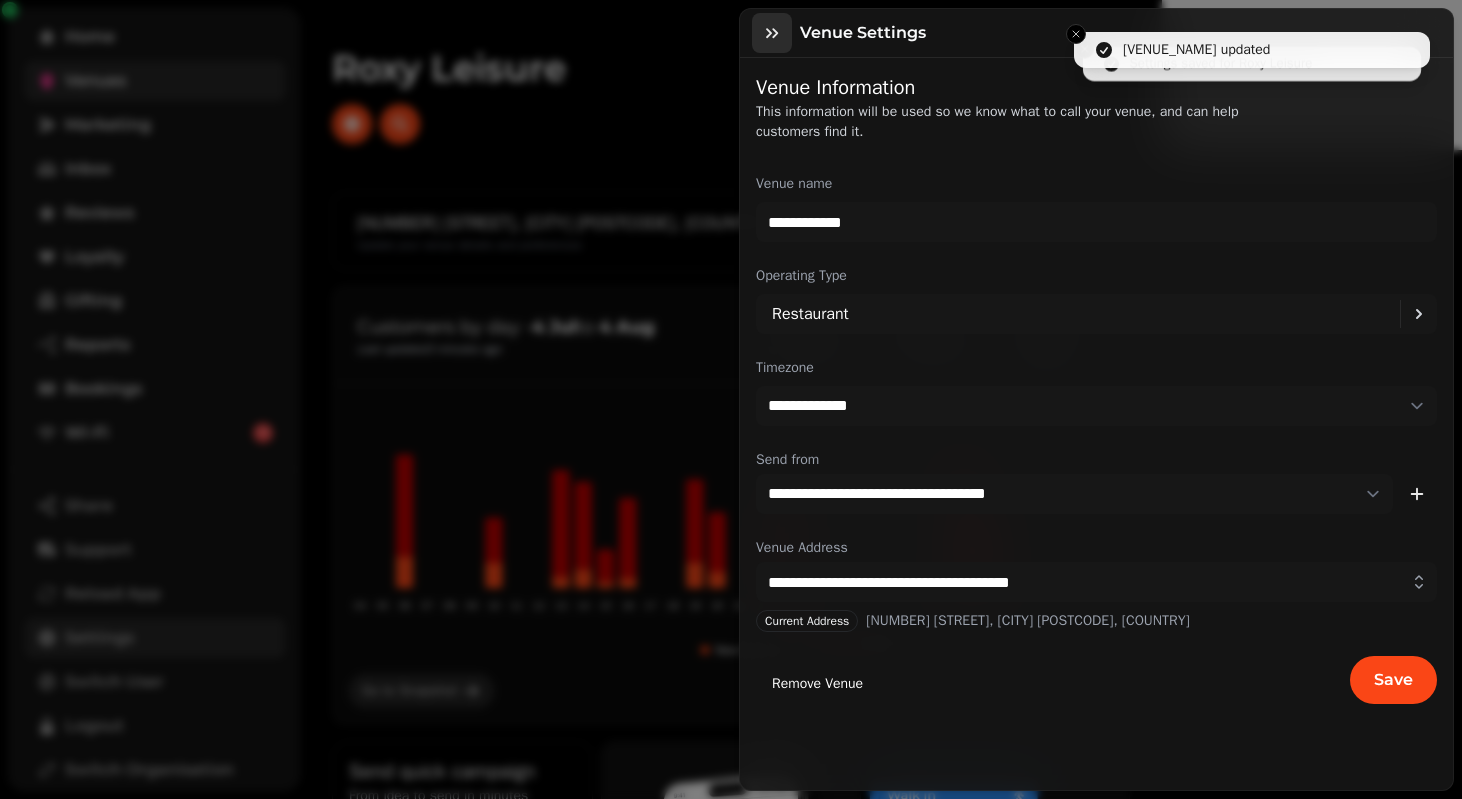 click at bounding box center (772, 33) 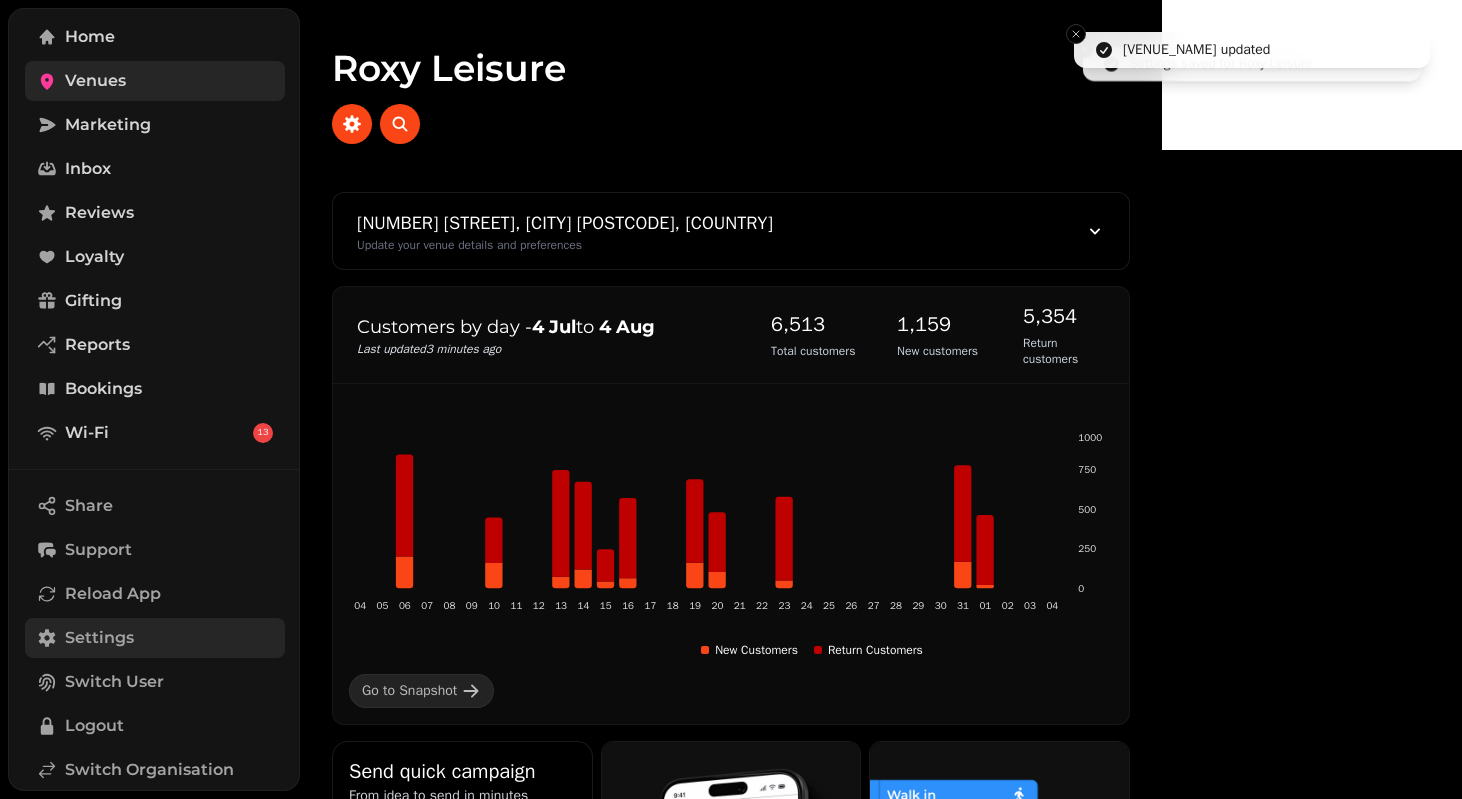 click on "Venues" at bounding box center (155, 81) 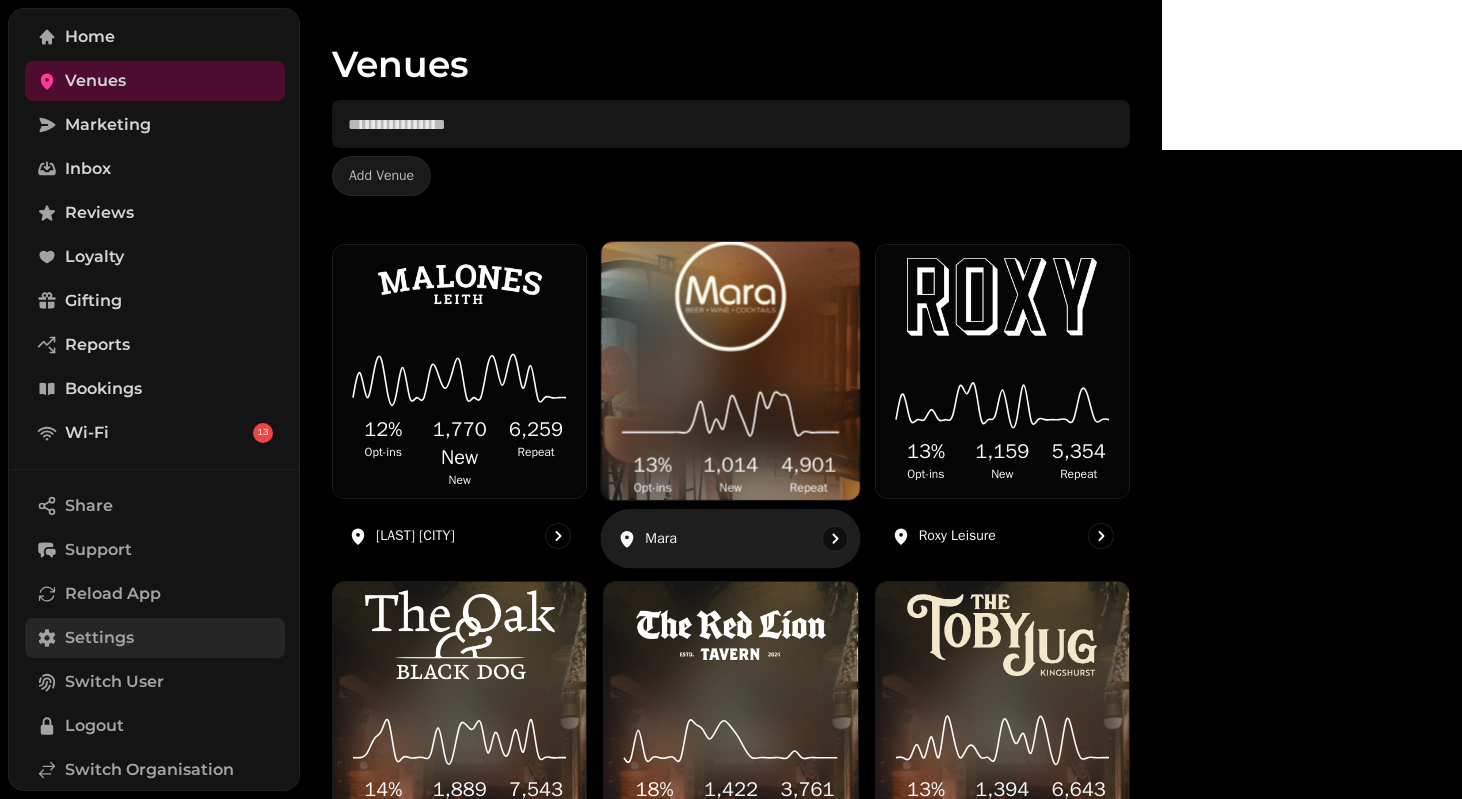 scroll, scrollTop: 0, scrollLeft: 0, axis: both 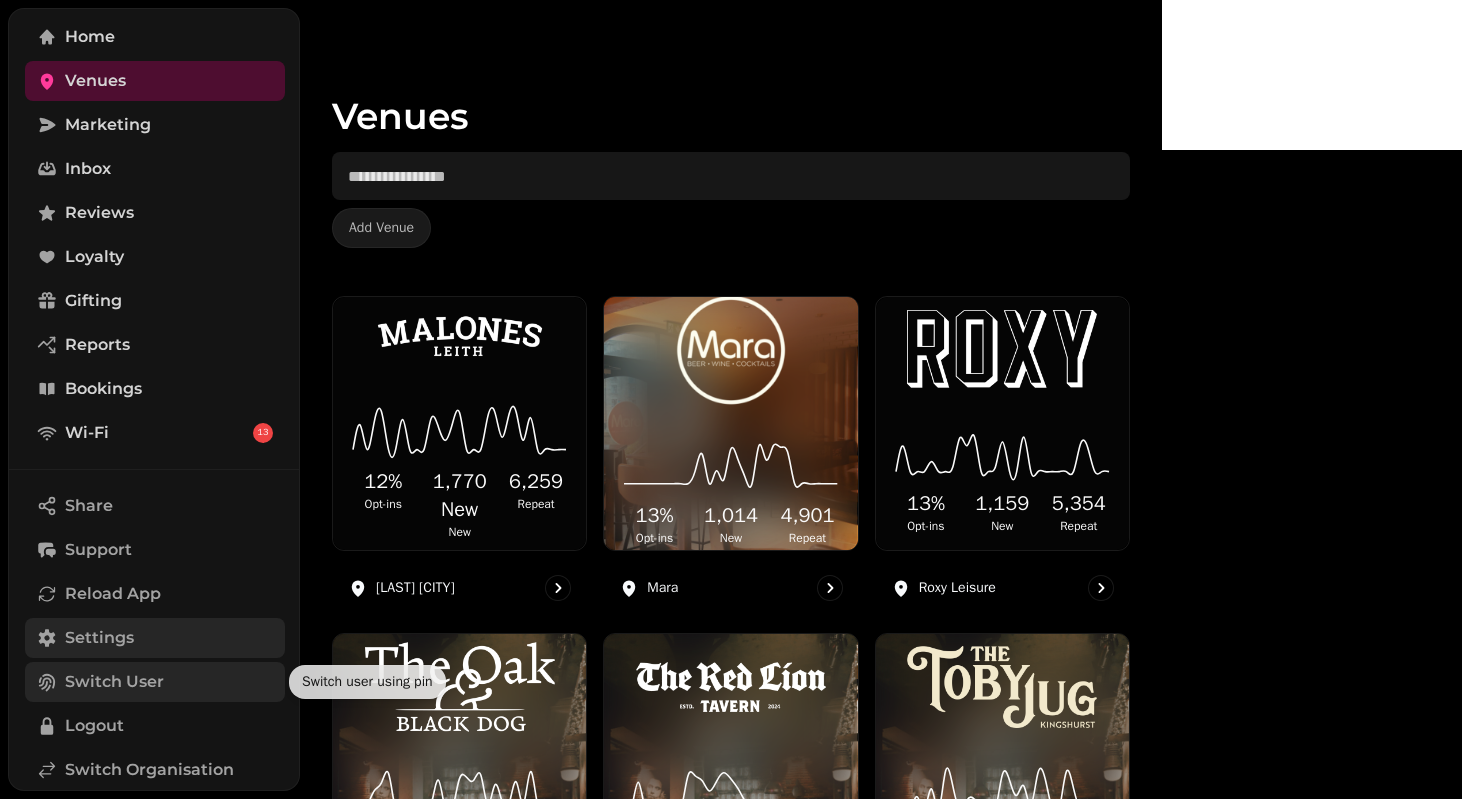 click on "Switch User" at bounding box center [114, 682] 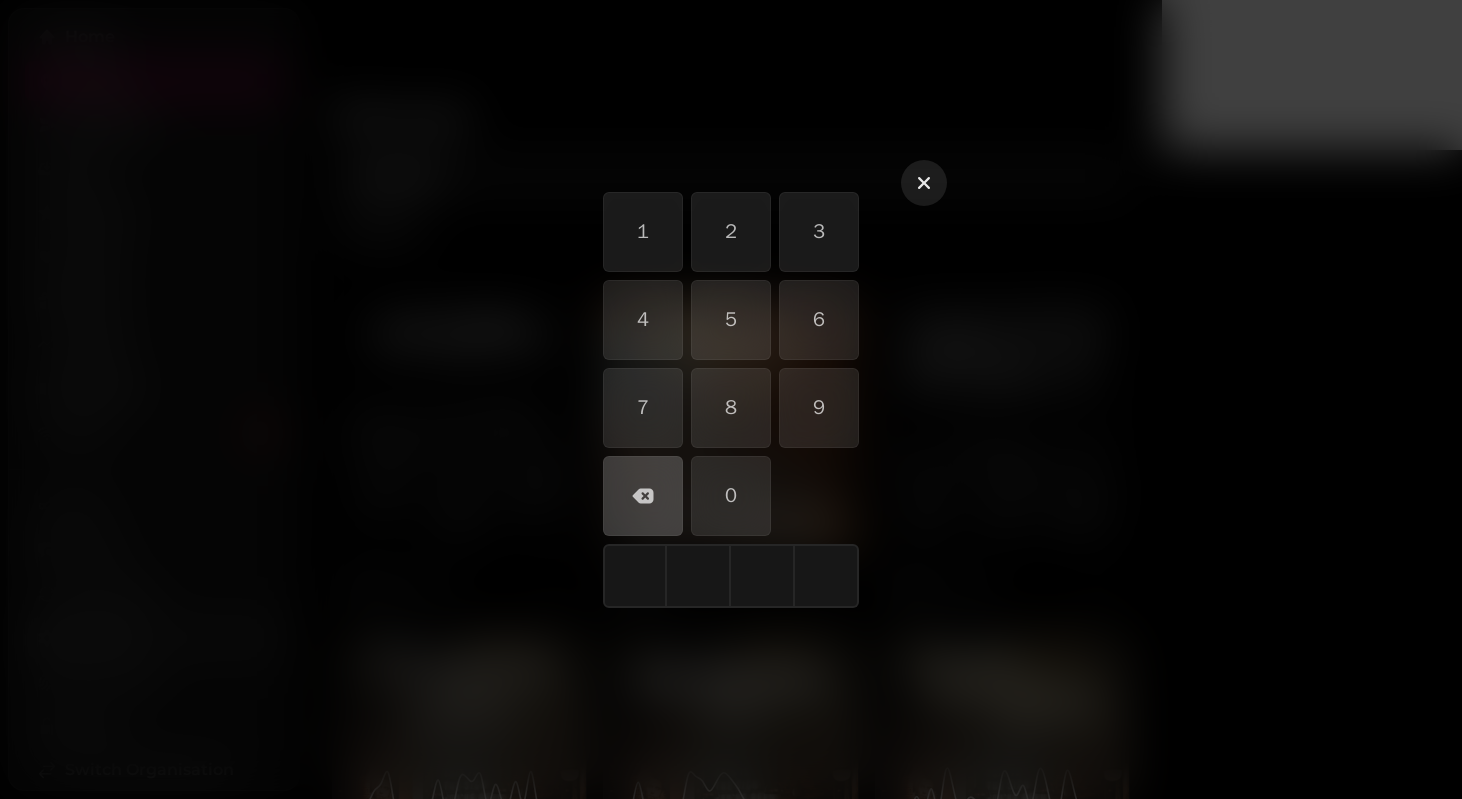 click 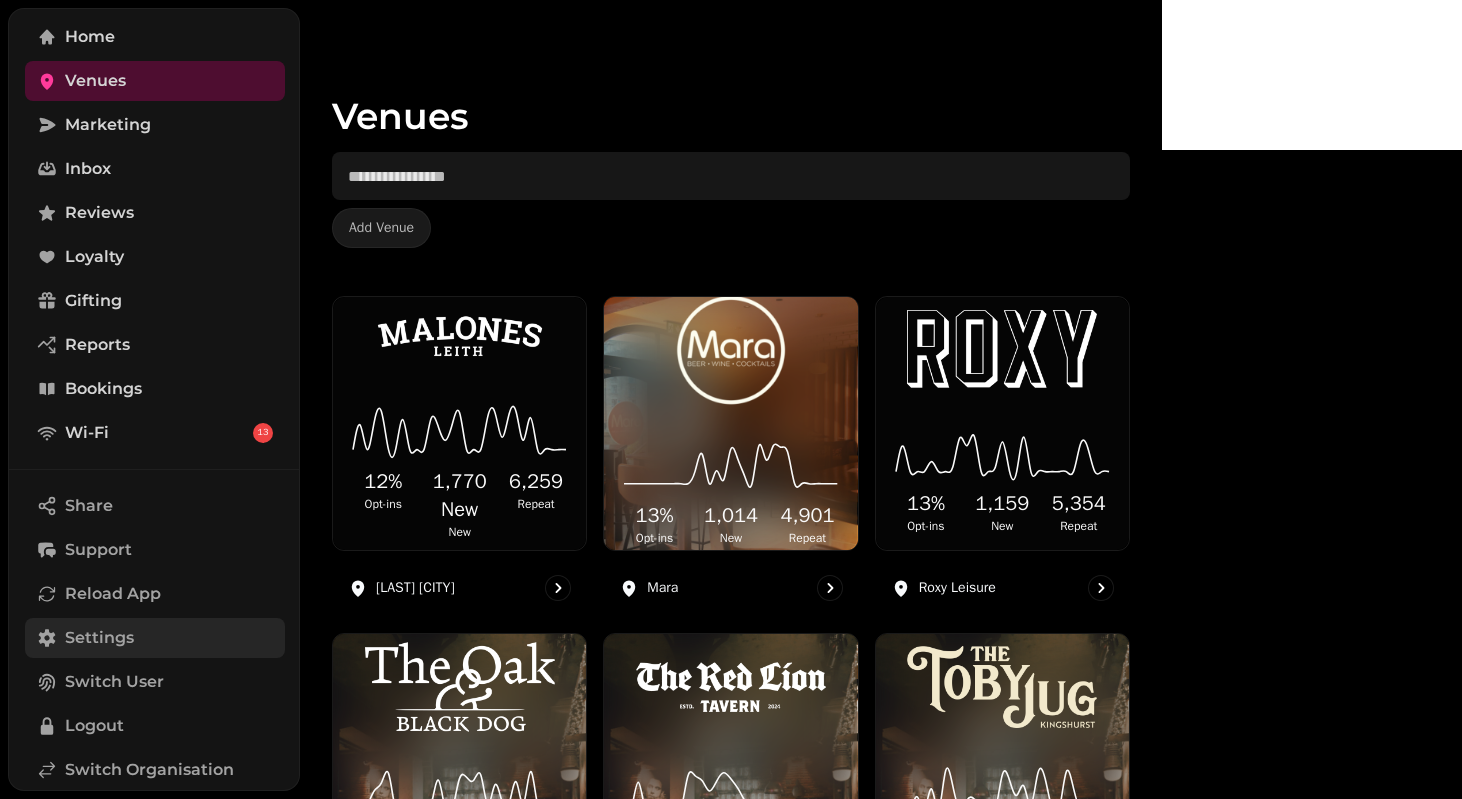 click on "Settings" at bounding box center (99, 638) 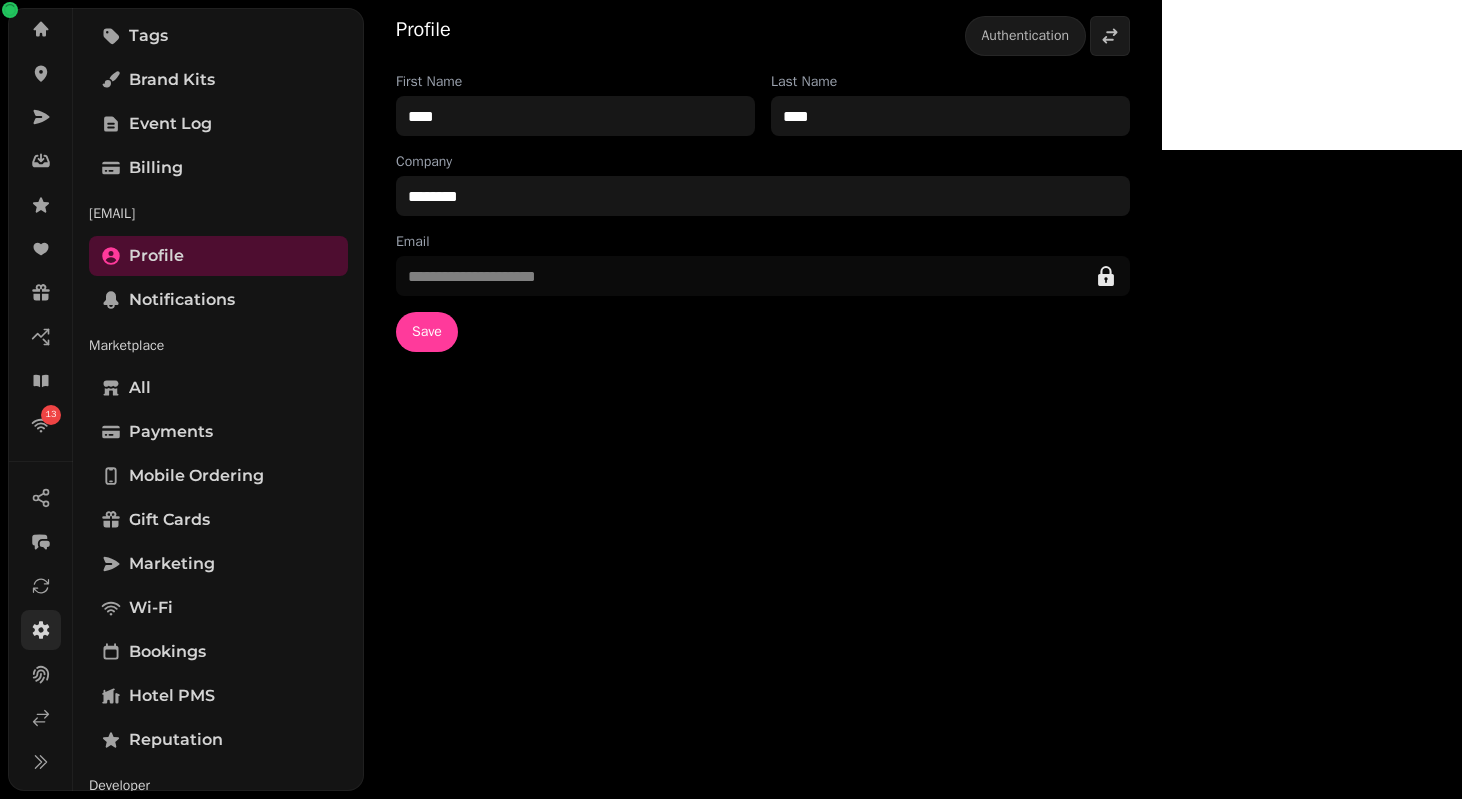 scroll, scrollTop: 0, scrollLeft: 0, axis: both 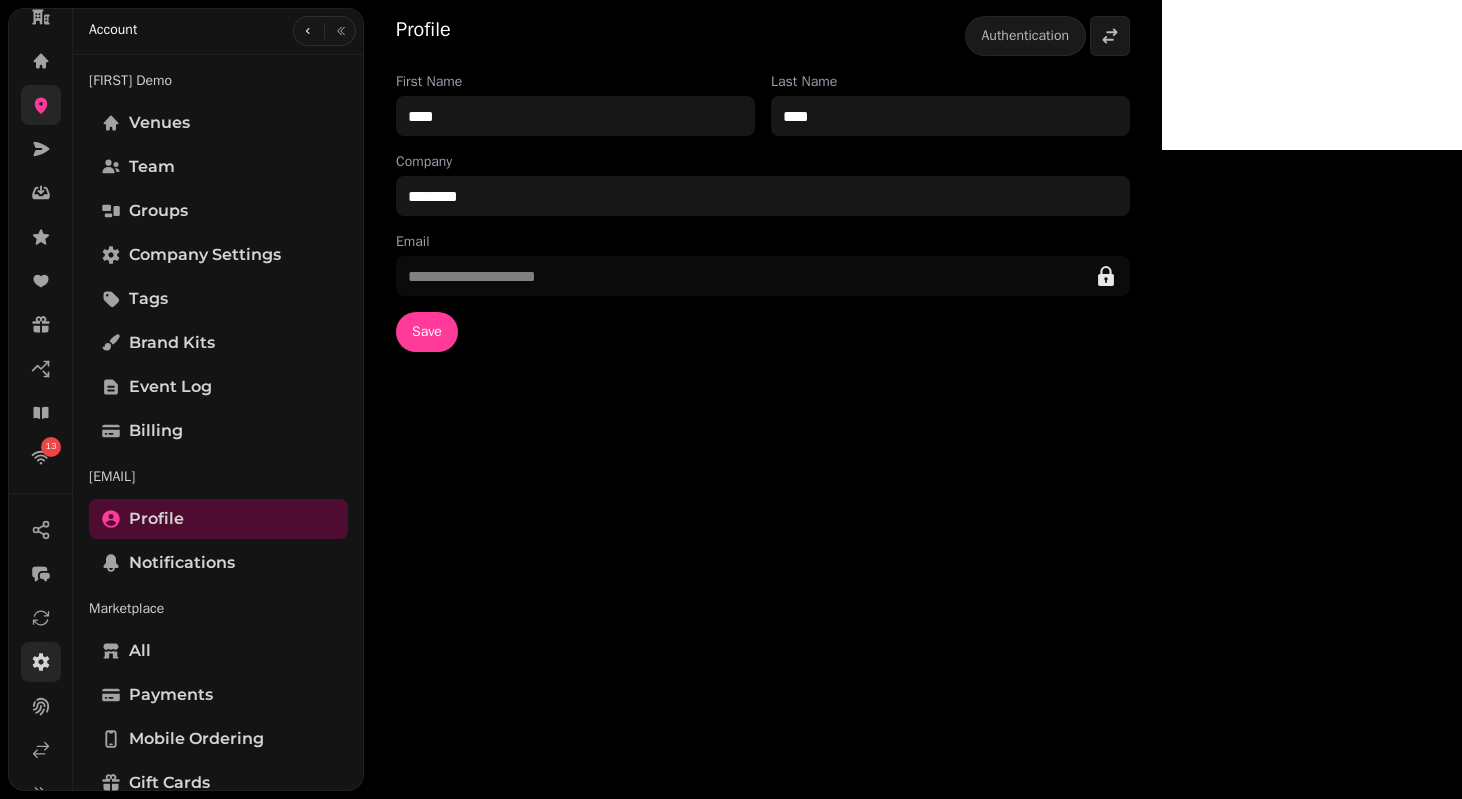 click 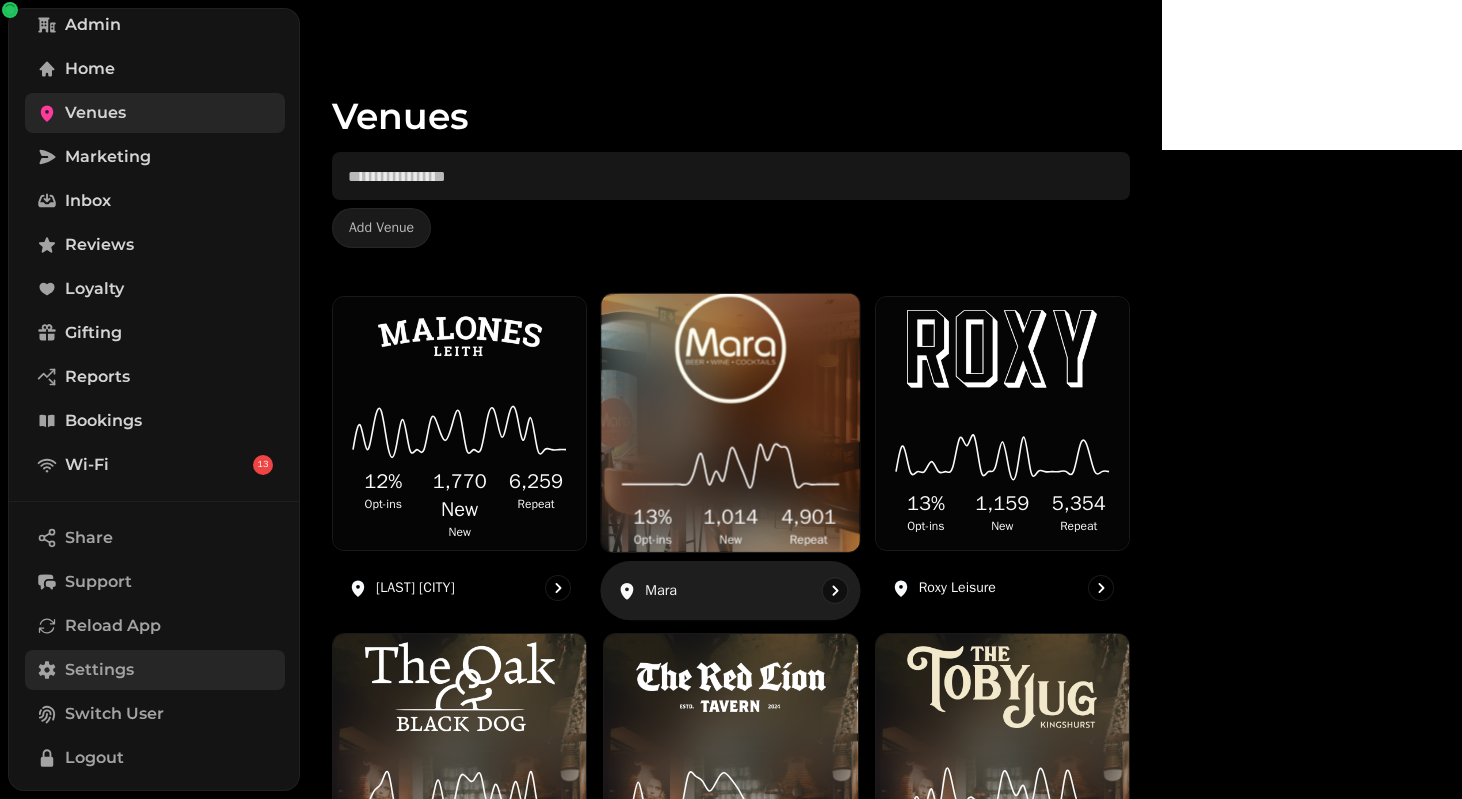 click at bounding box center (731, 347) 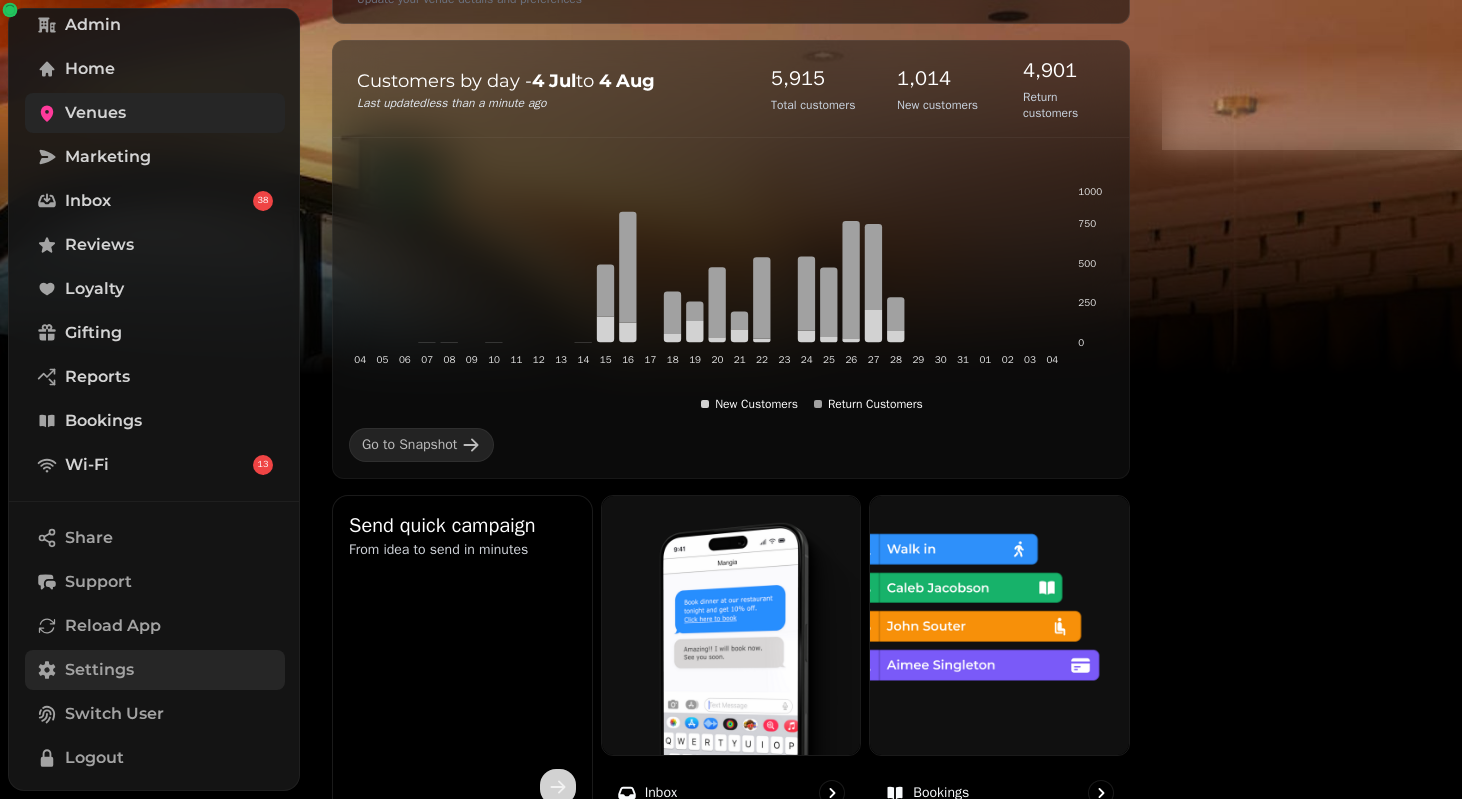 scroll, scrollTop: 0, scrollLeft: 0, axis: both 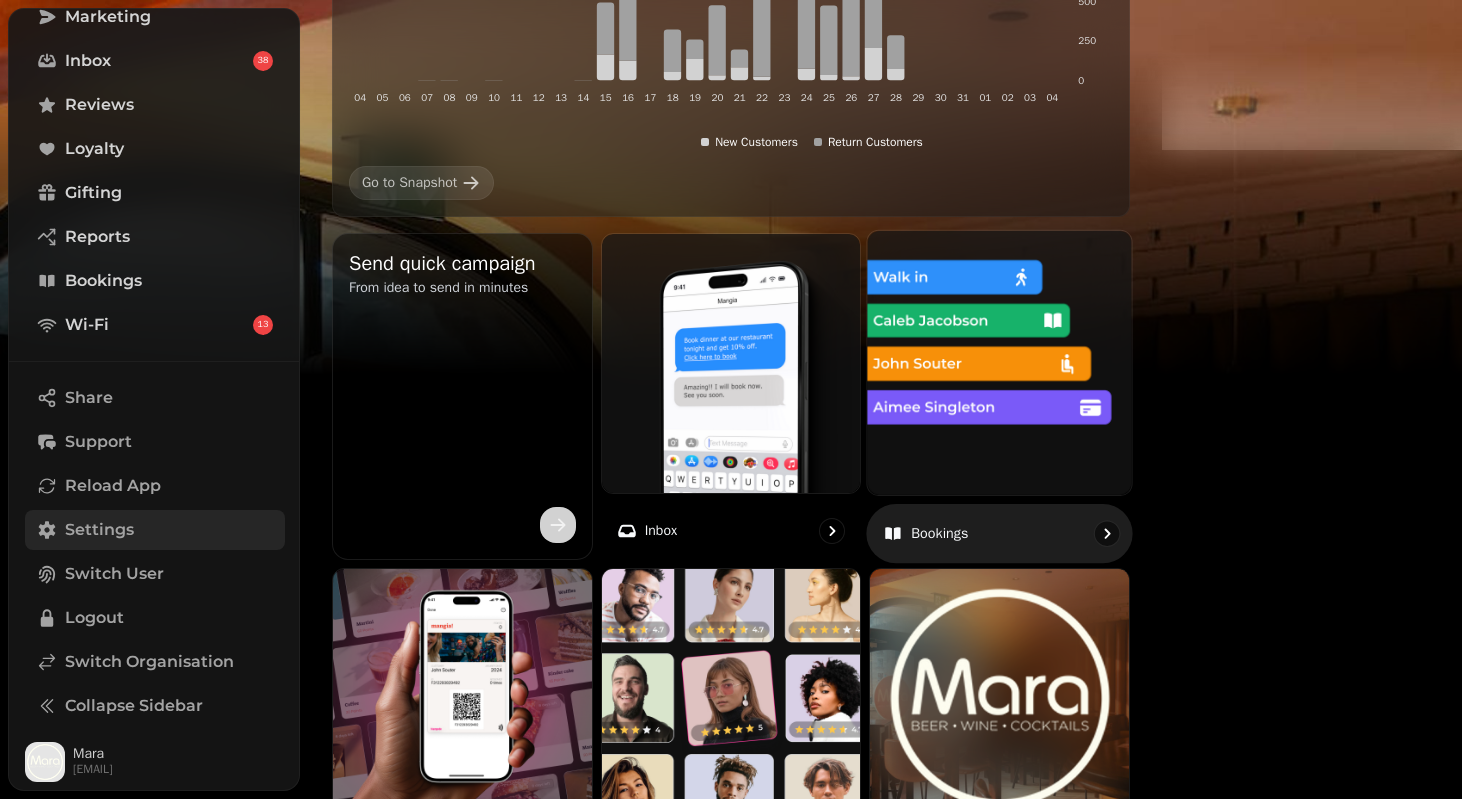 click at bounding box center [1000, 363] 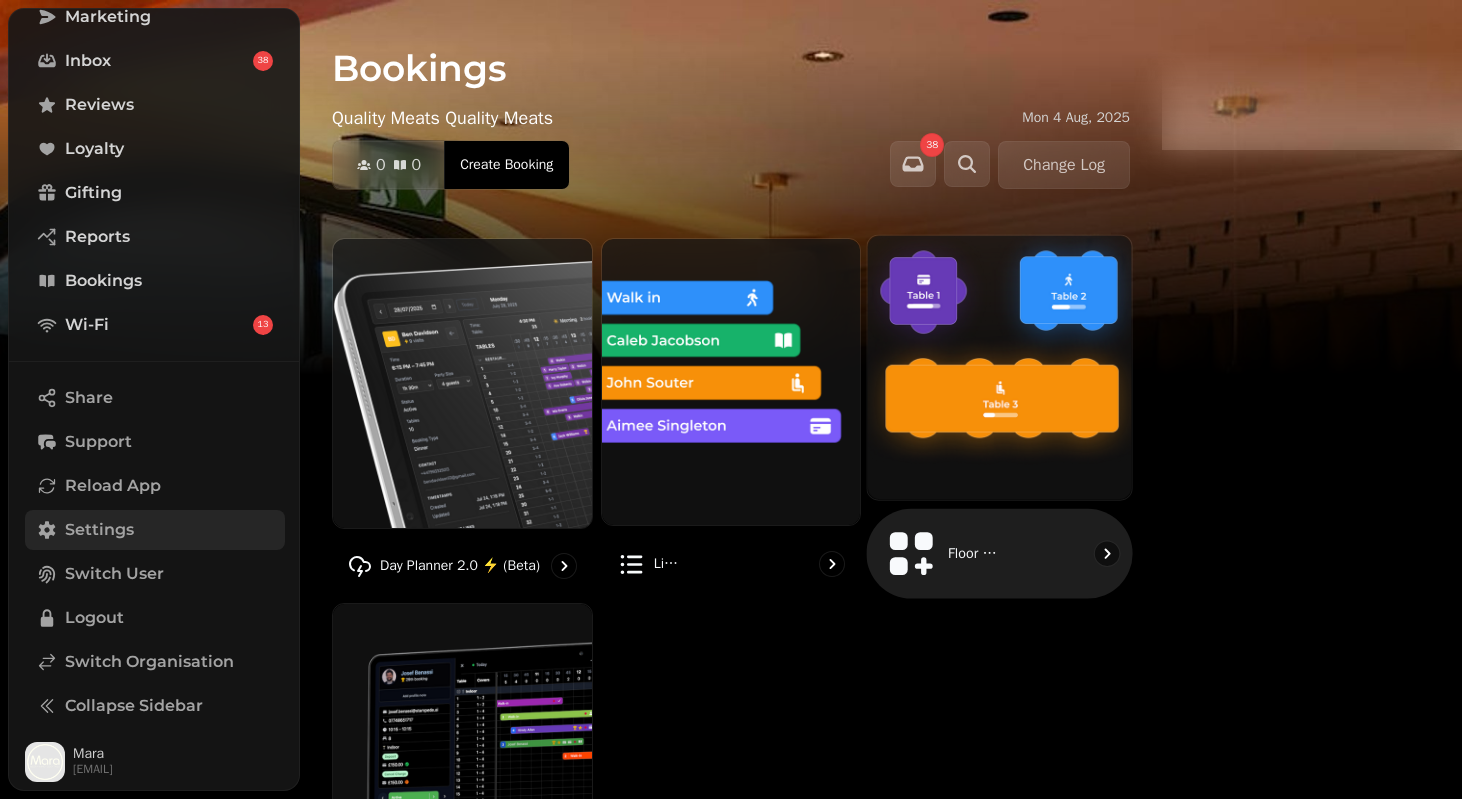 click at bounding box center [1000, 367] 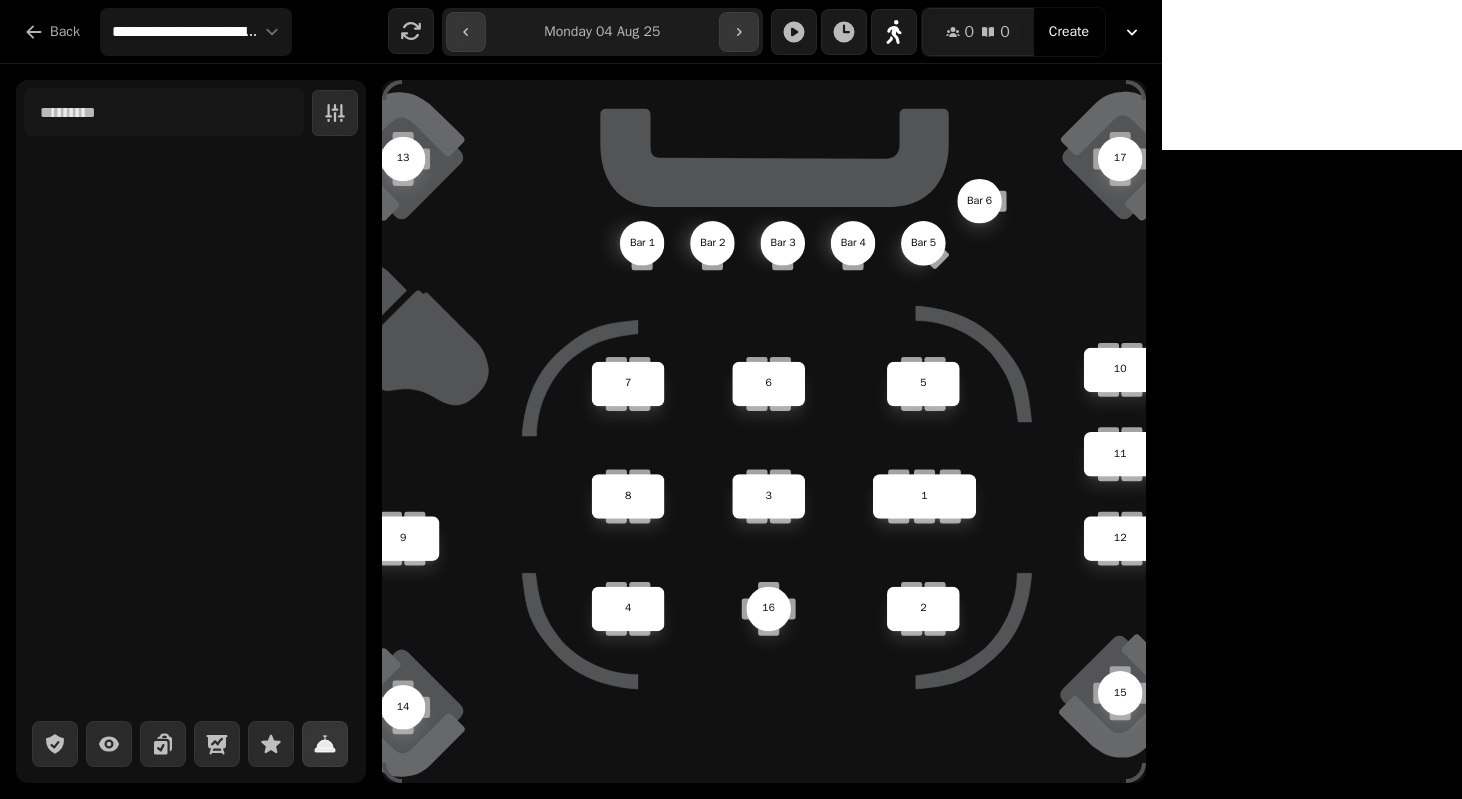 click 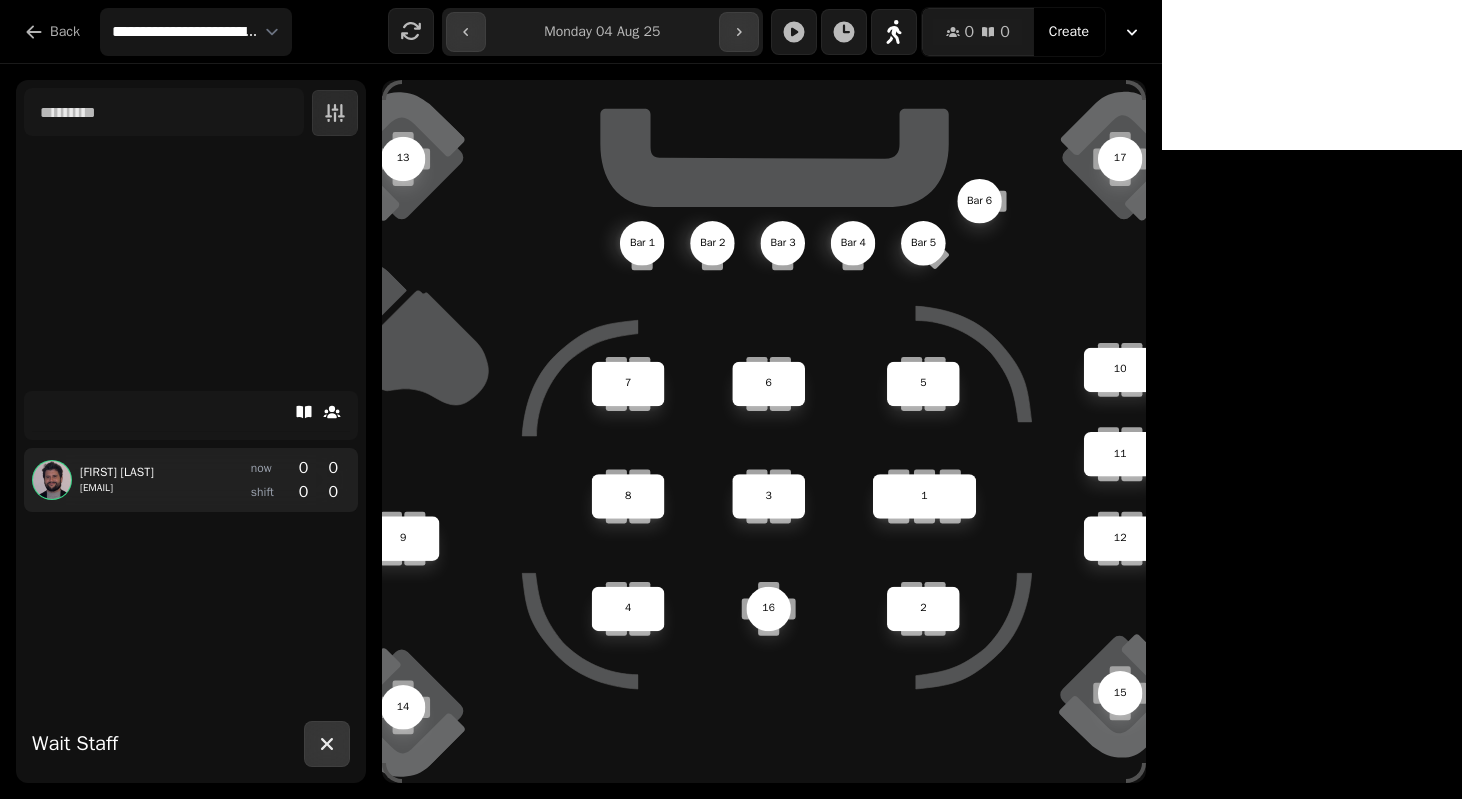 click on "[FIRST] [LAST]" at bounding box center [117, 472] 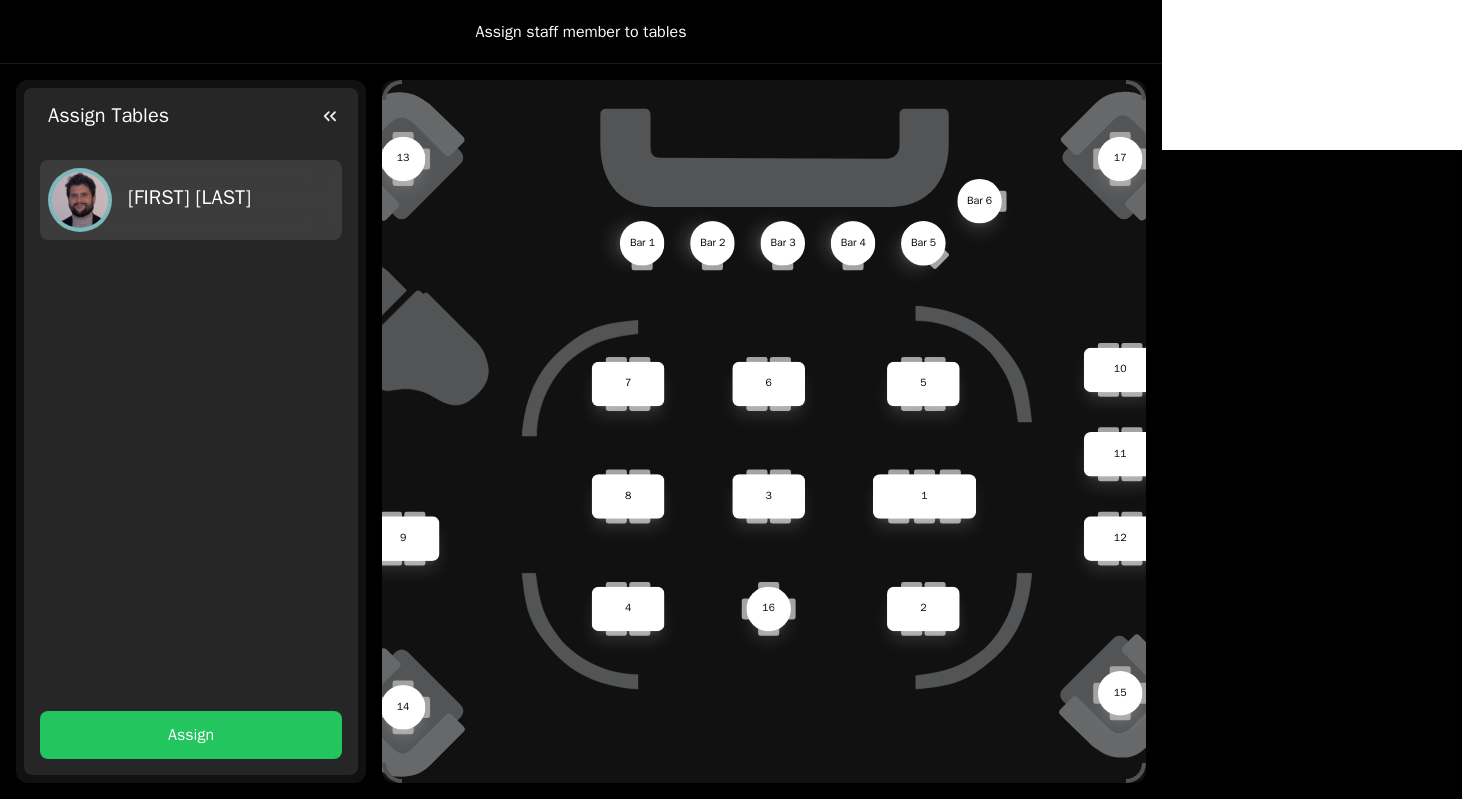 type 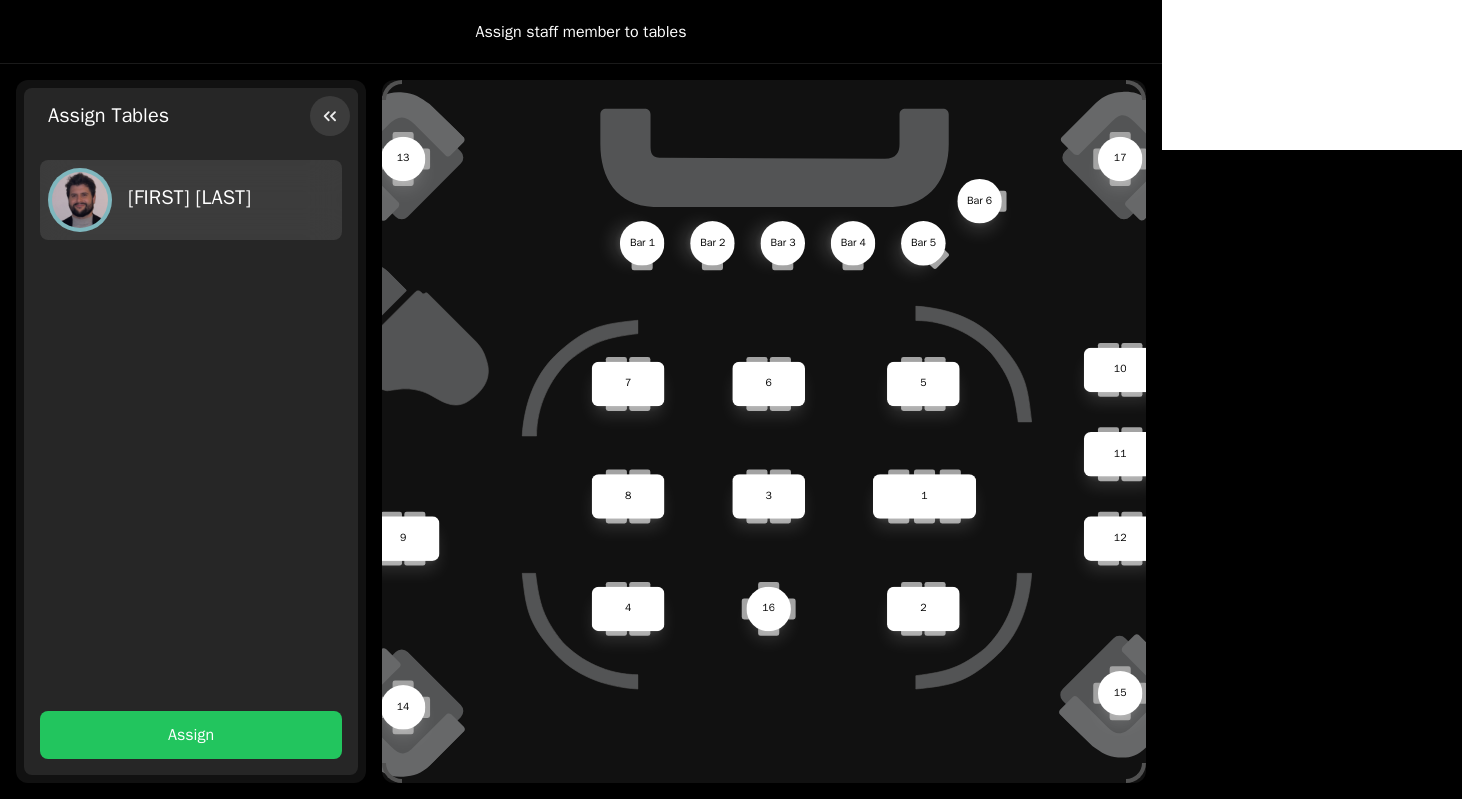 click 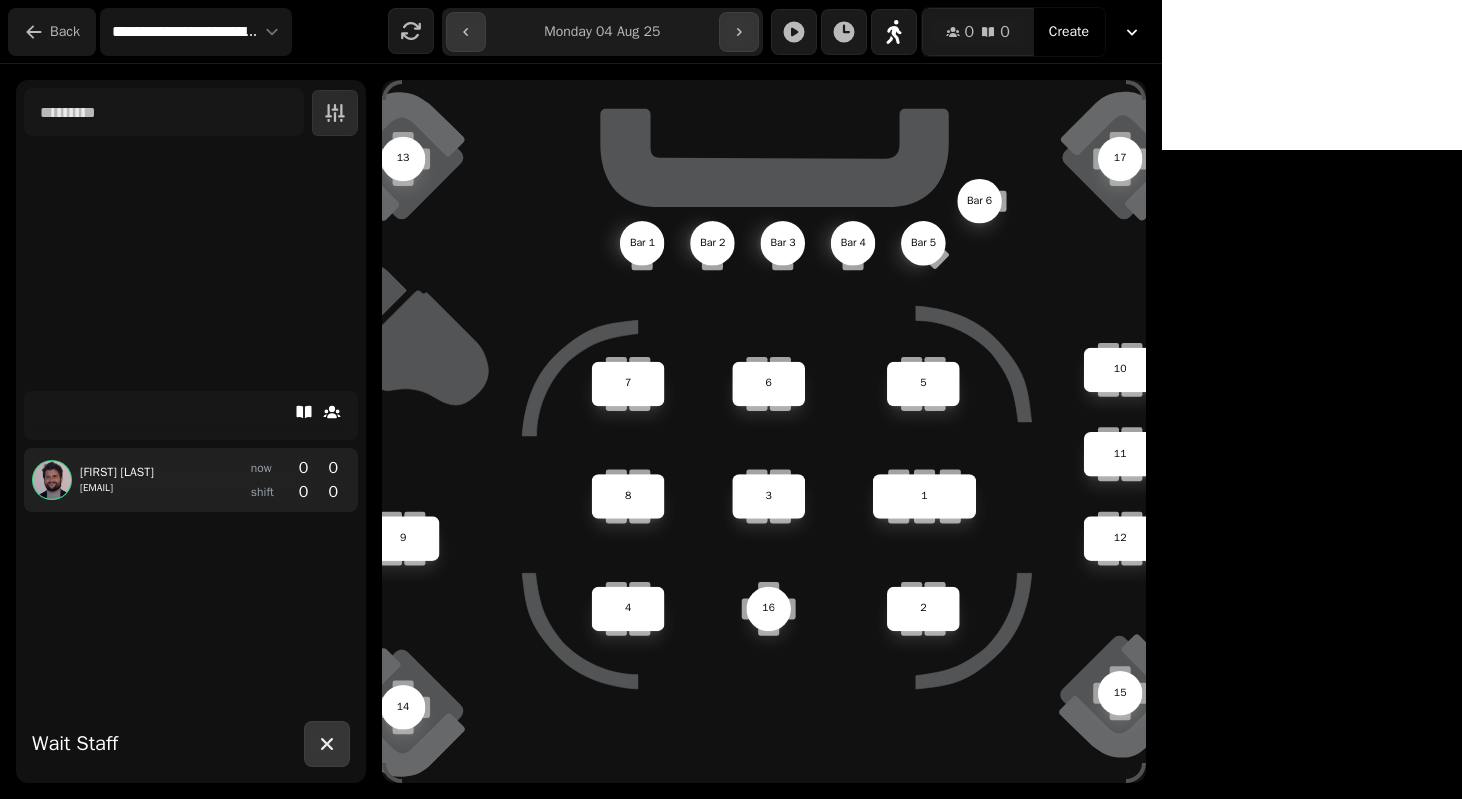 click on "Back" at bounding box center [52, 32] 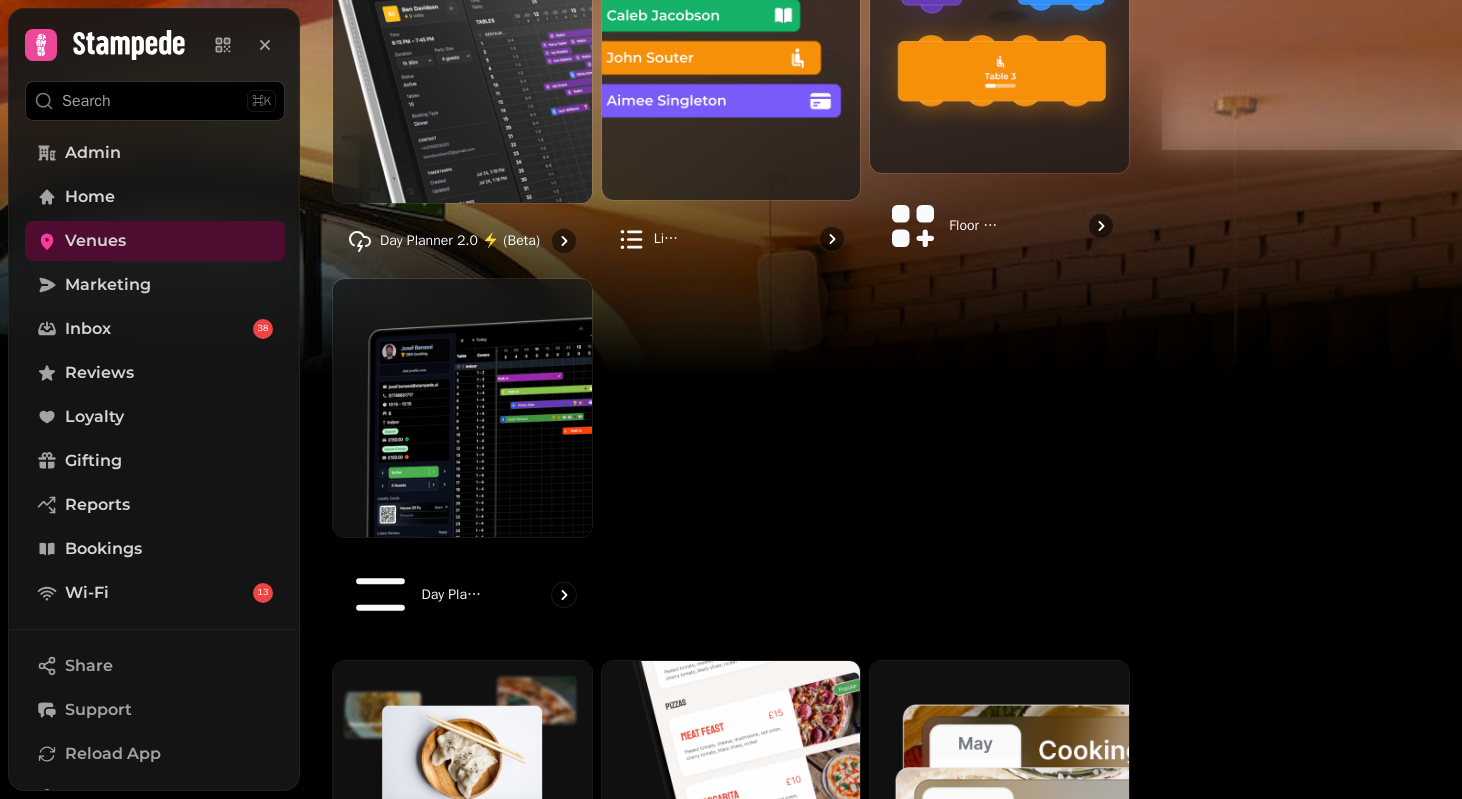 scroll, scrollTop: 325, scrollLeft: 0, axis: vertical 